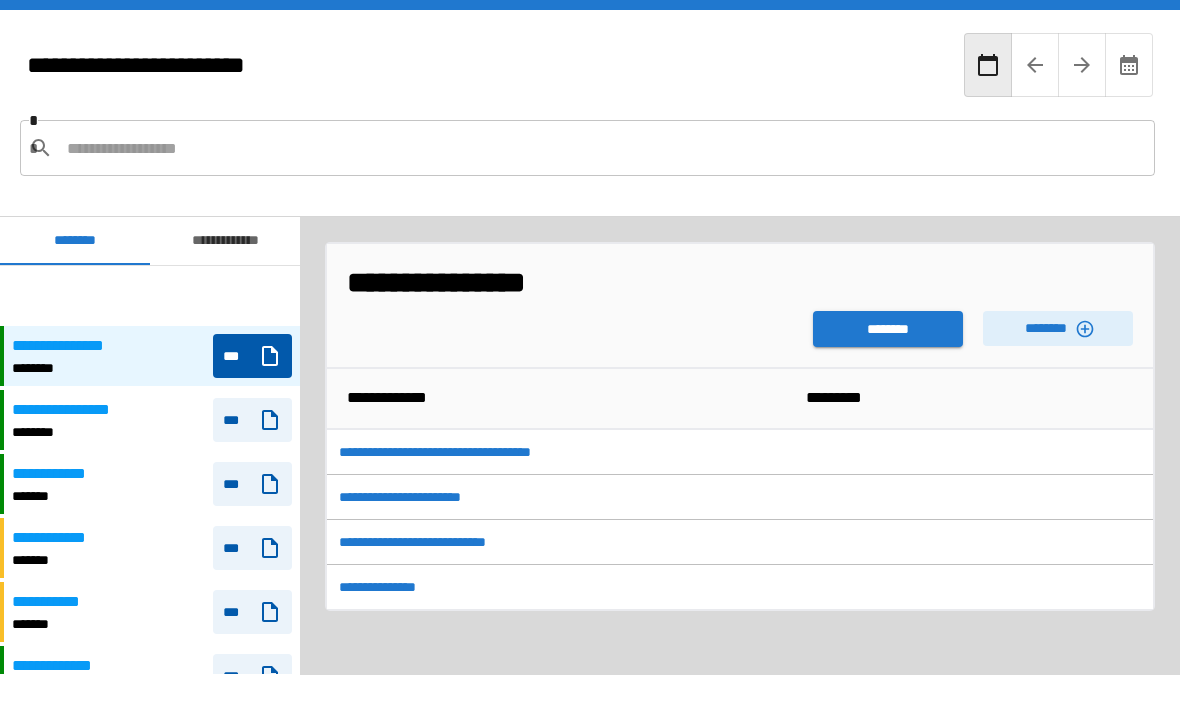 scroll, scrollTop: 89, scrollLeft: 20, axis: both 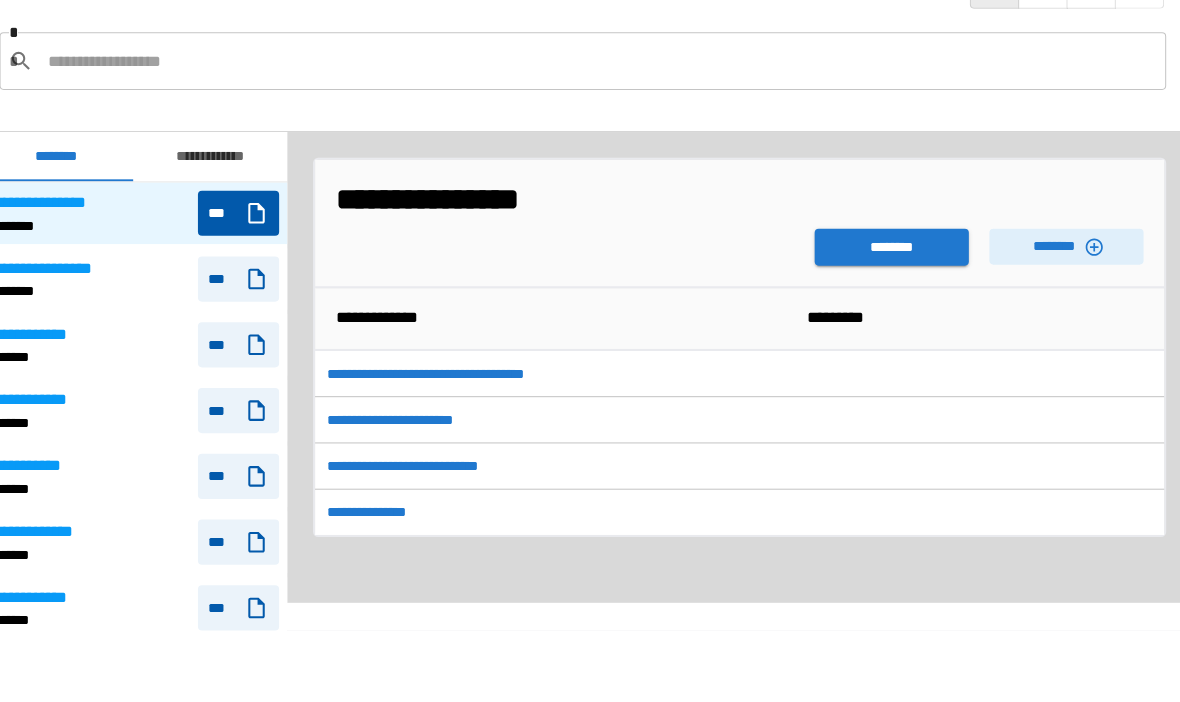 click on "********" at bounding box center [888, 260] 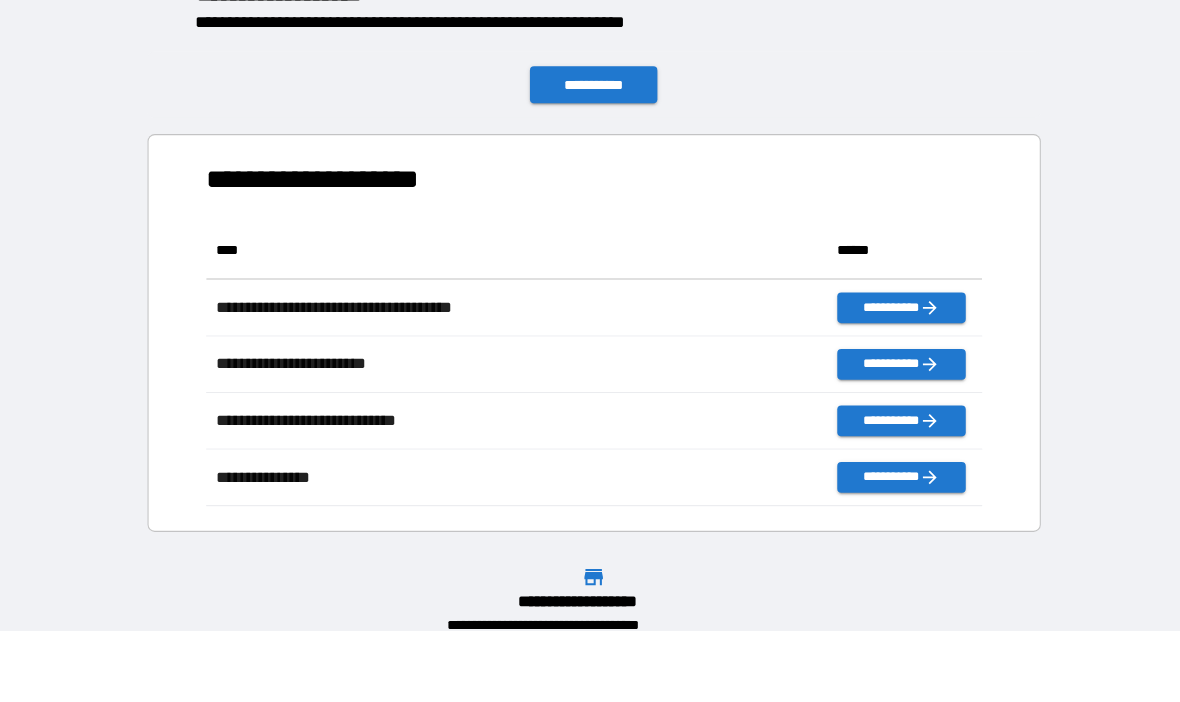 scroll, scrollTop: 1, scrollLeft: 1, axis: both 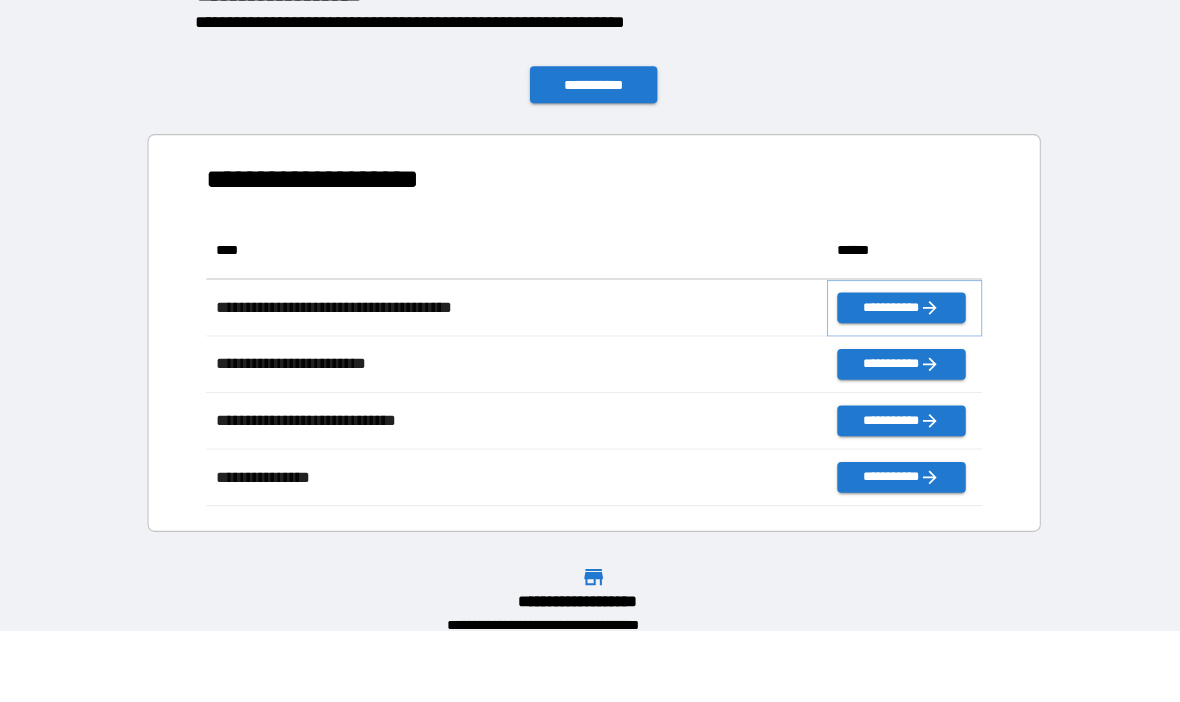 click on "**********" at bounding box center [897, 319] 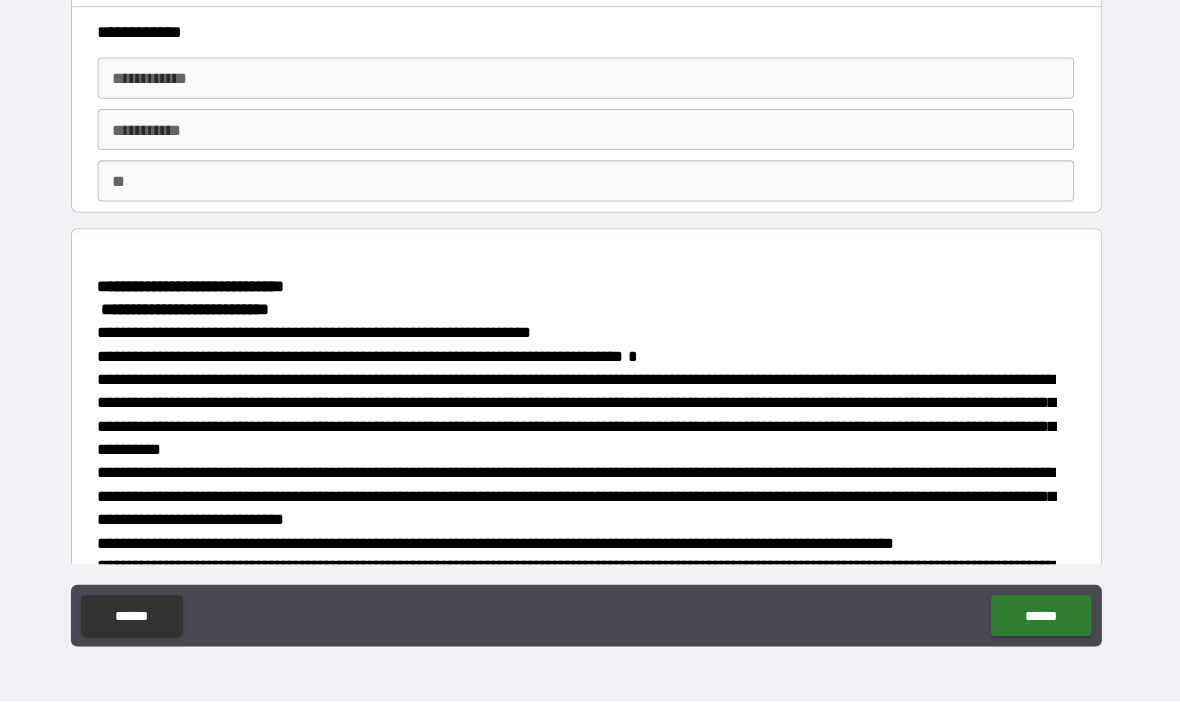 click on "**********" at bounding box center (590, 96) 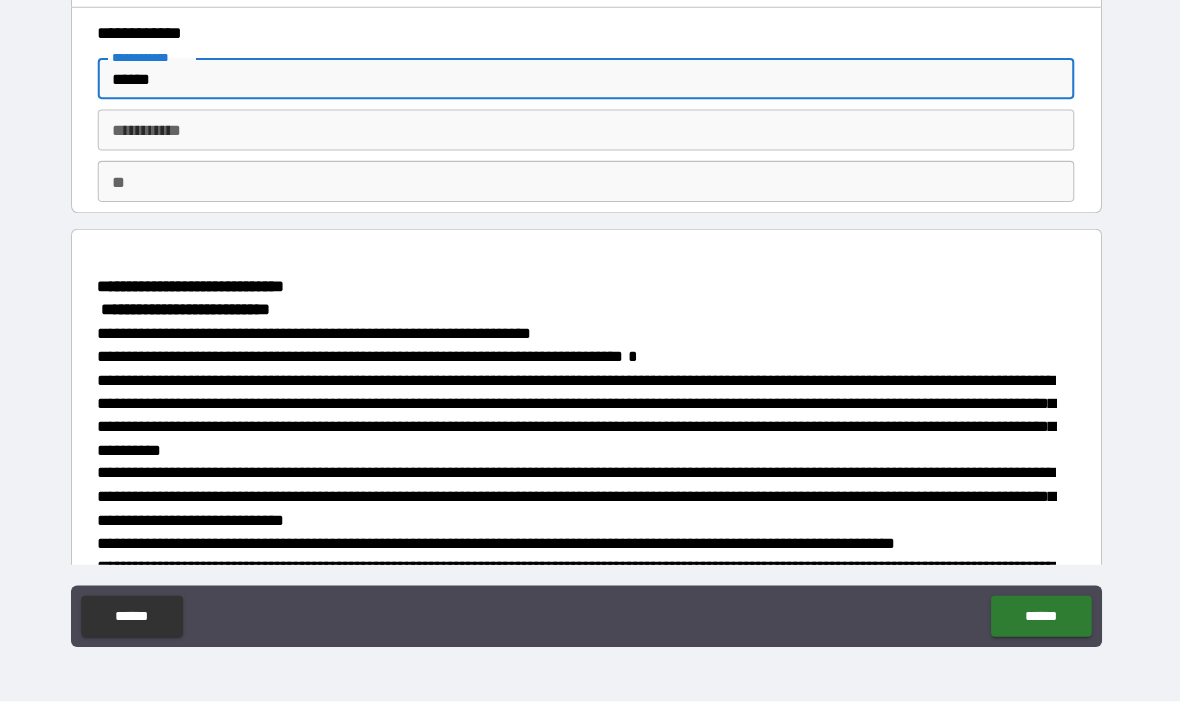 type on "******" 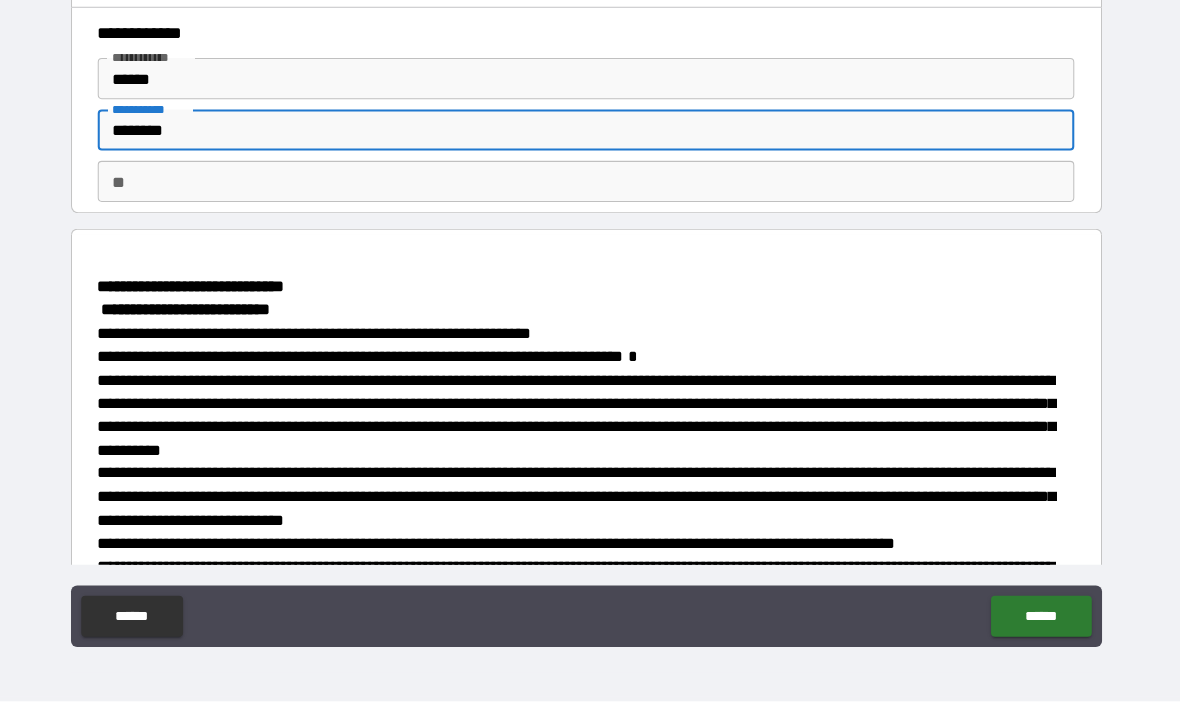 type on "********" 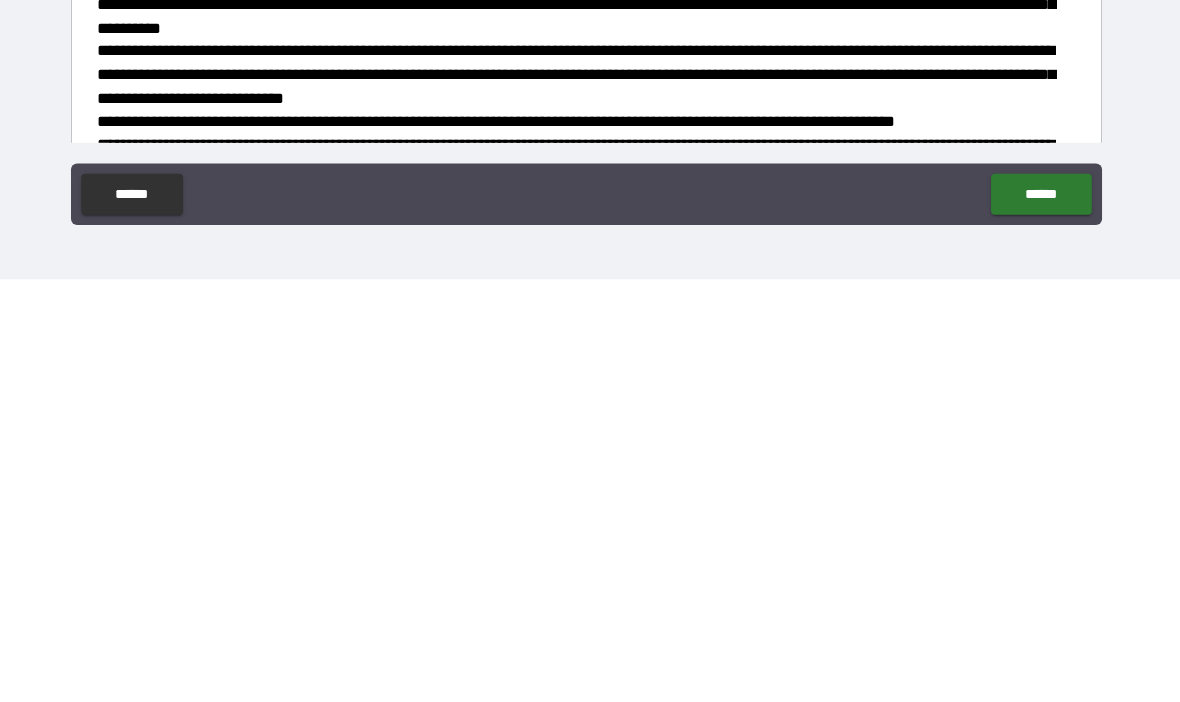 type on "*" 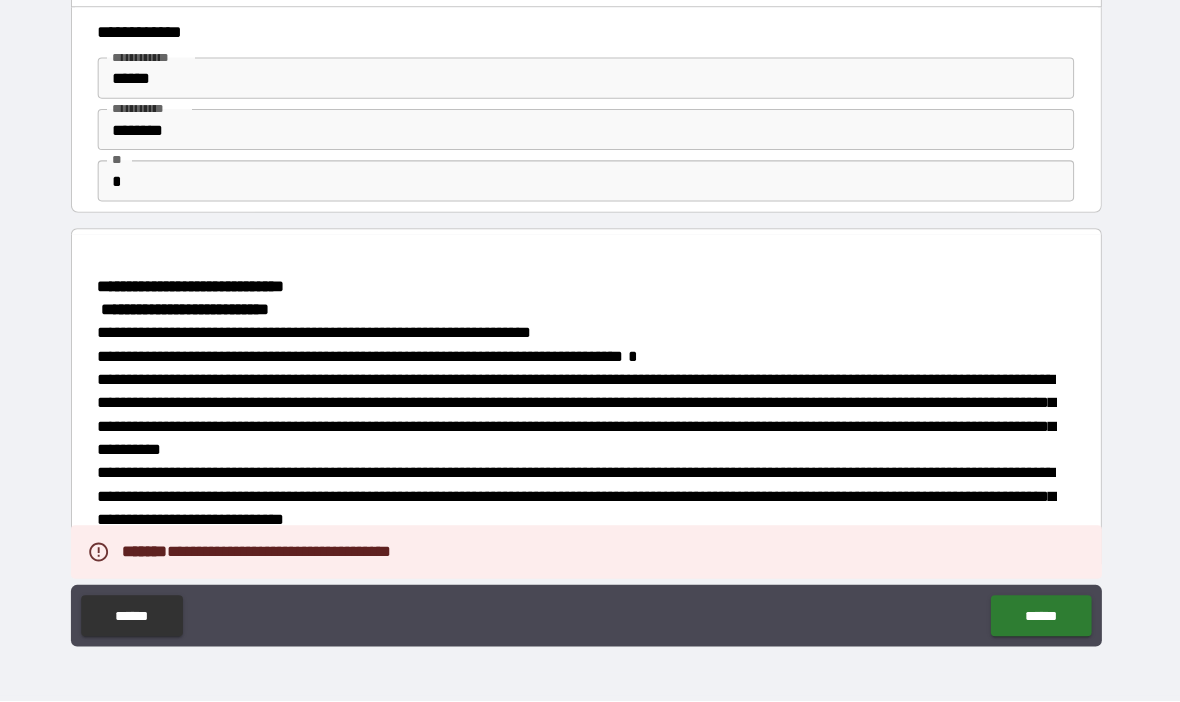 click on "******" at bounding box center [1032, 619] 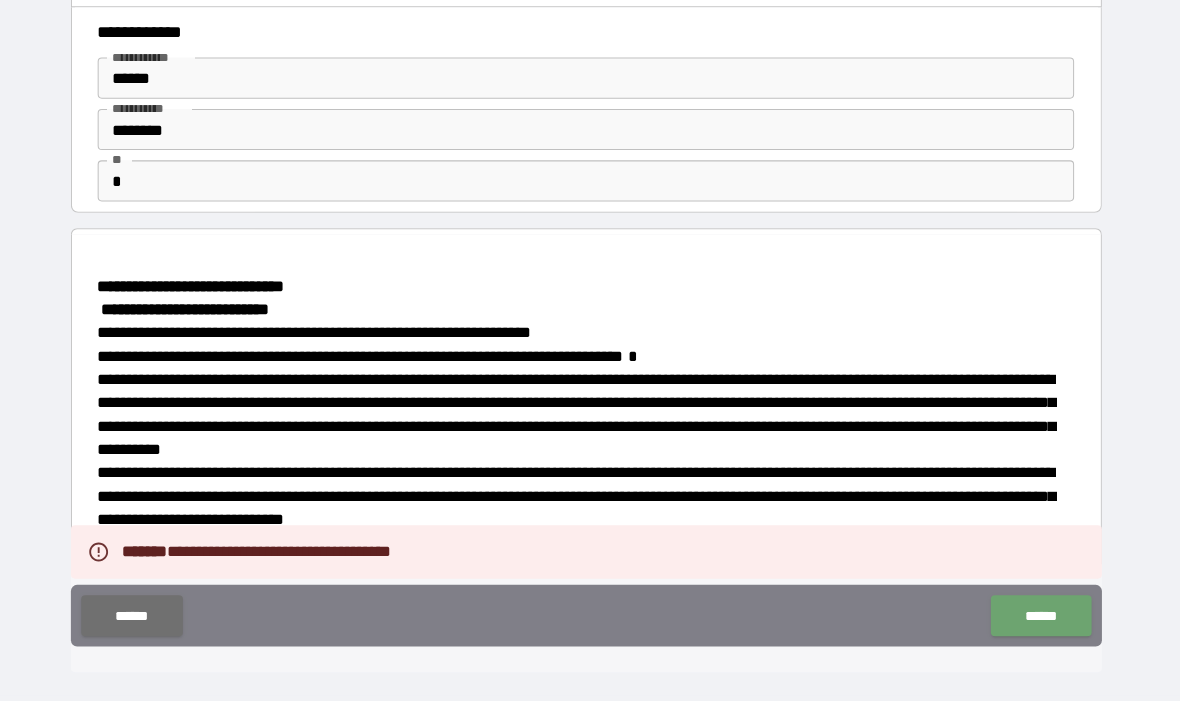 click on "******" at bounding box center [1032, 619] 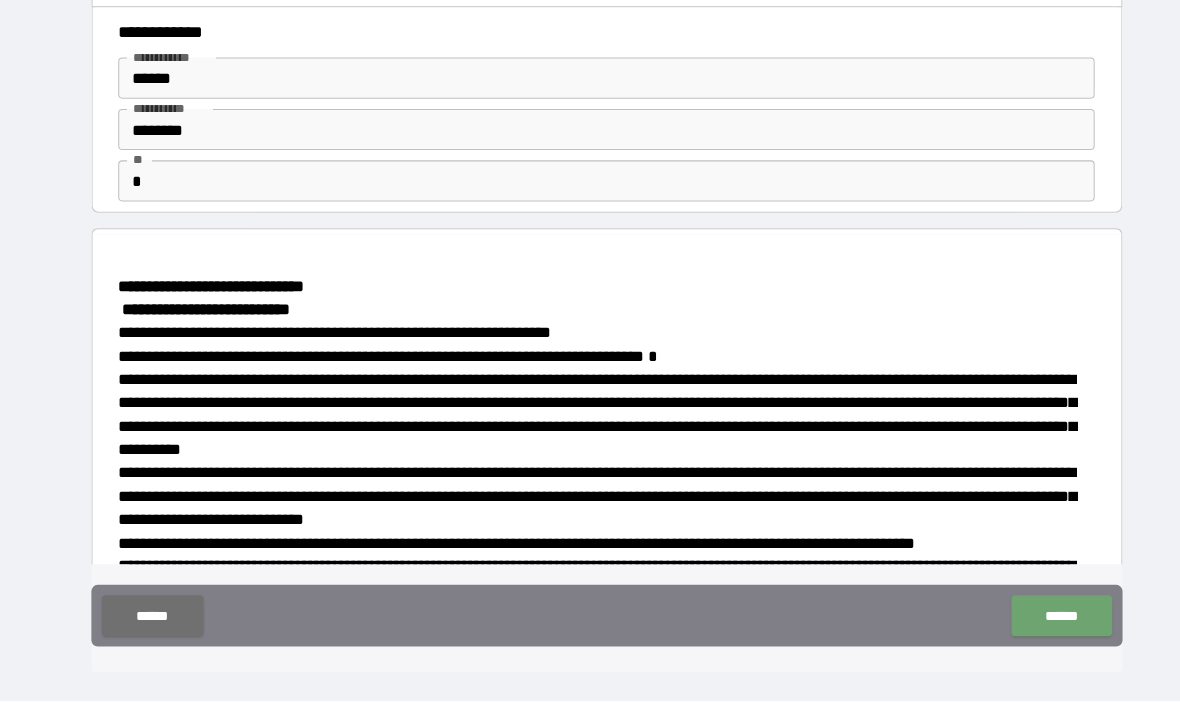 click on "******" at bounding box center [1032, 619] 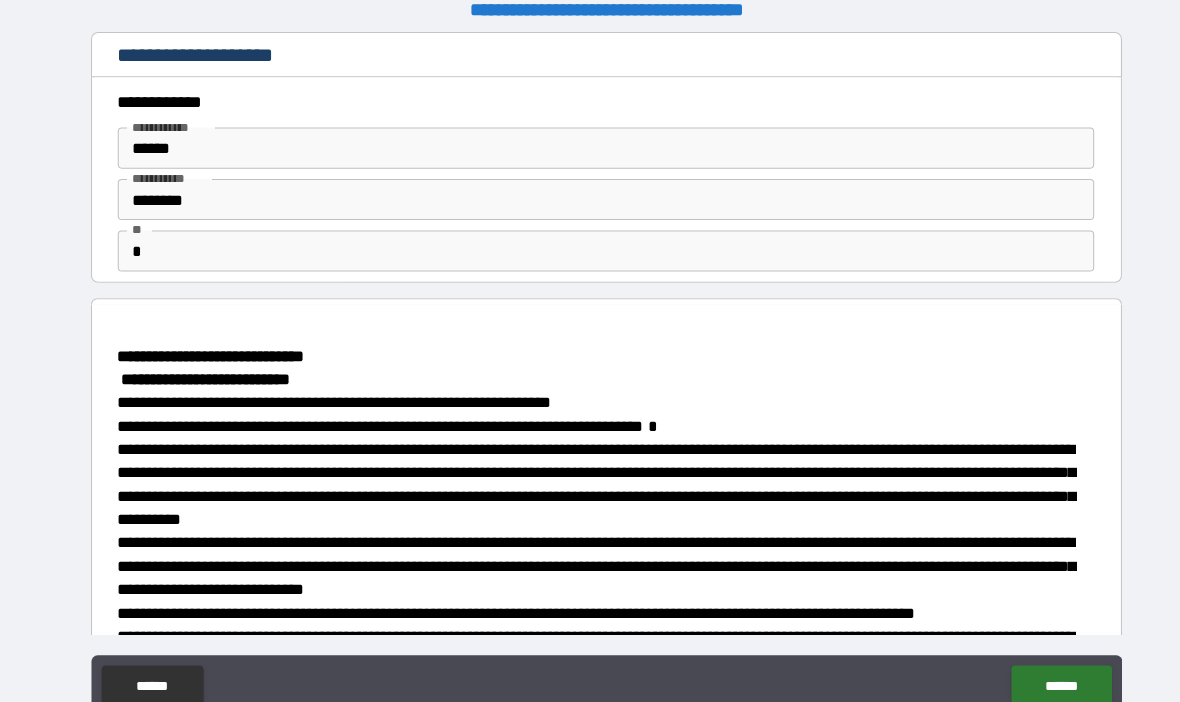 scroll, scrollTop: 20, scrollLeft: 0, axis: vertical 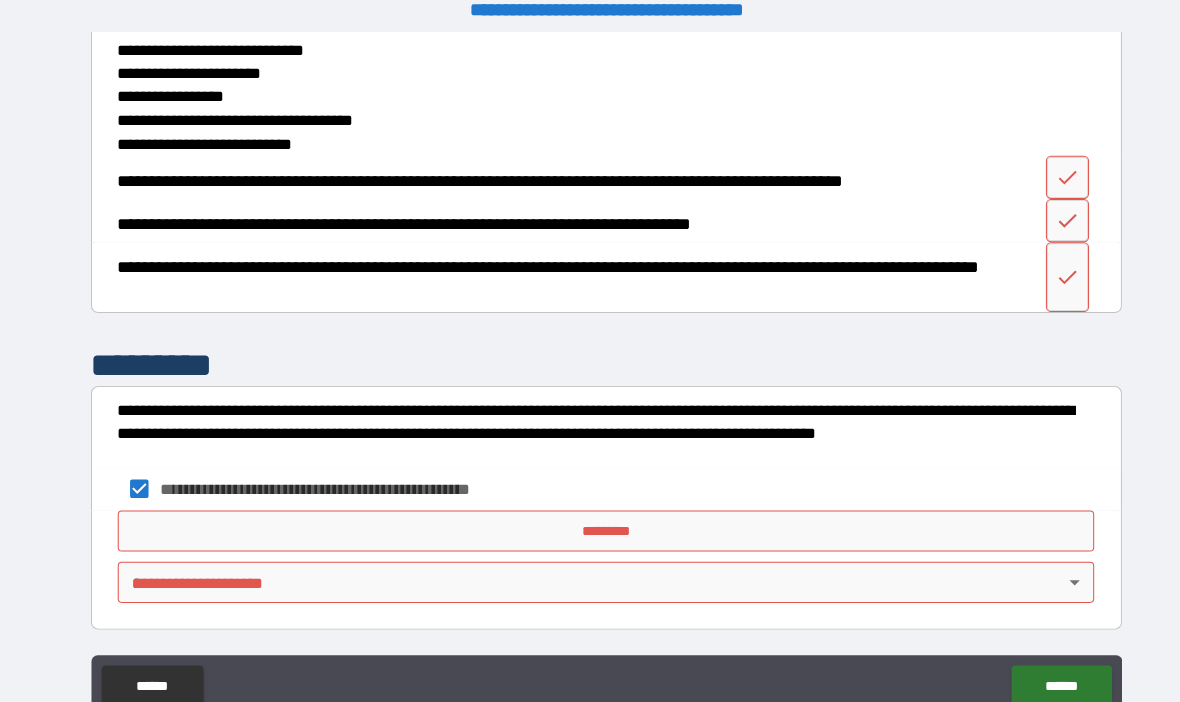 click on "*********" at bounding box center (590, 517) 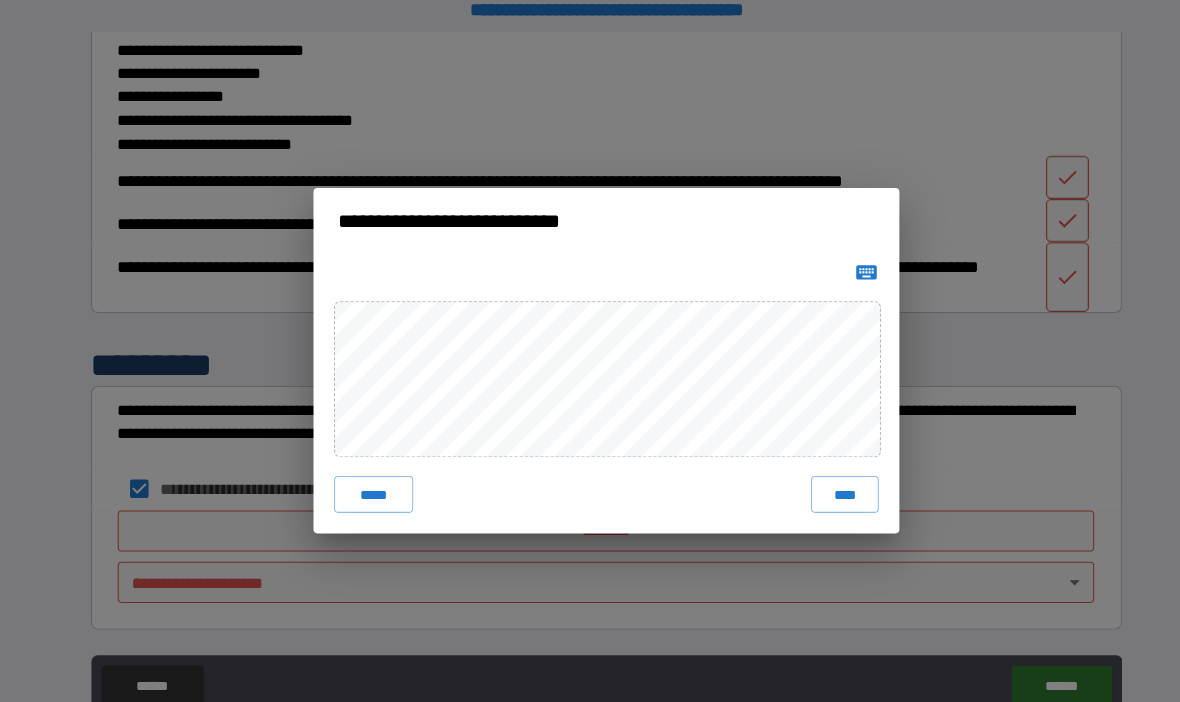 click on "****" at bounding box center (822, 481) 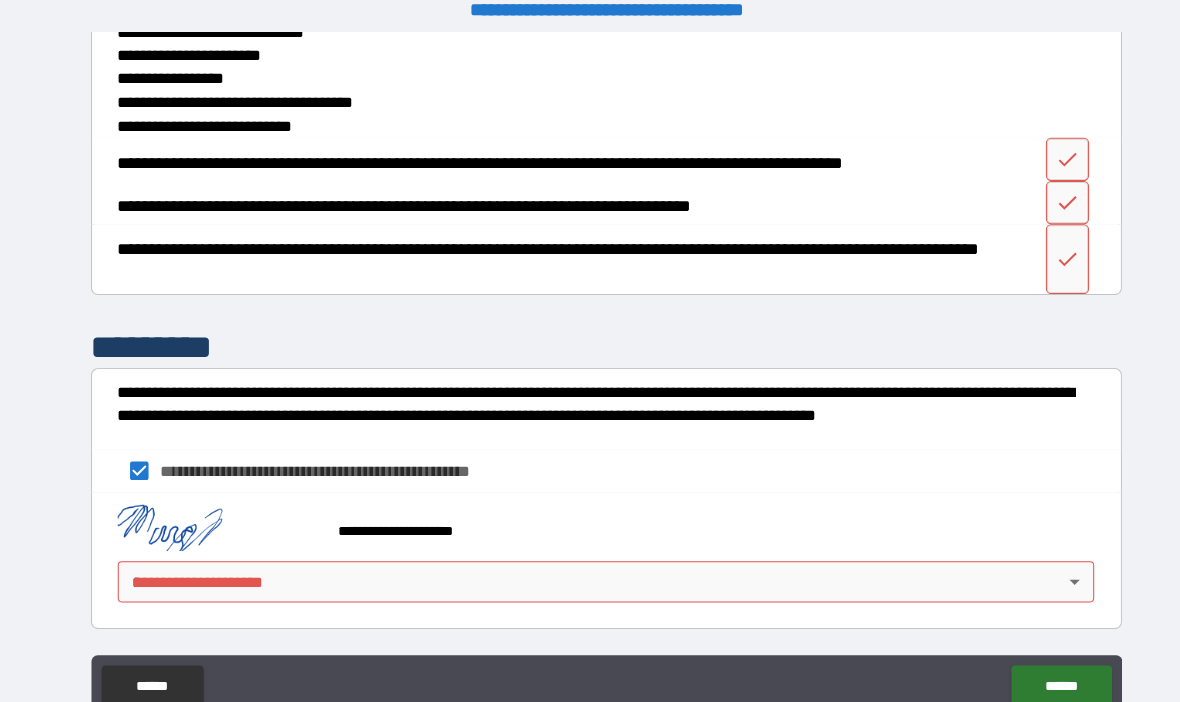 scroll, scrollTop: 2792, scrollLeft: 0, axis: vertical 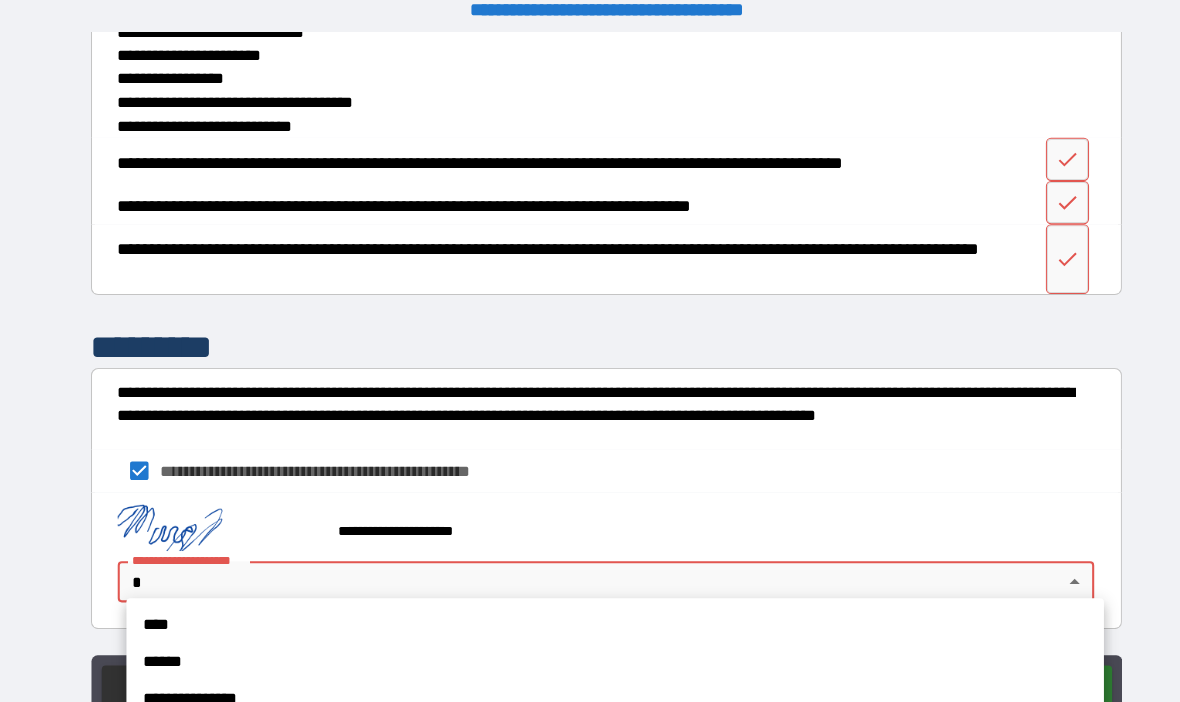 click on "****" at bounding box center (598, 608) 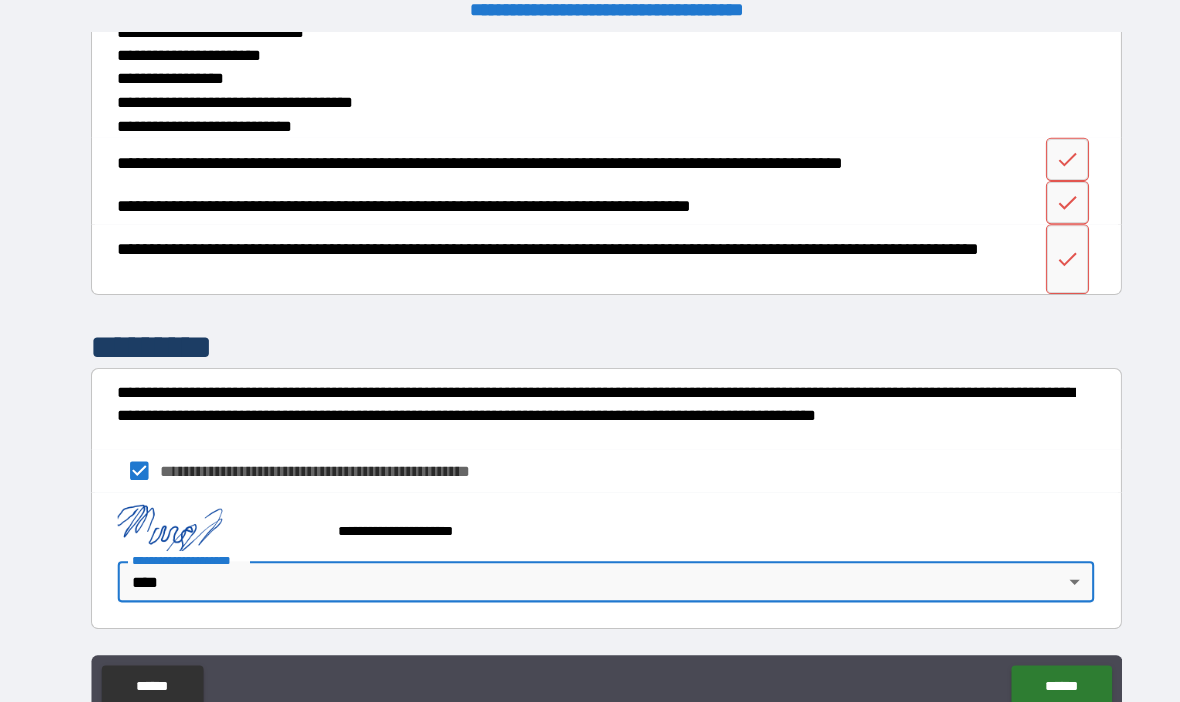 click on "**********" at bounding box center [590, 365] 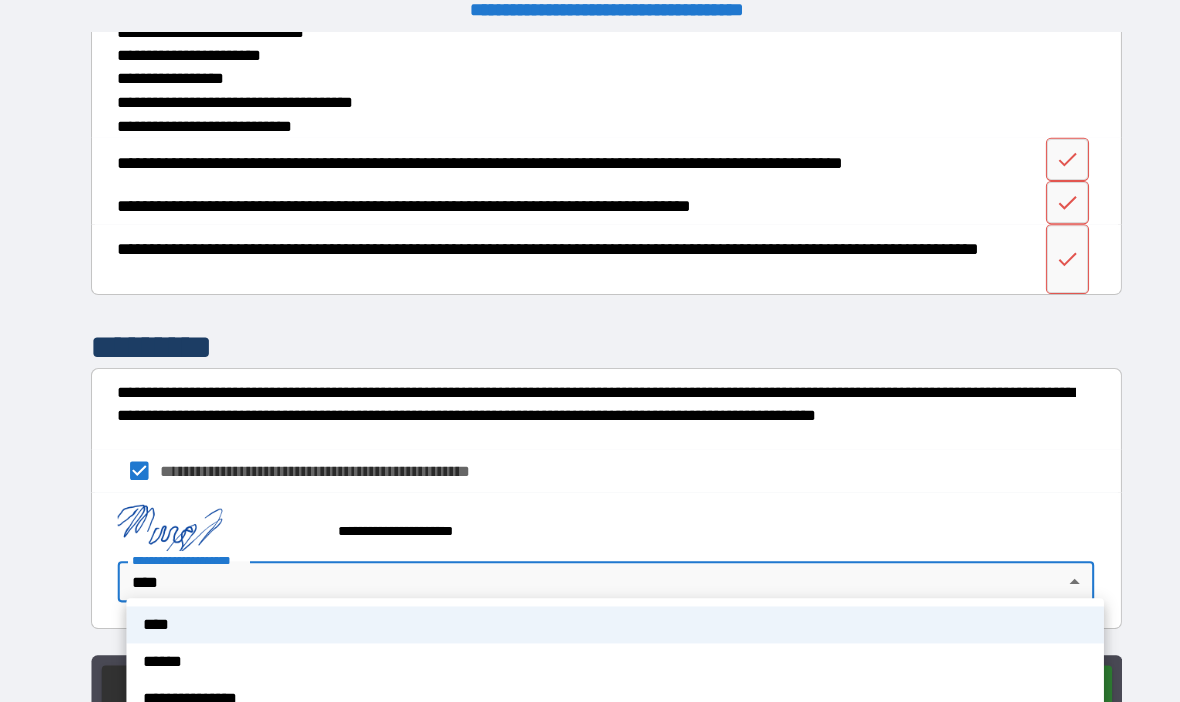 click on "****" at bounding box center [598, 608] 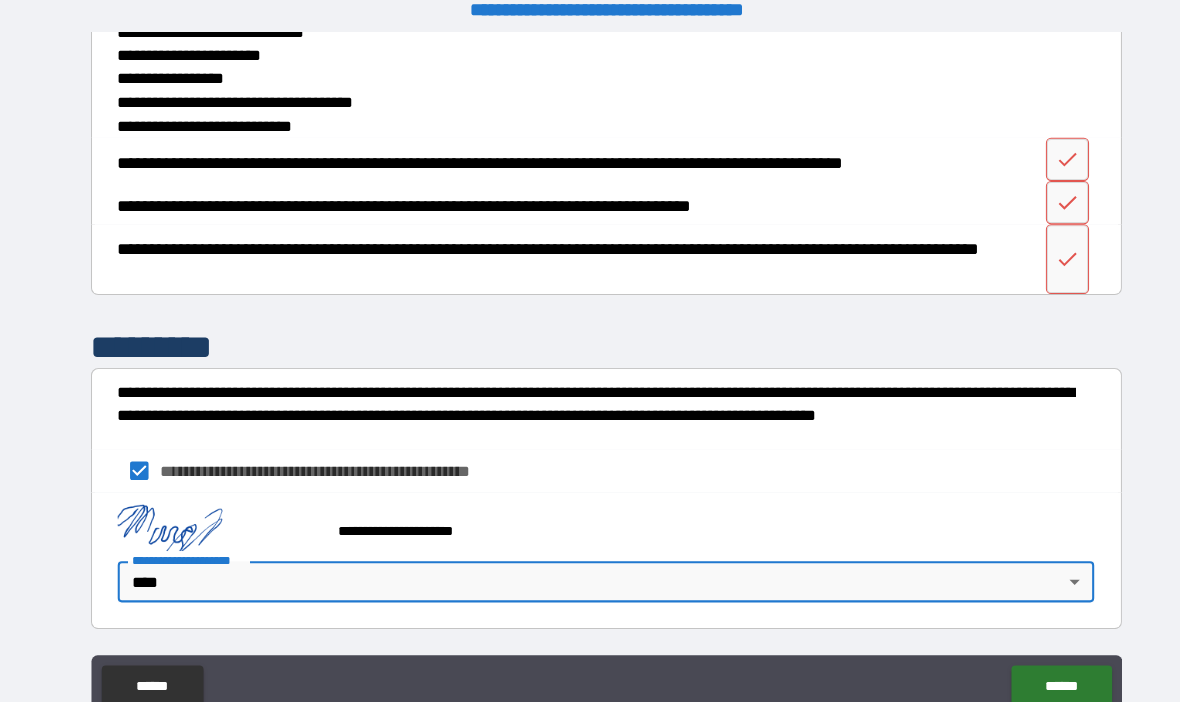 click on "******" at bounding box center [1032, 668] 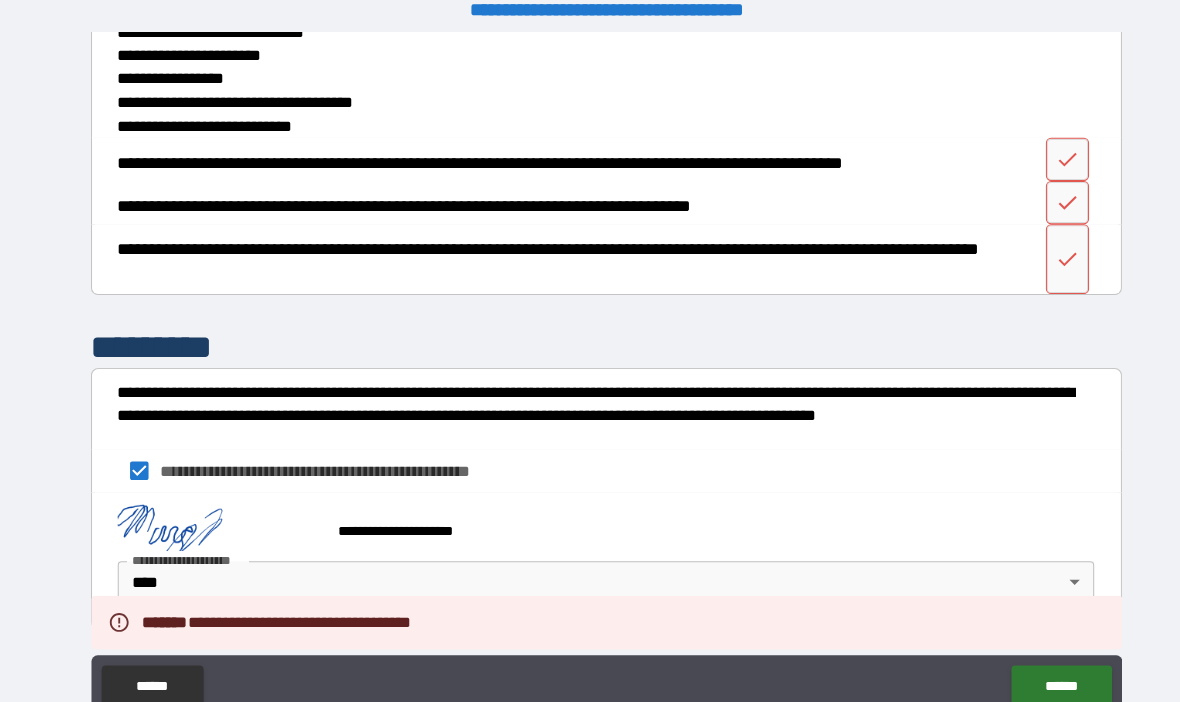 click on "**********" at bounding box center [590, 368] 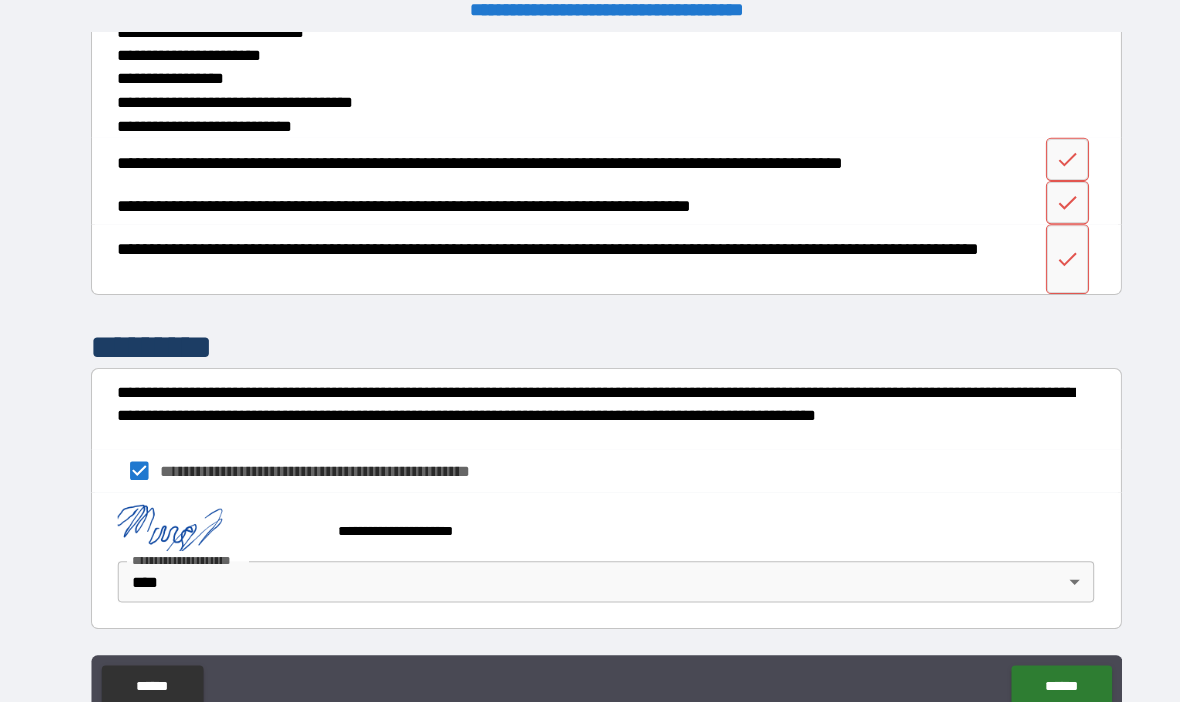 click at bounding box center (1039, 156) 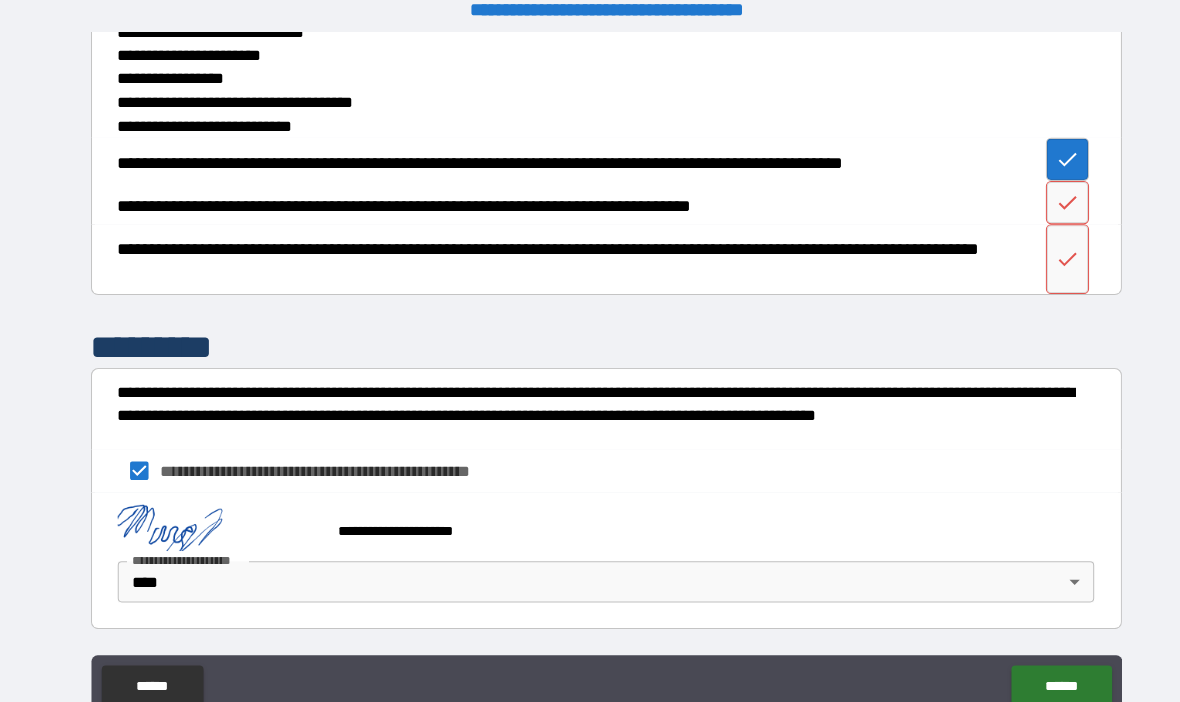 click 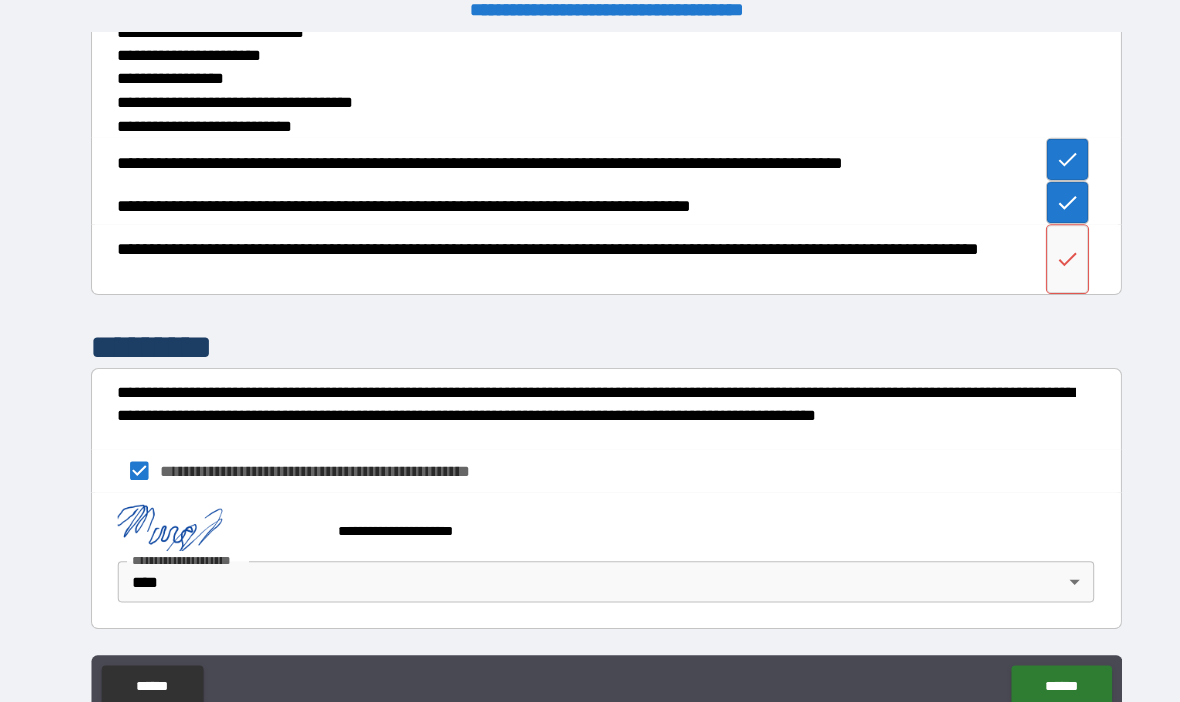 click 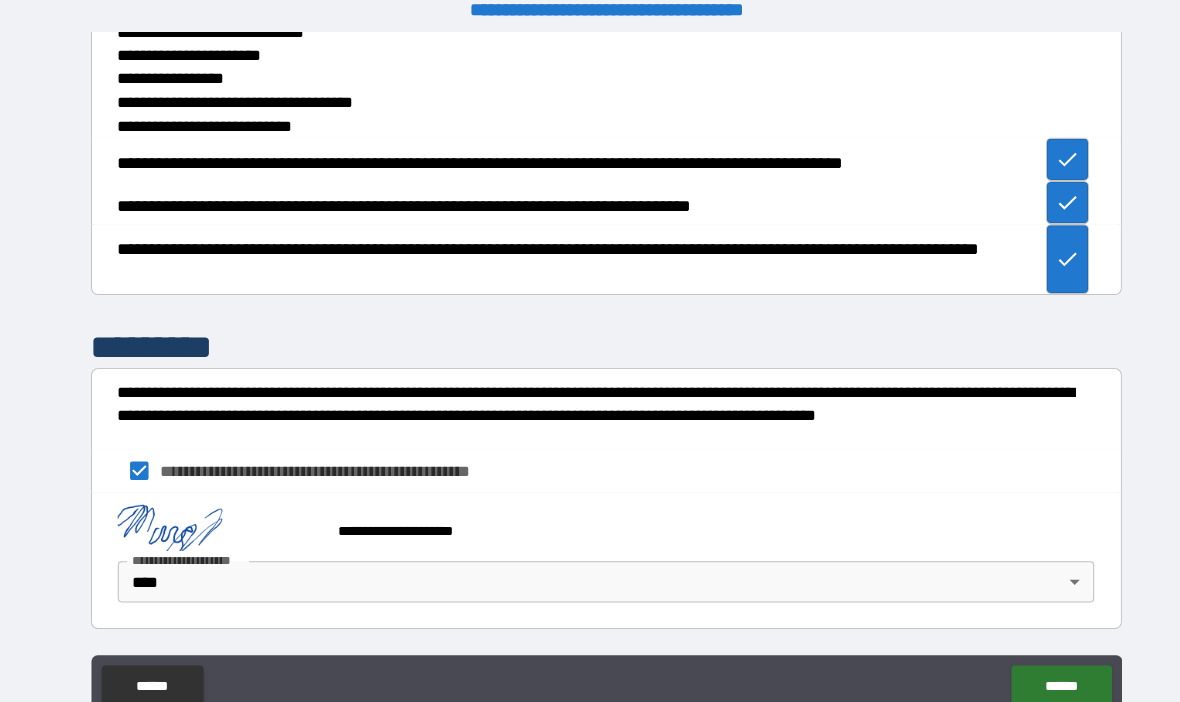 click on "**********" at bounding box center (590, 365) 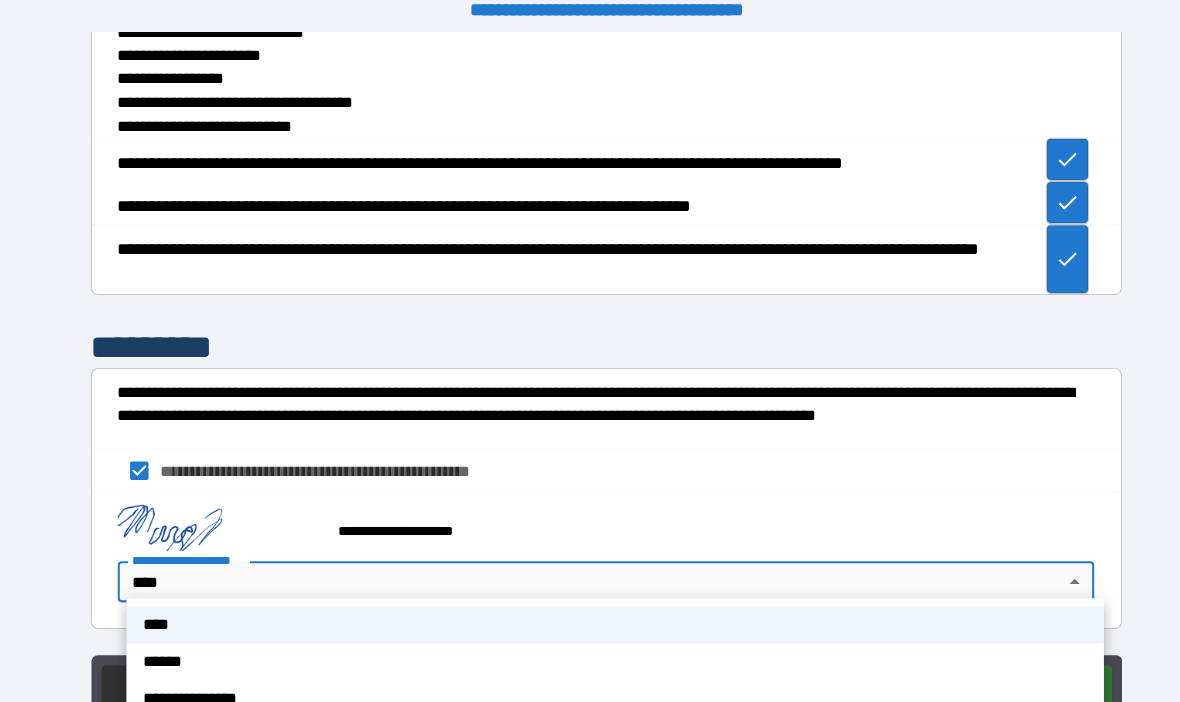 click on "**********" at bounding box center [598, 680] 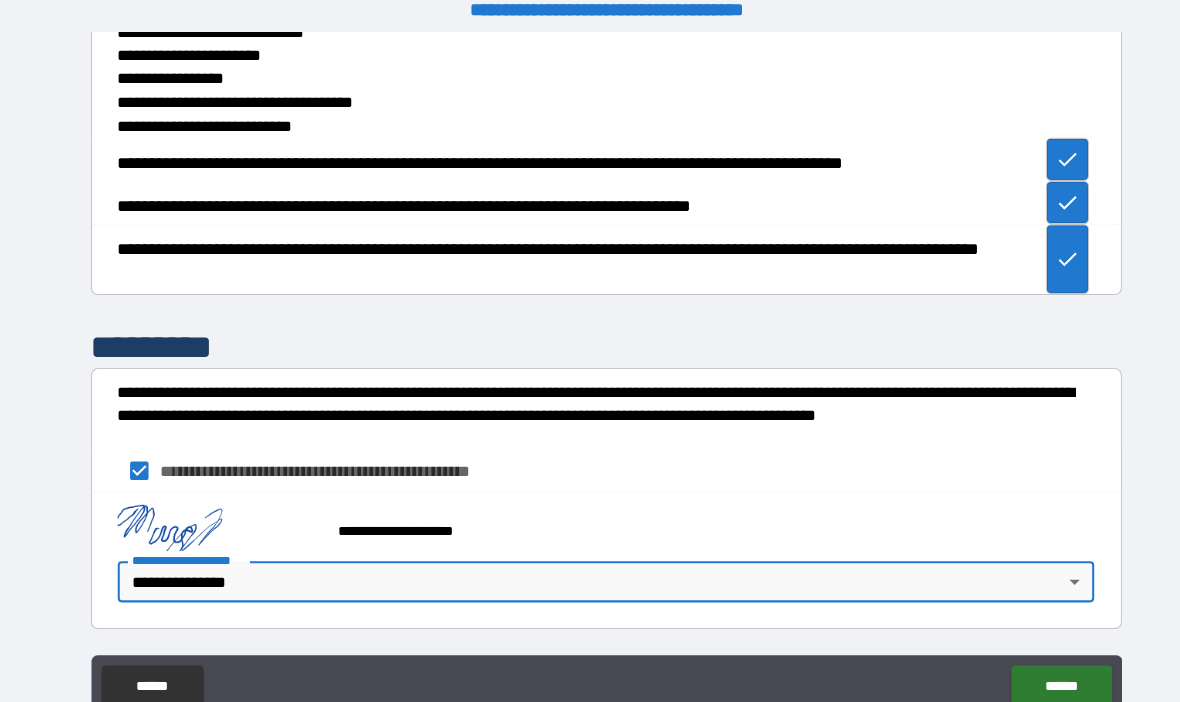 type on "**********" 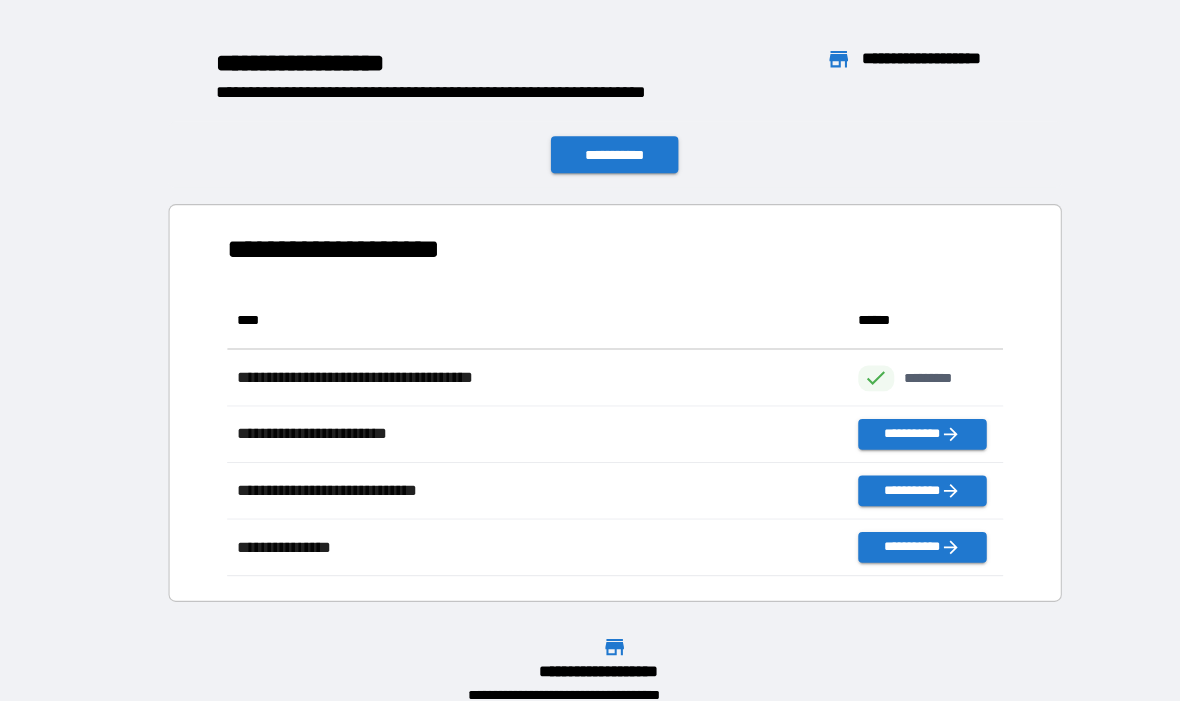 scroll, scrollTop: 1, scrollLeft: 1, axis: both 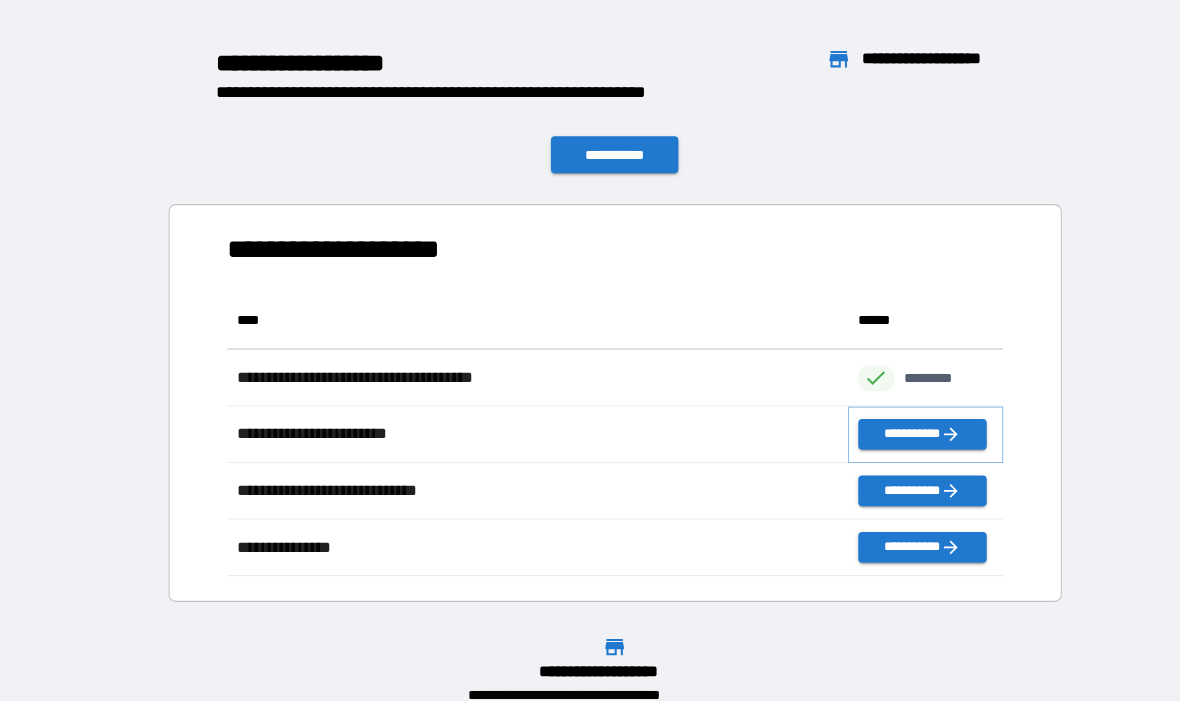 click on "**********" at bounding box center (897, 423) 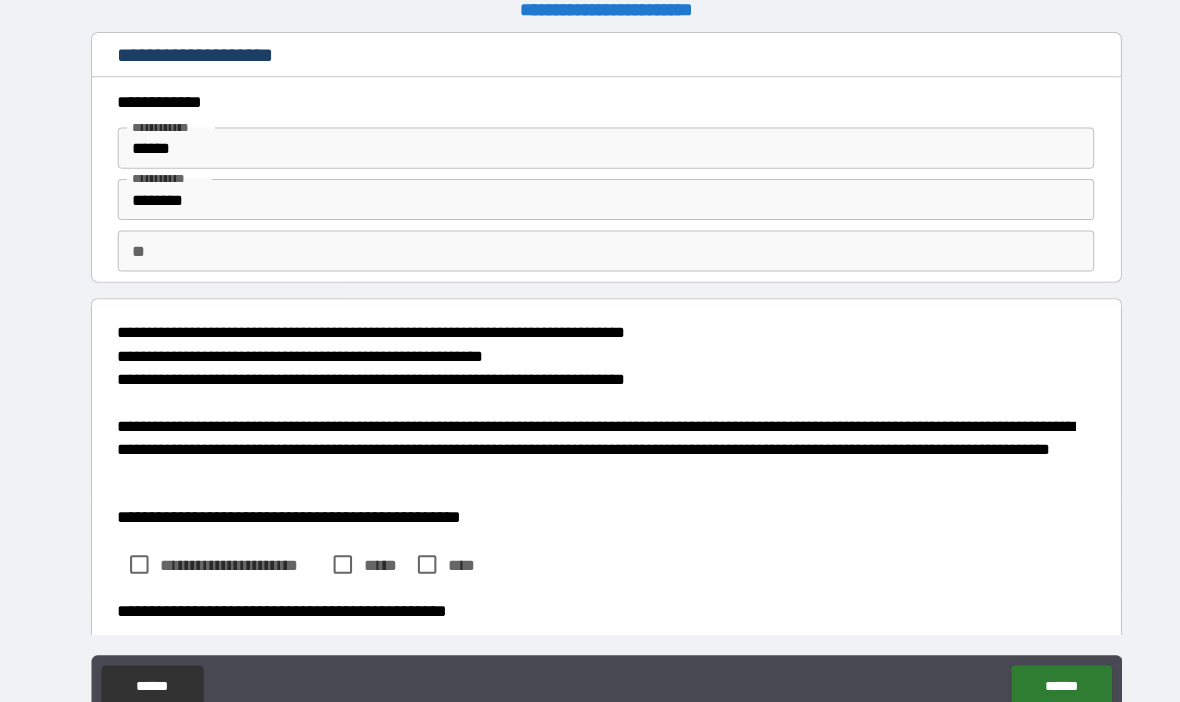 type on "*" 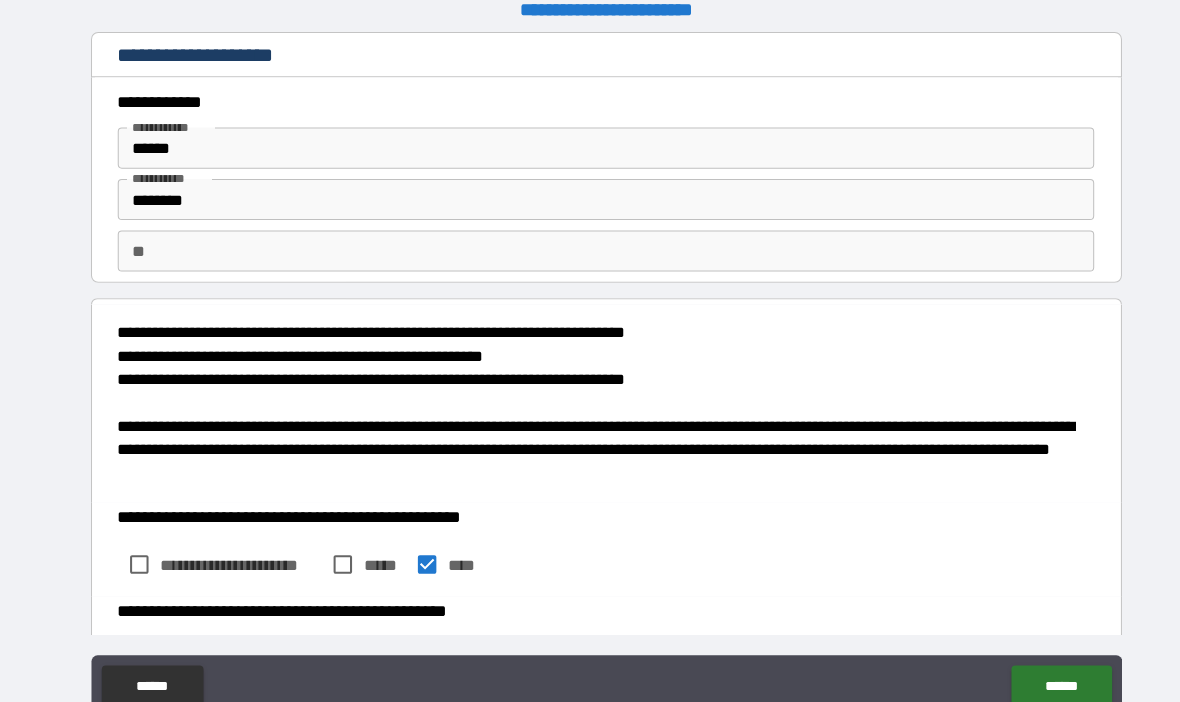 type on "*" 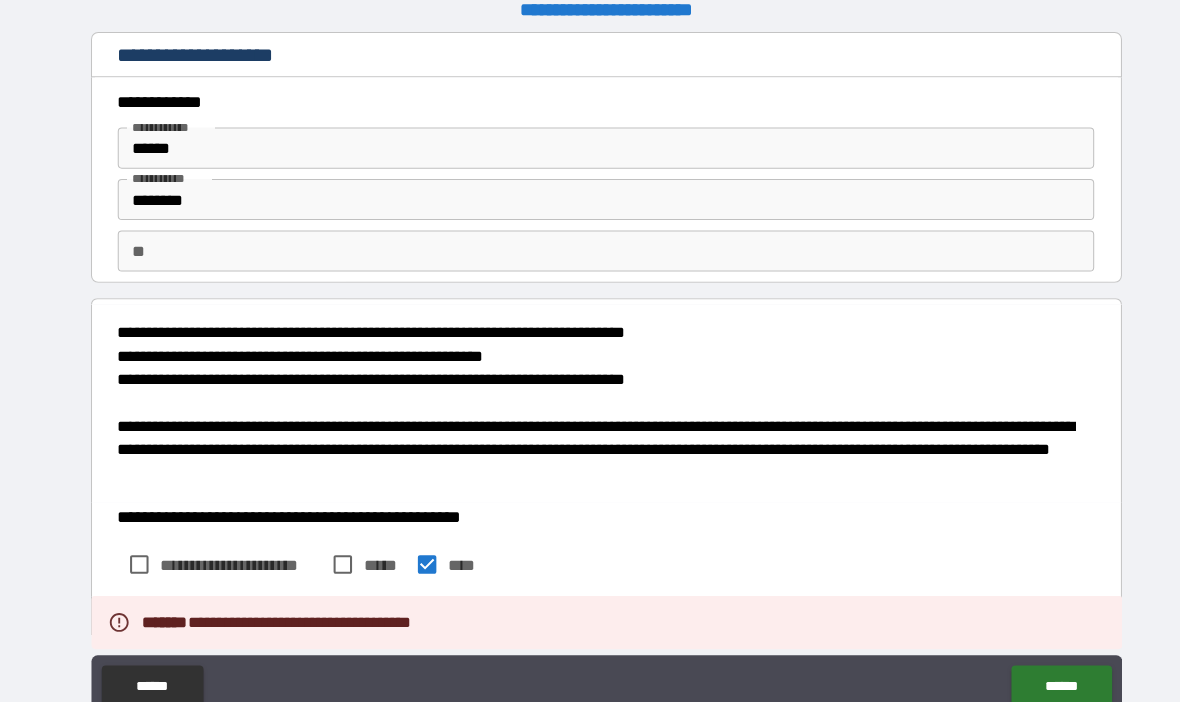 type on "*" 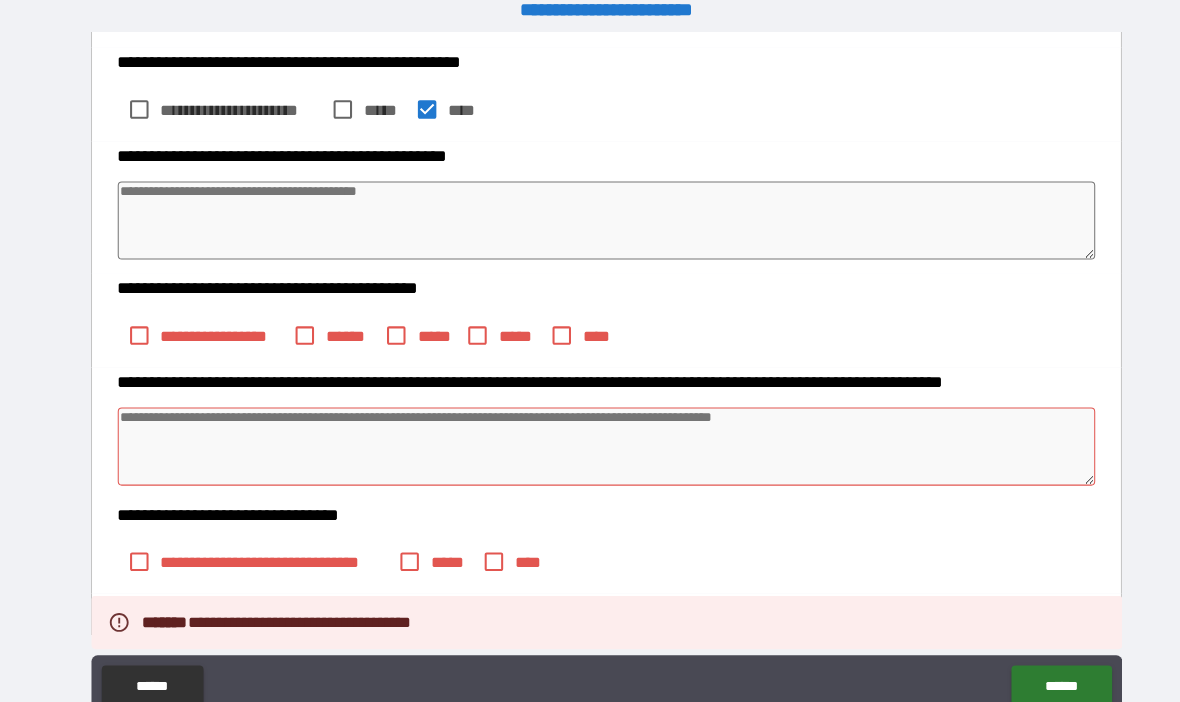scroll, scrollTop: 498, scrollLeft: 0, axis: vertical 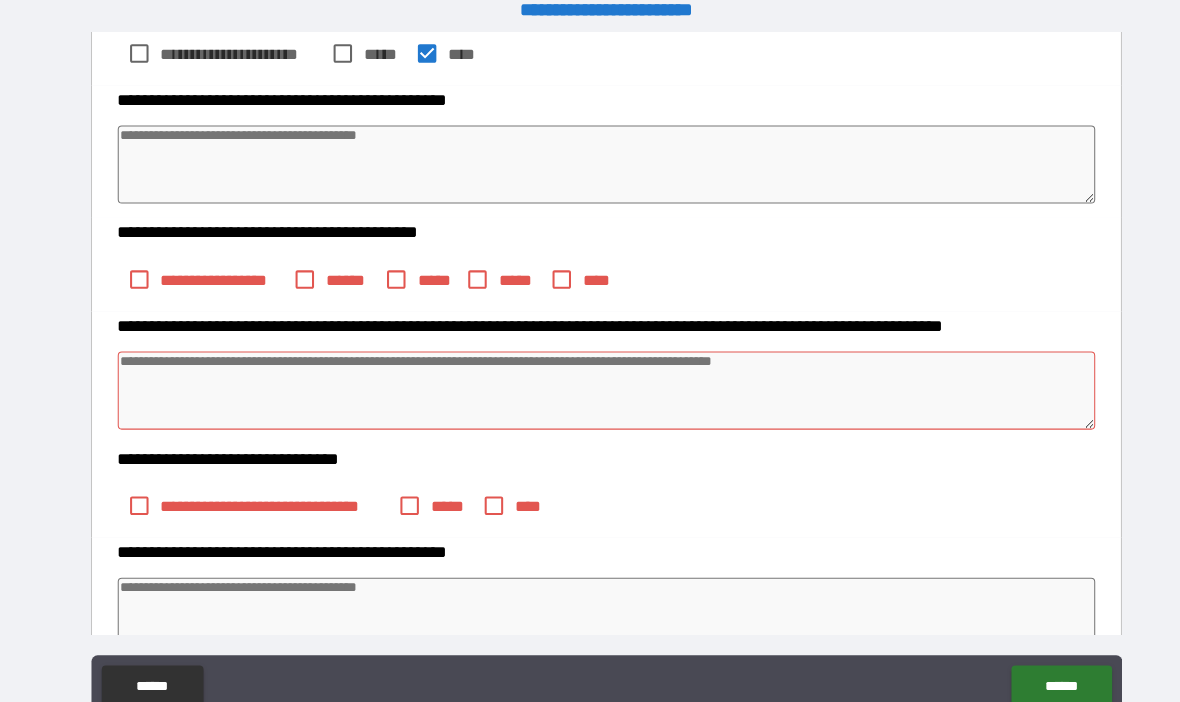 type on "*" 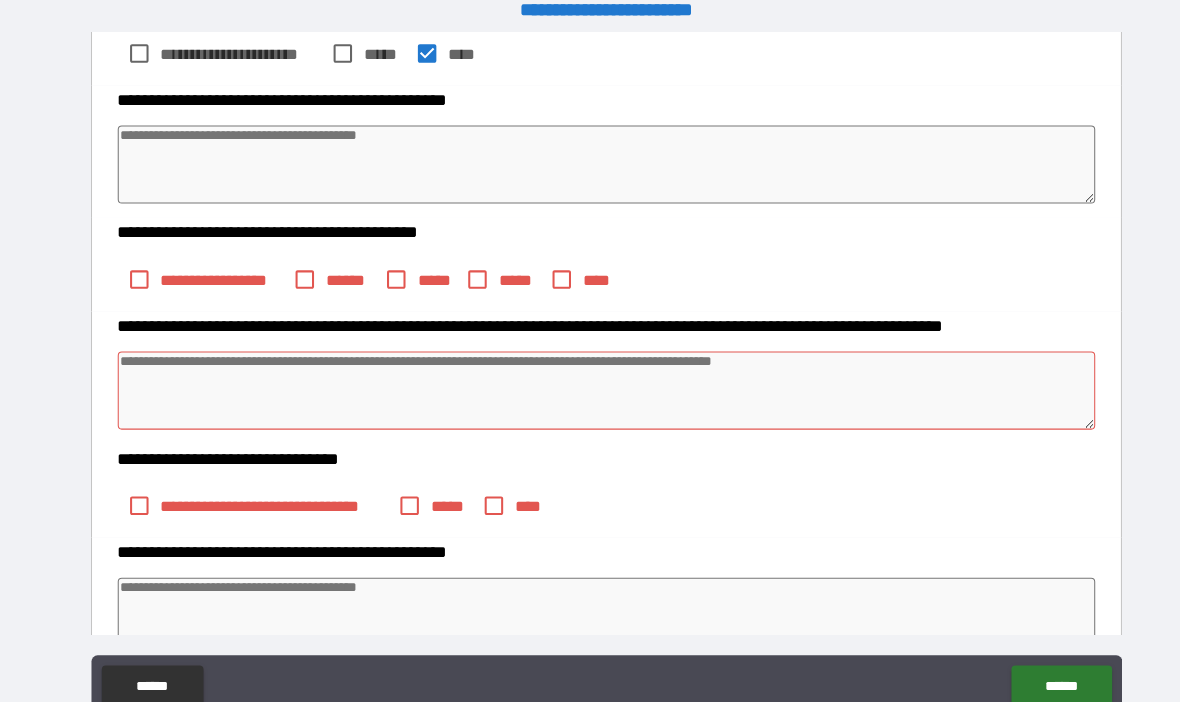 type on "*" 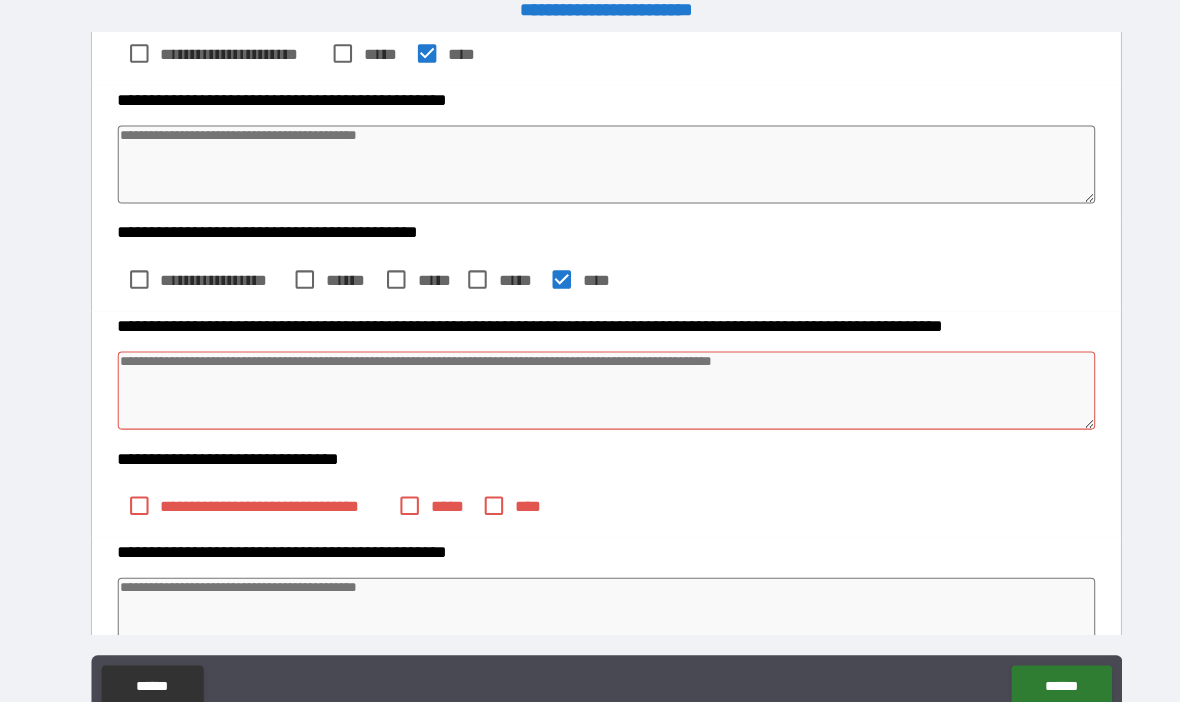 type on "*" 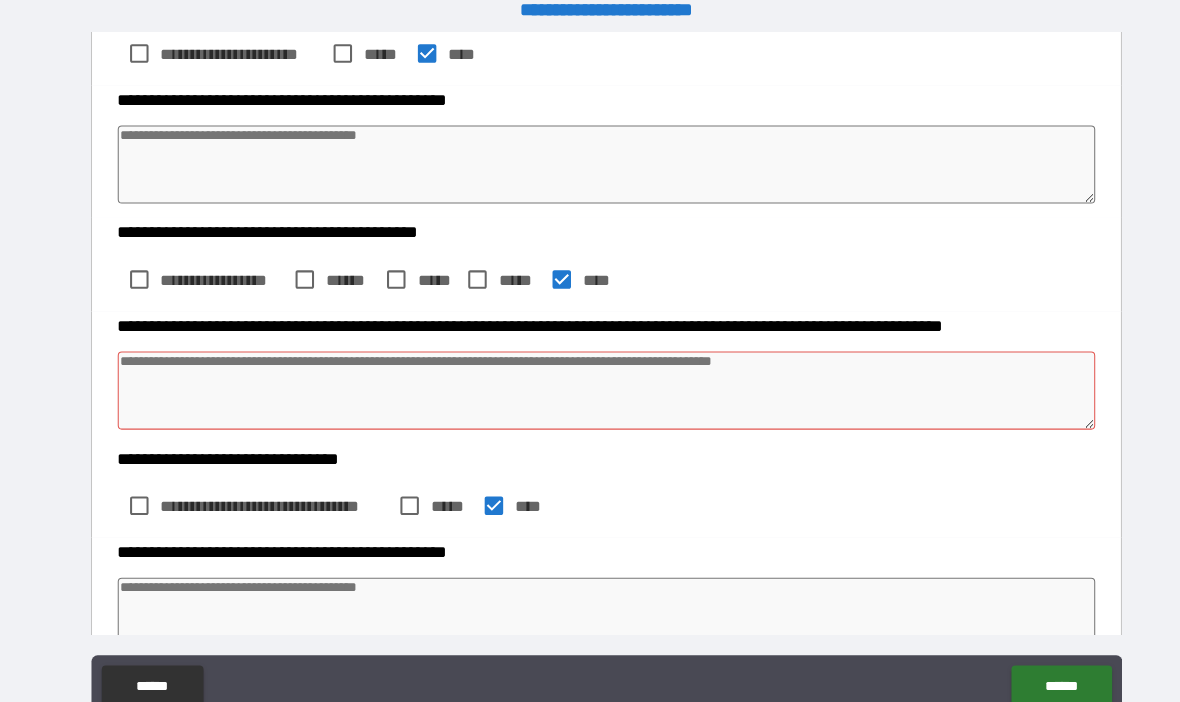 type on "*" 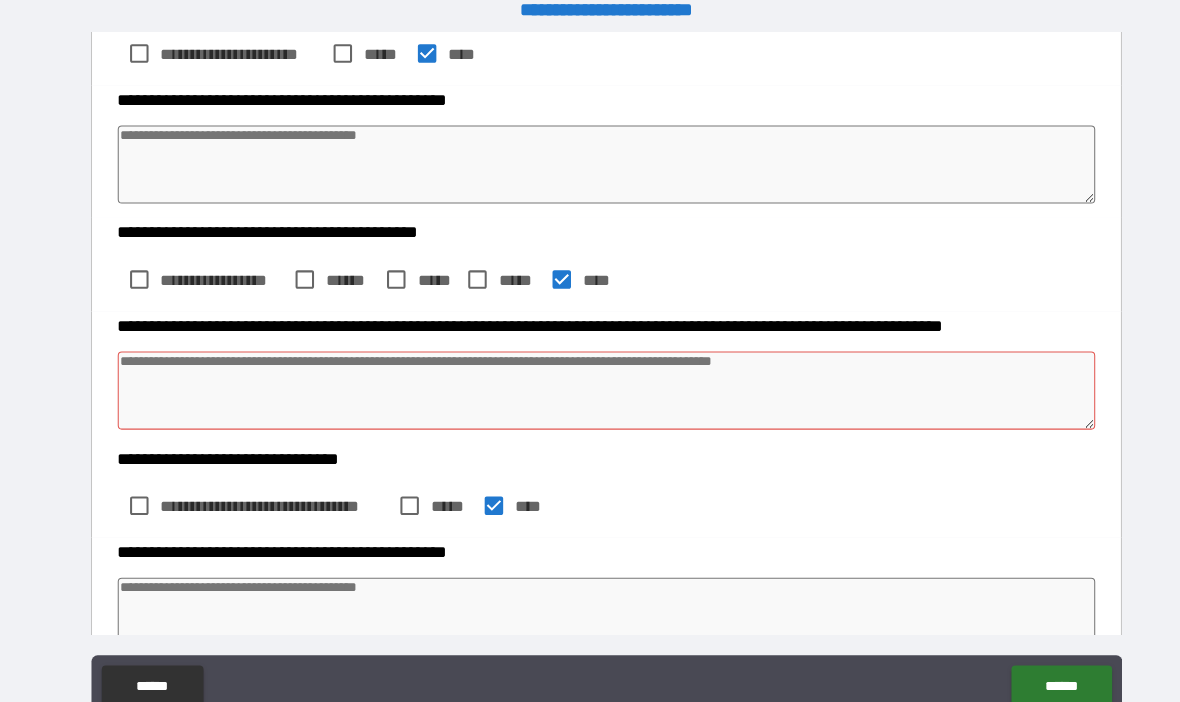 type on "*" 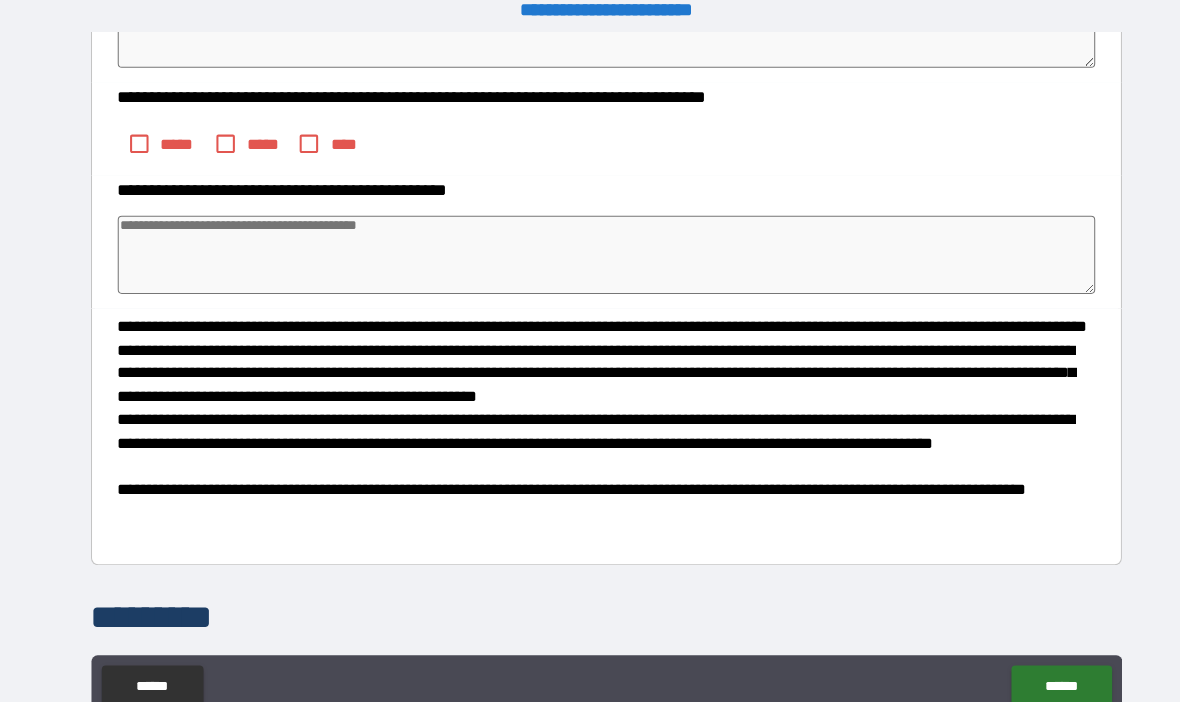 scroll, scrollTop: 1071, scrollLeft: 0, axis: vertical 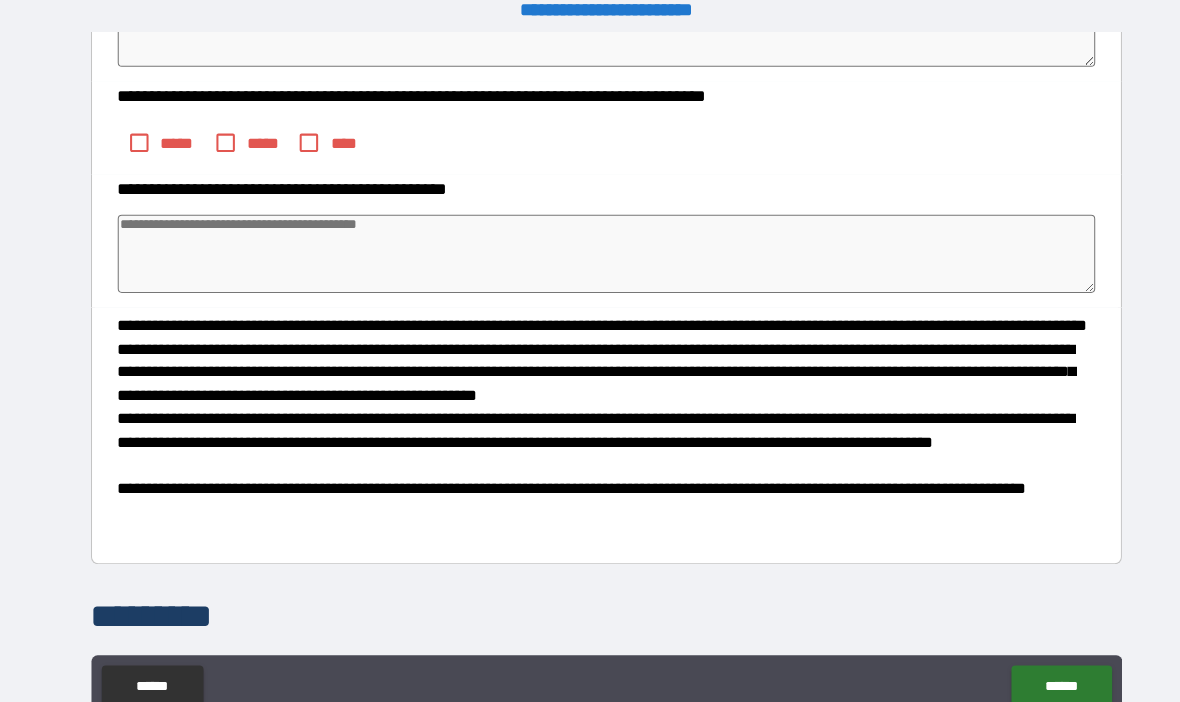 type on "*" 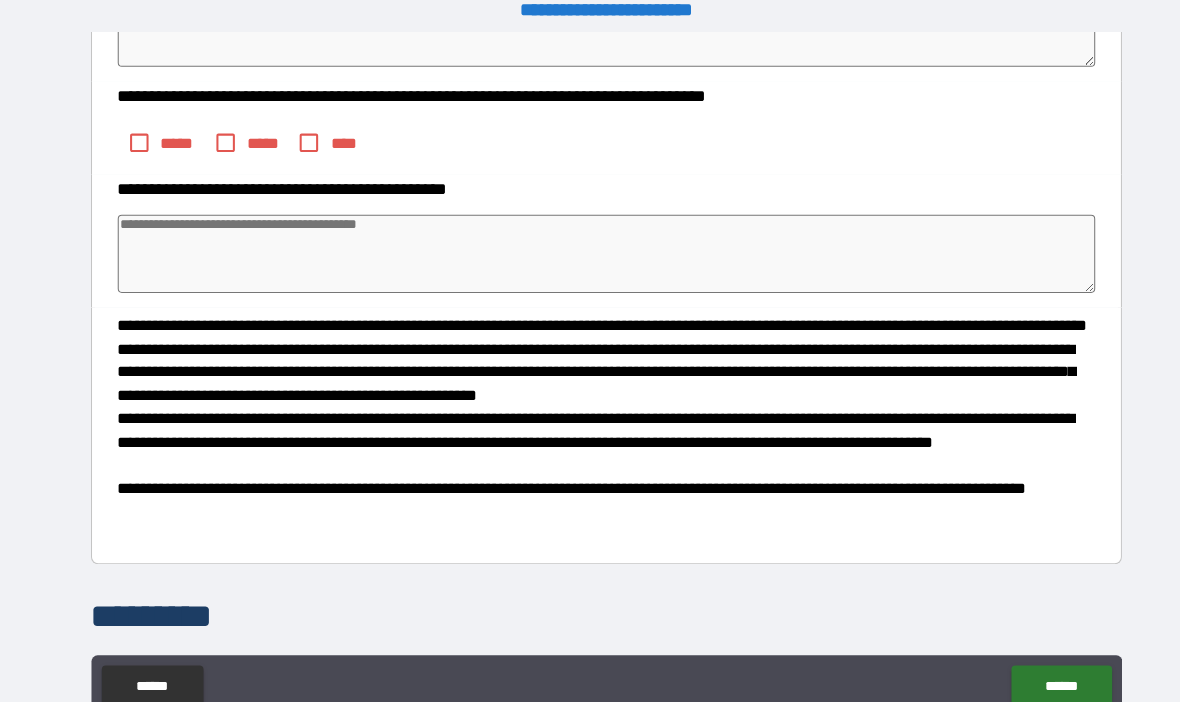 type on "*" 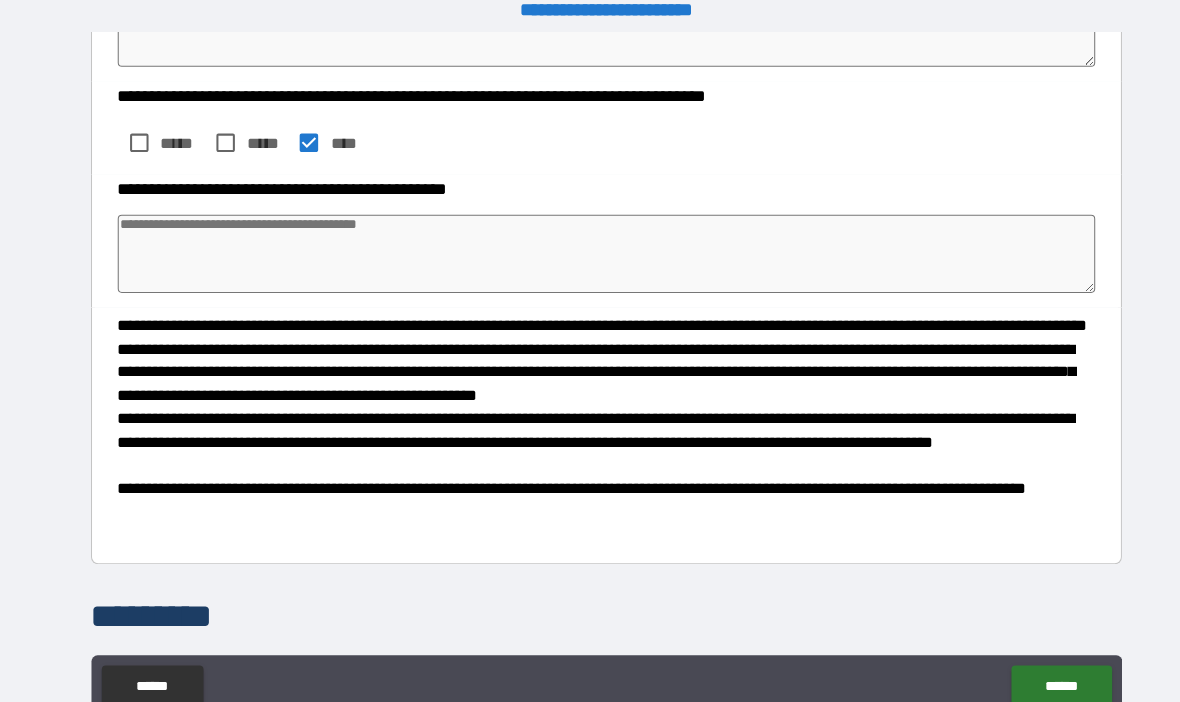type on "*" 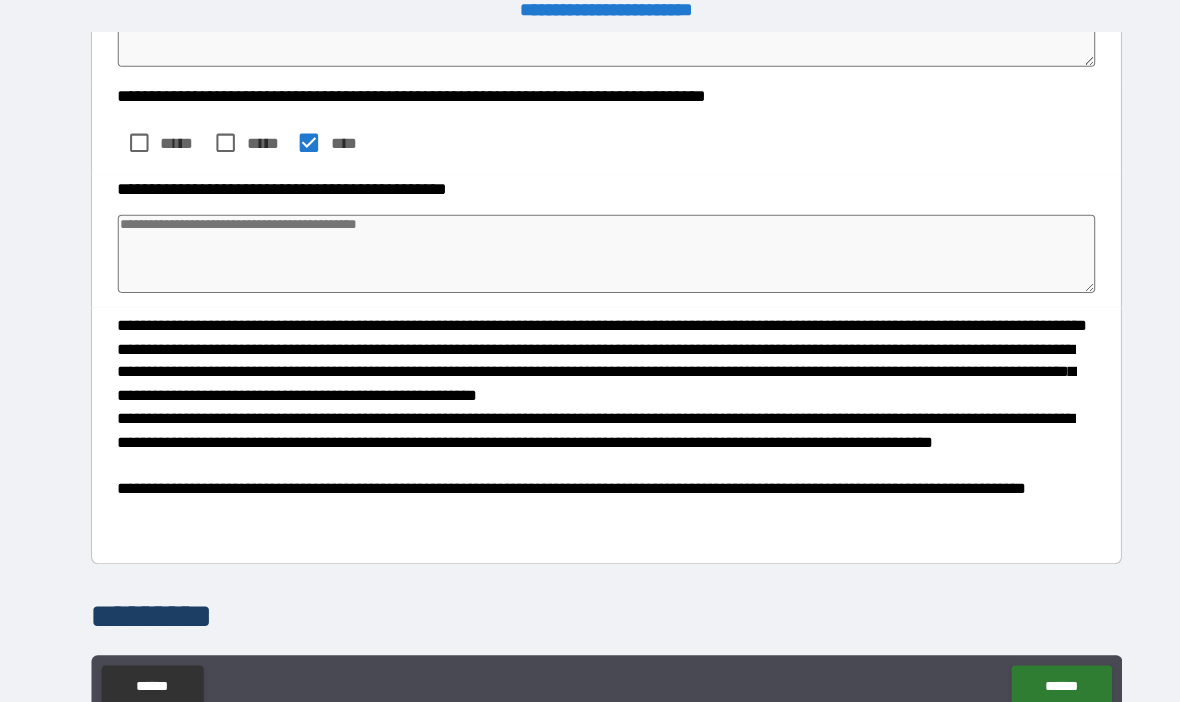 click on "******" at bounding box center (1032, 668) 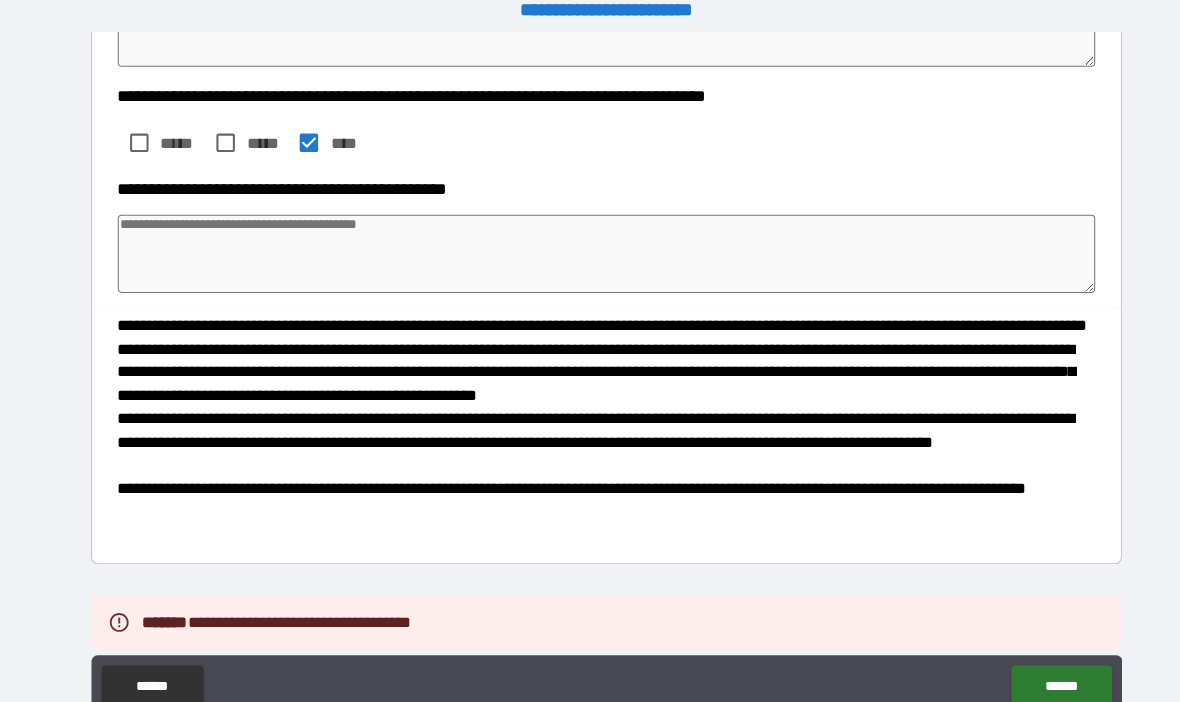 type on "*" 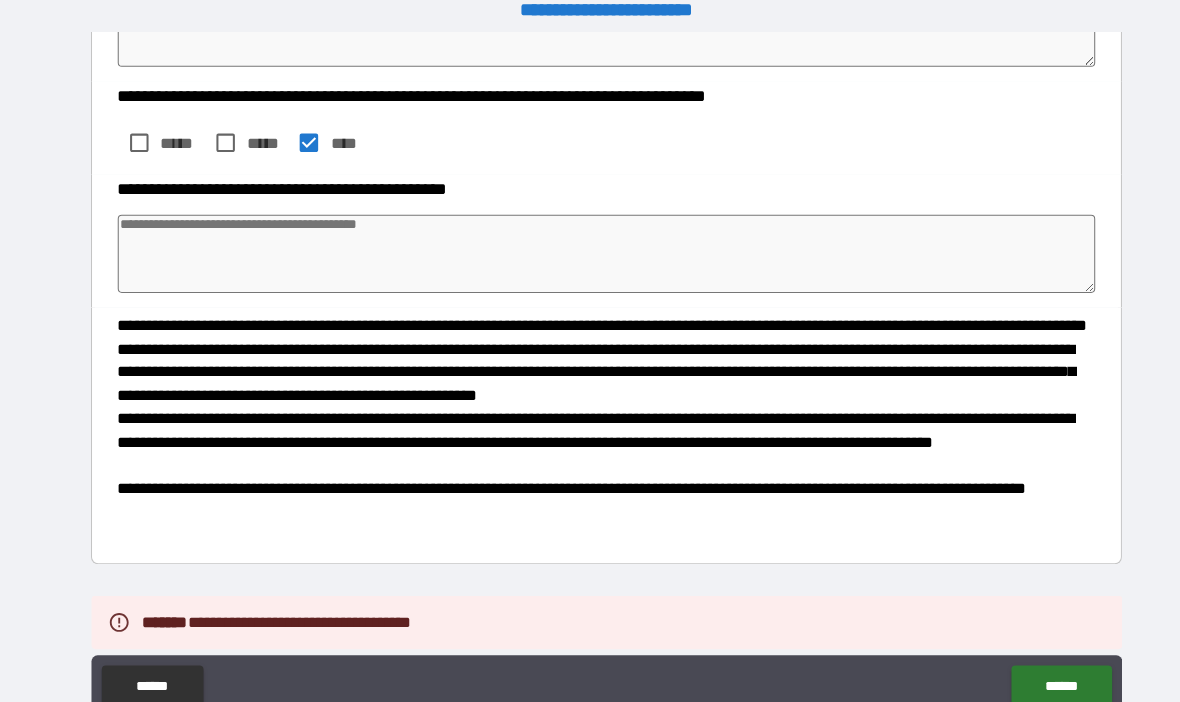 type on "*" 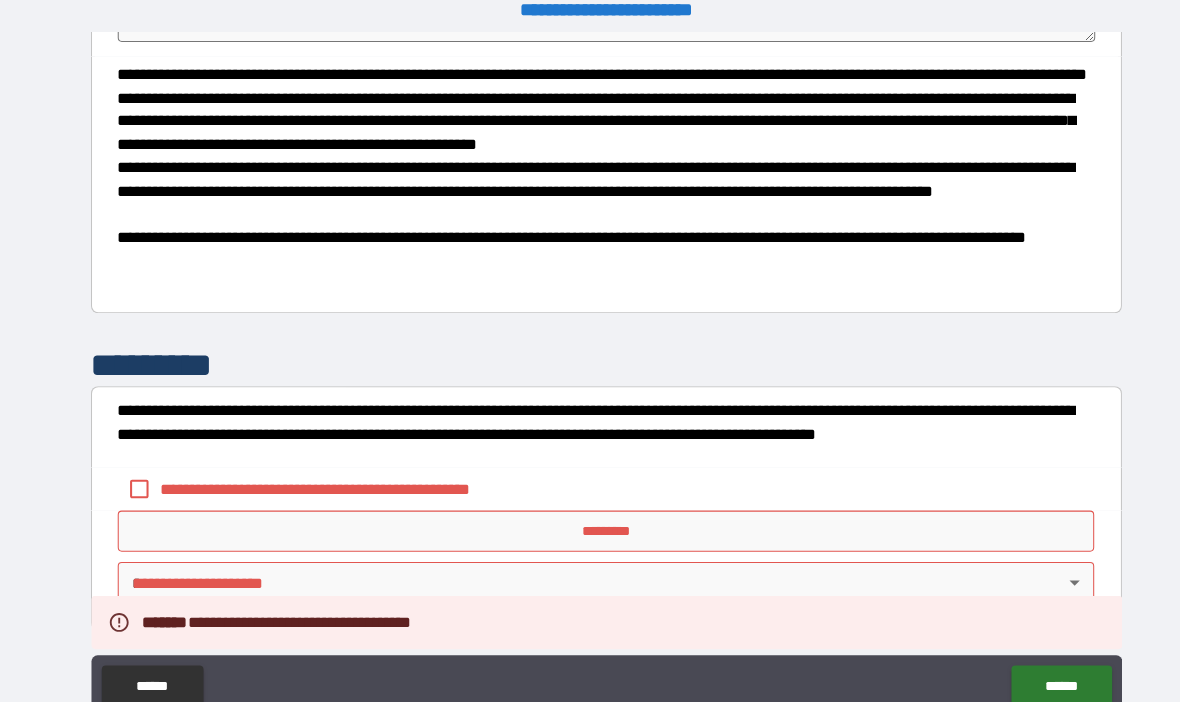 scroll, scrollTop: 1315, scrollLeft: 0, axis: vertical 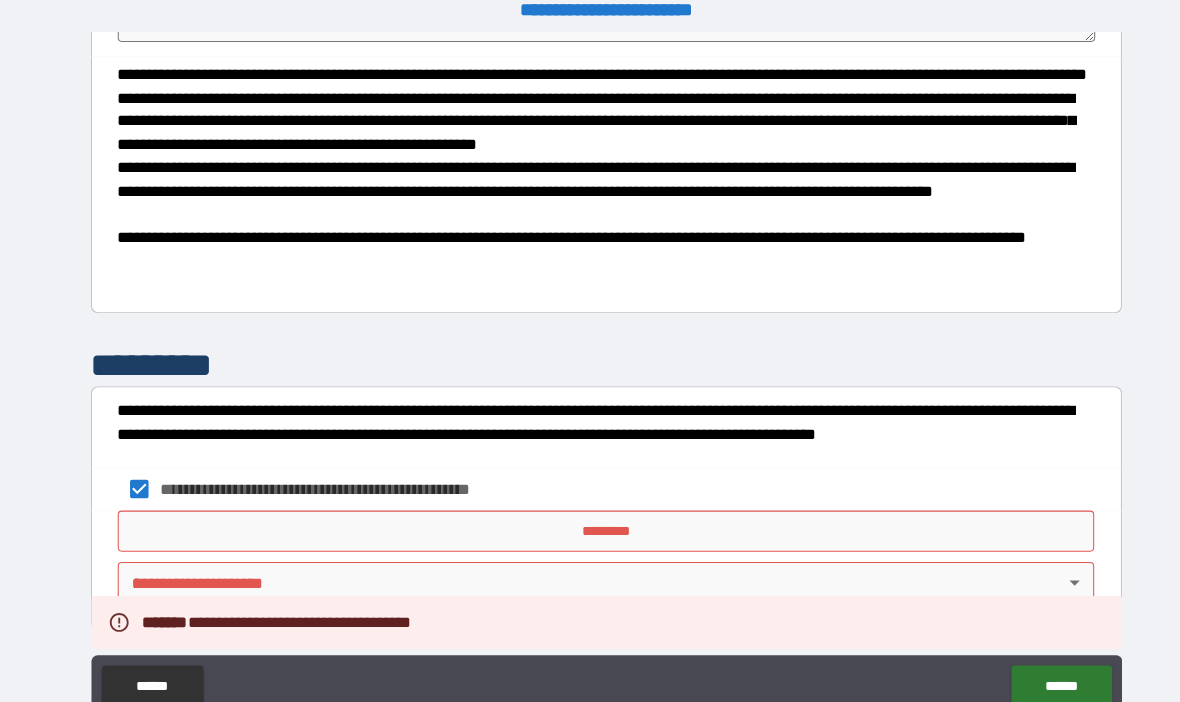 type on "*" 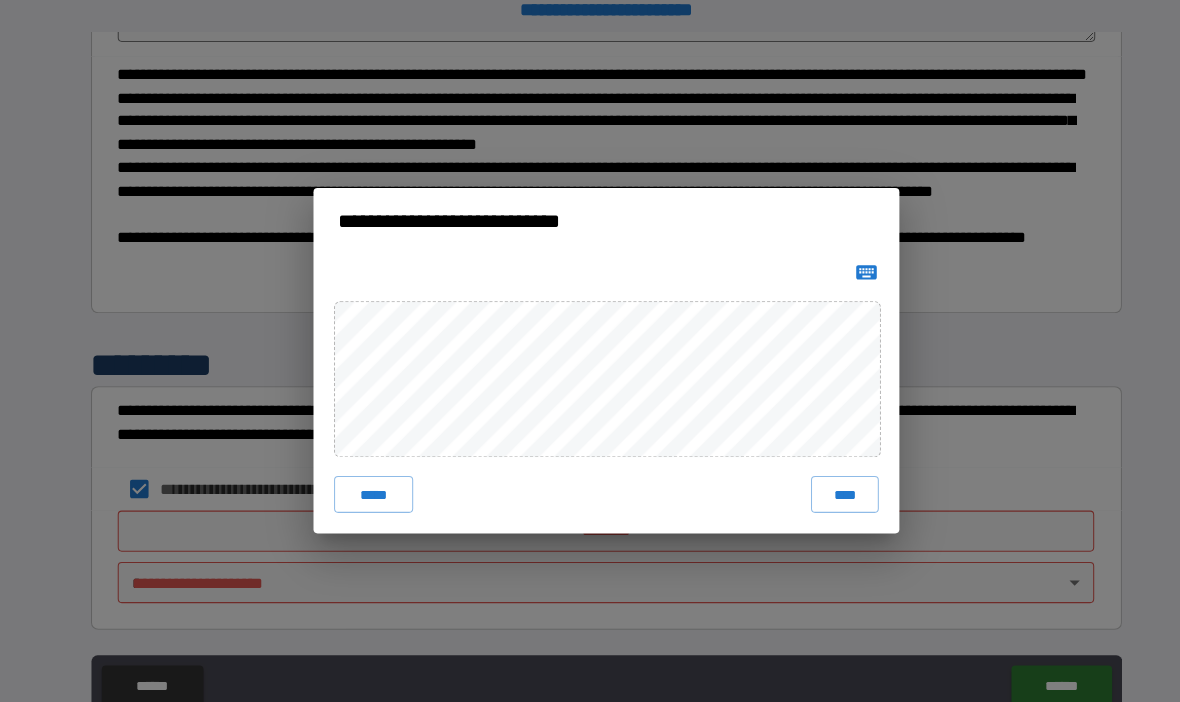 click on "****" at bounding box center (822, 481) 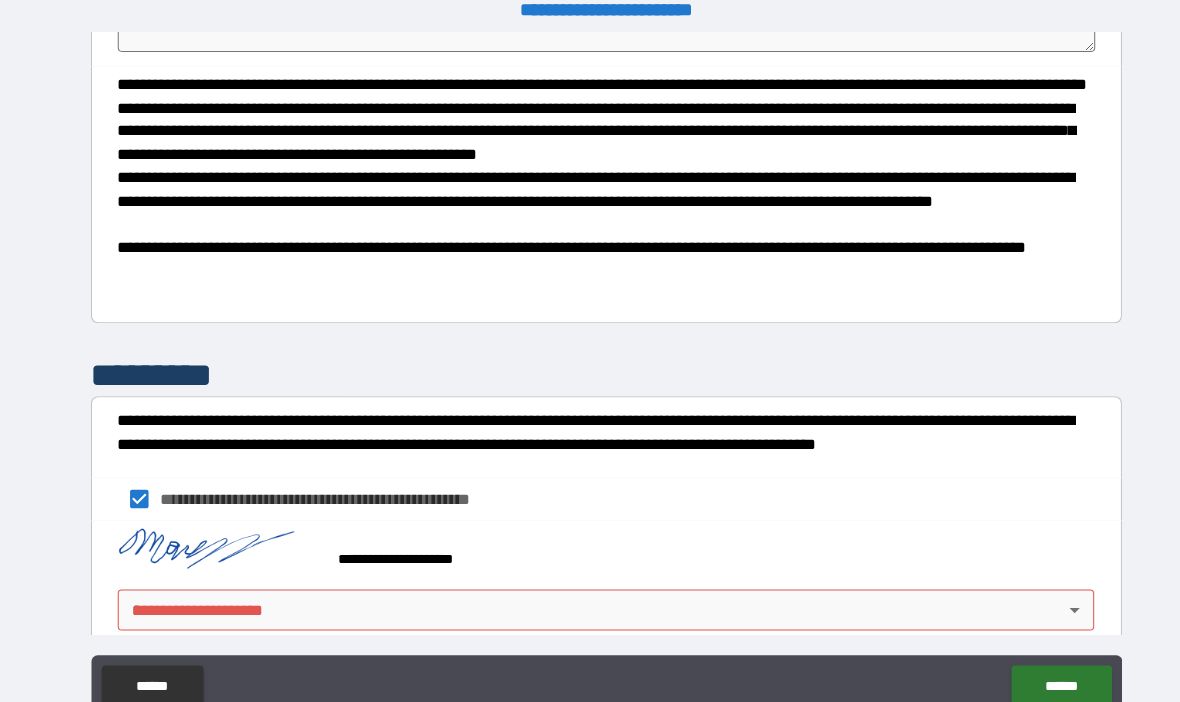 type on "*" 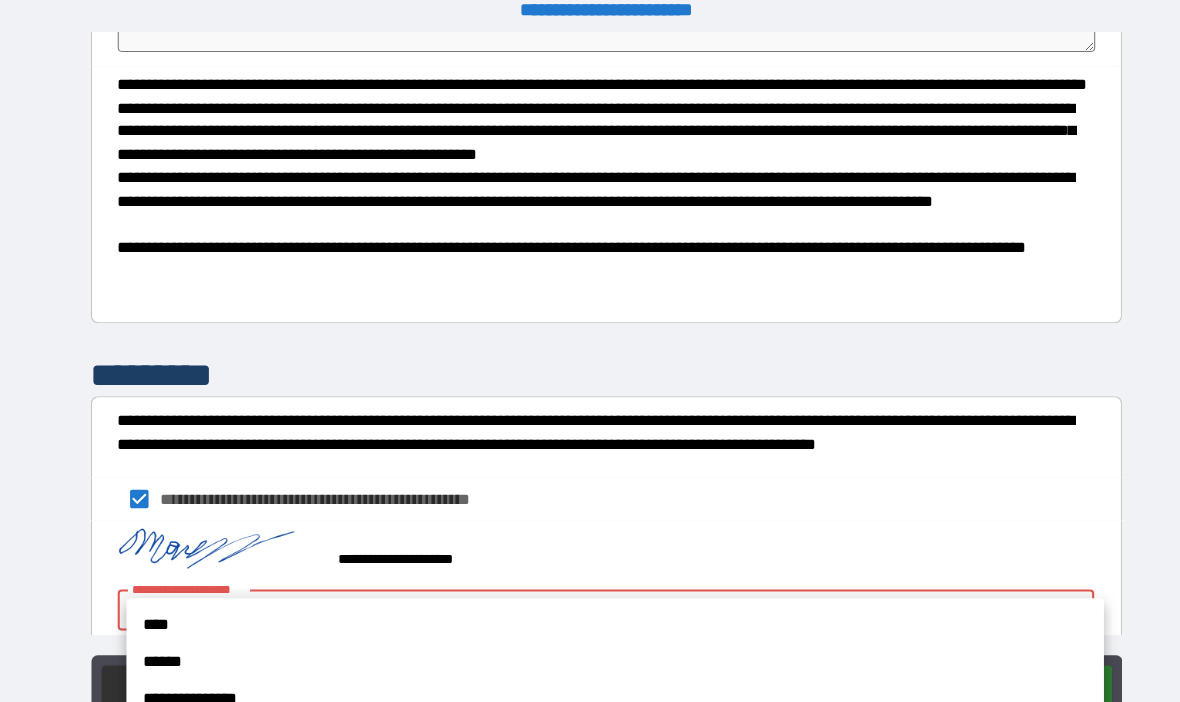 click on "**********" at bounding box center (598, 680) 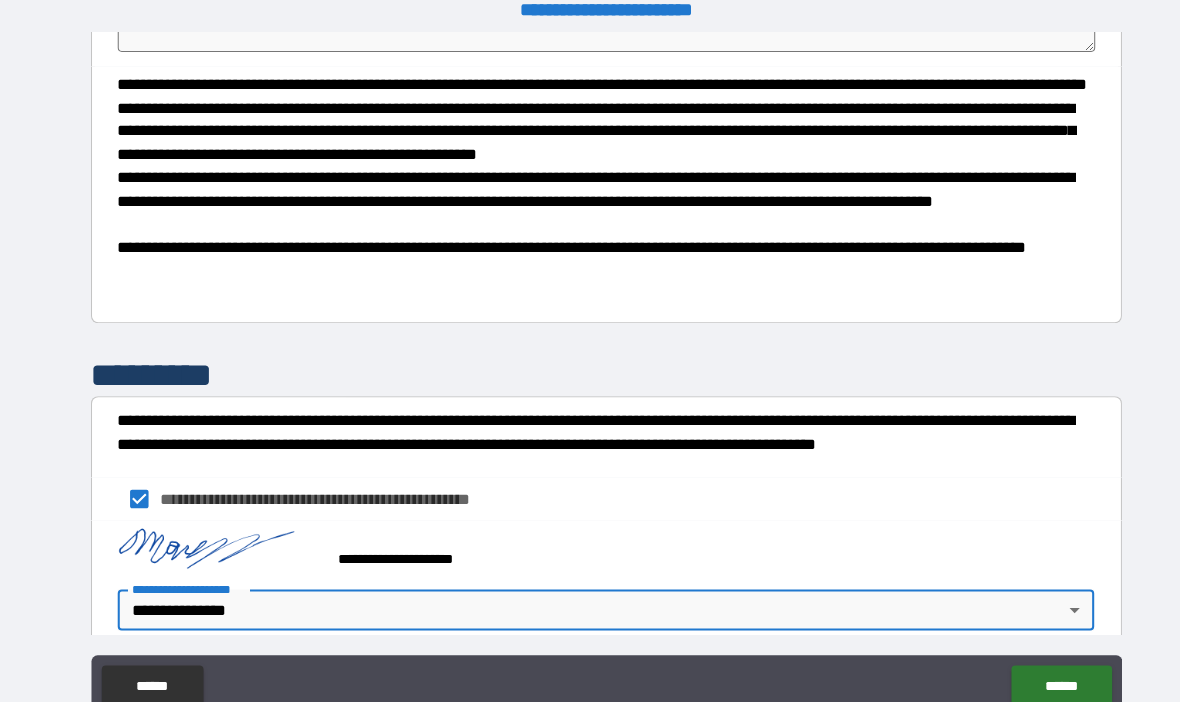 type on "*" 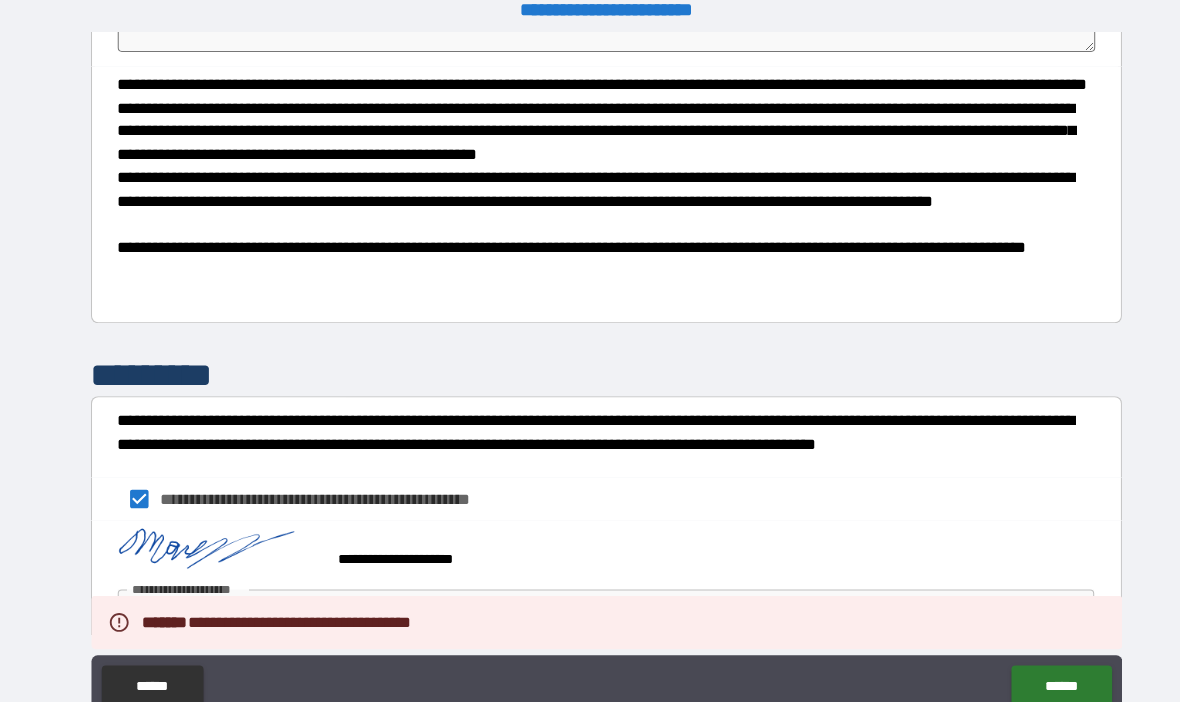 type on "*" 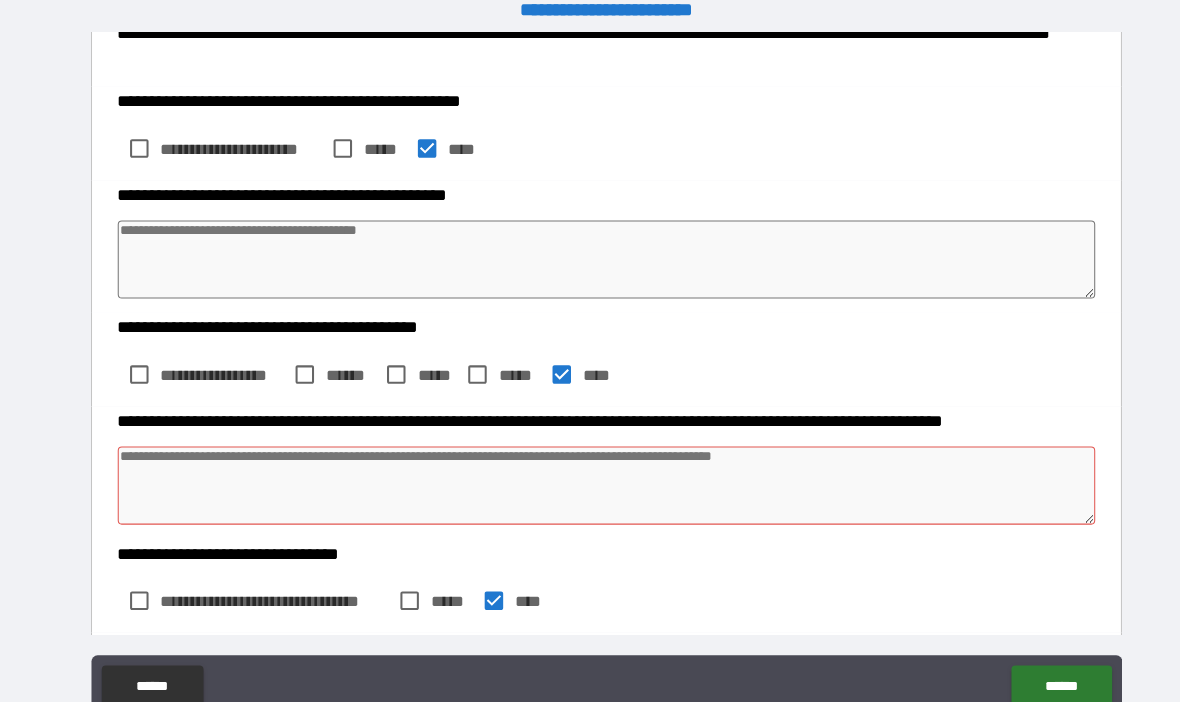 scroll, scrollTop: 406, scrollLeft: 0, axis: vertical 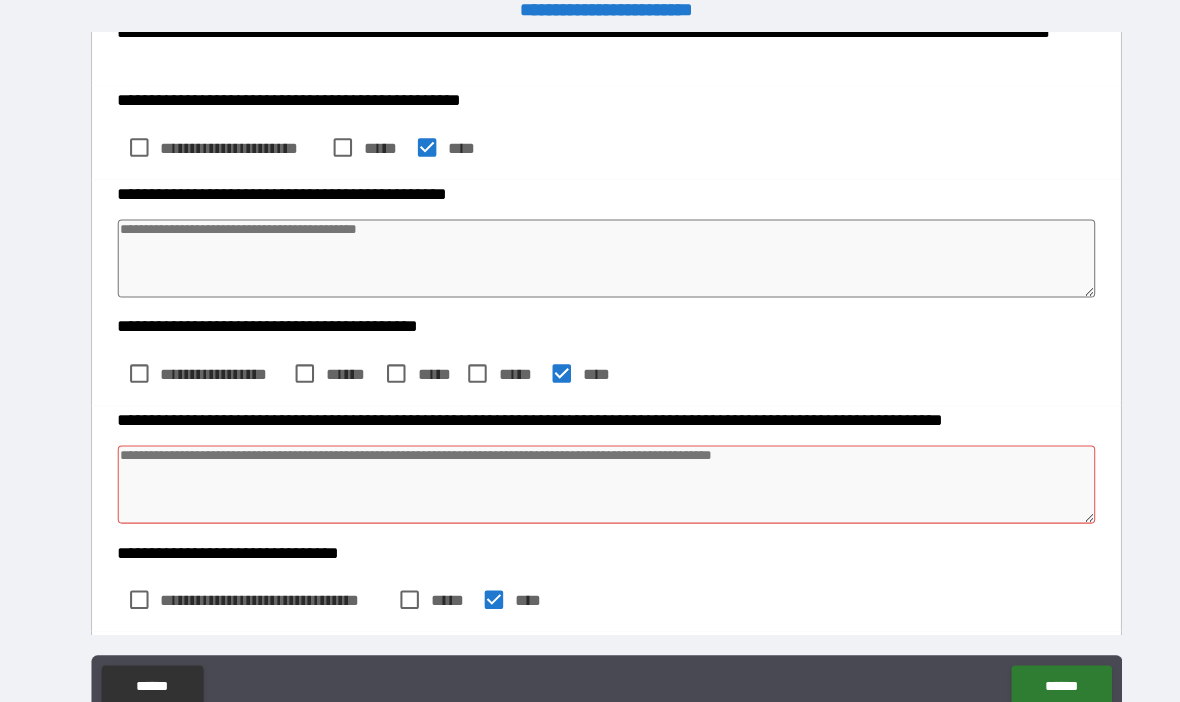 click at bounding box center (591, 472) 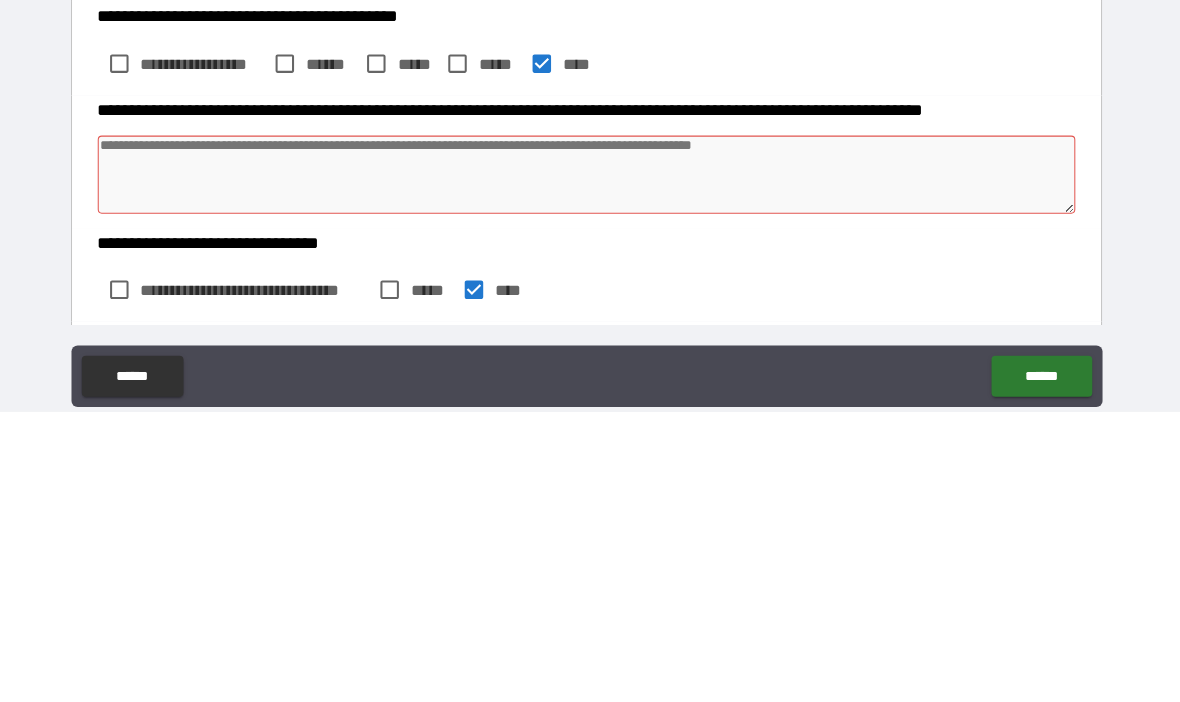 type on "*" 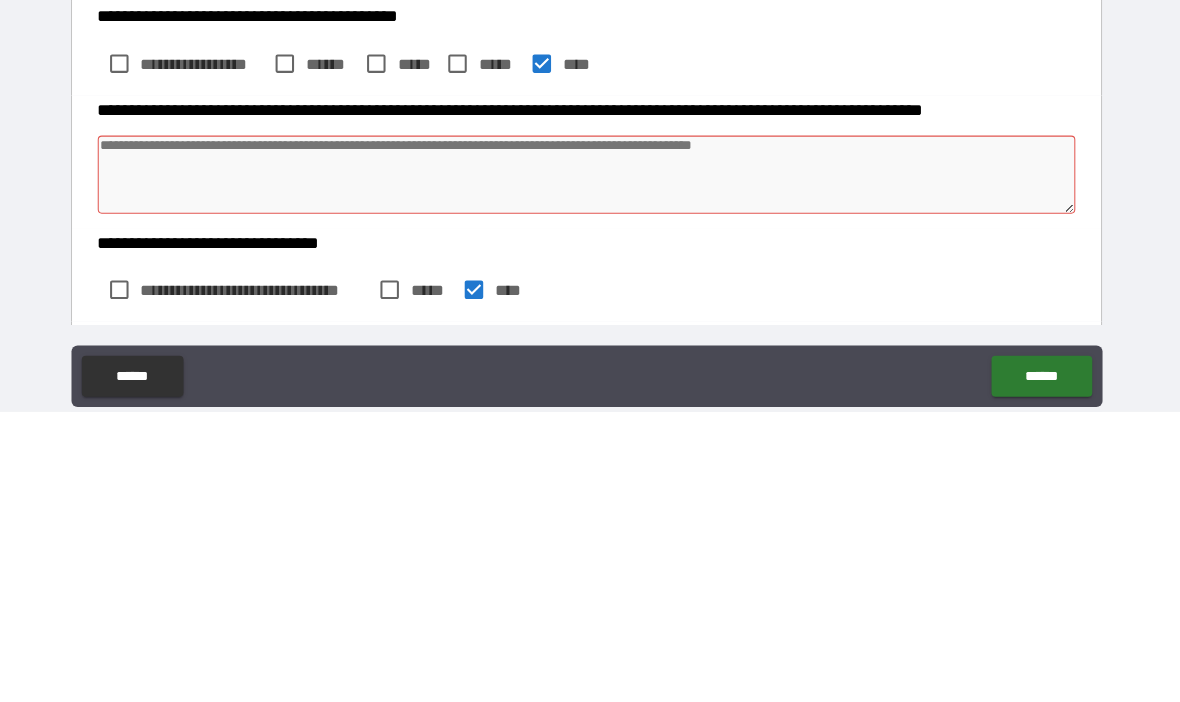 type on "*" 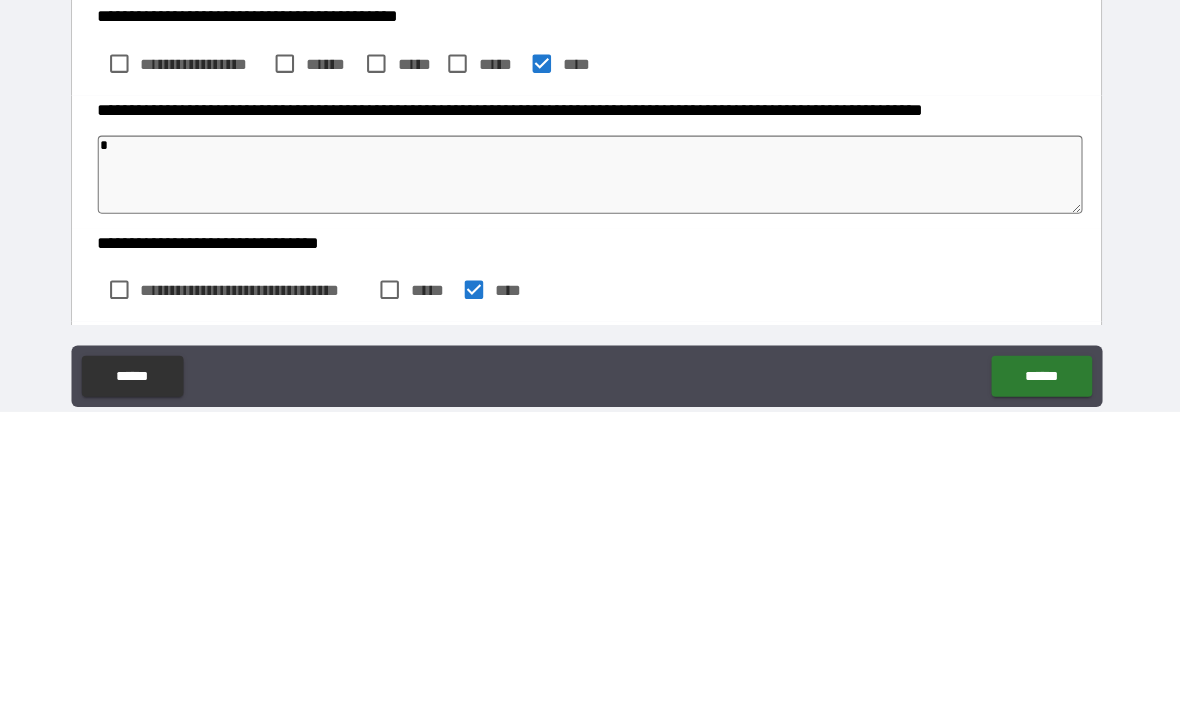 type on "*" 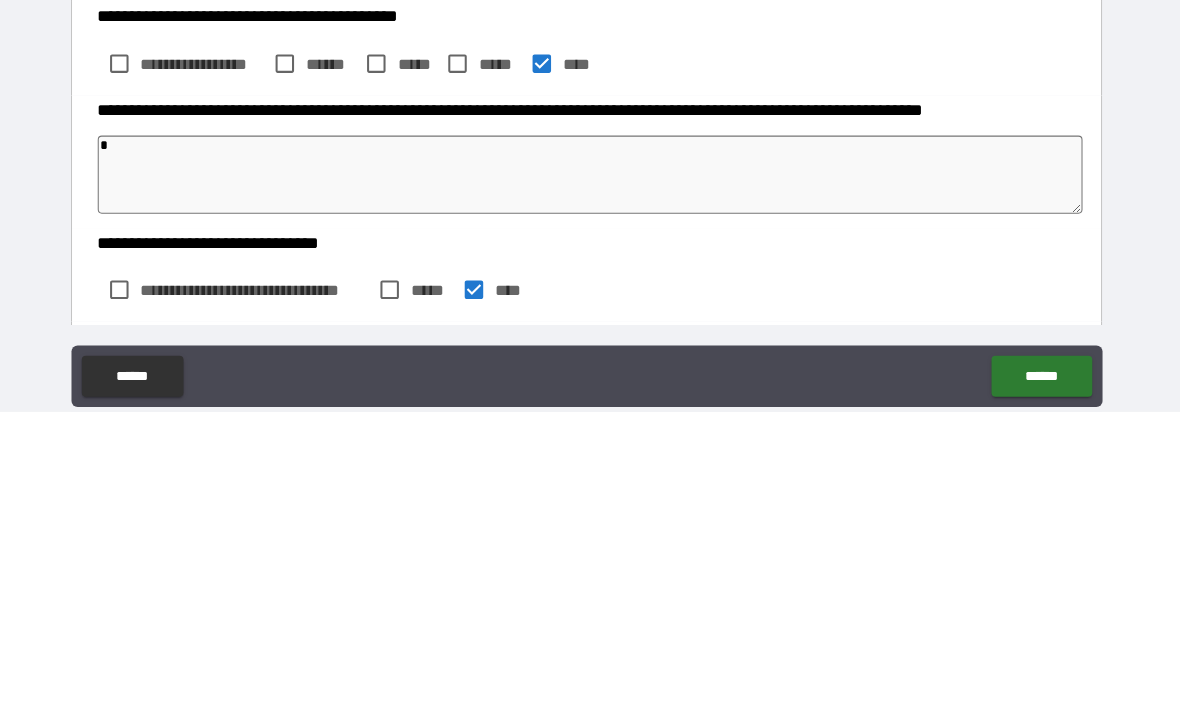 type on "*" 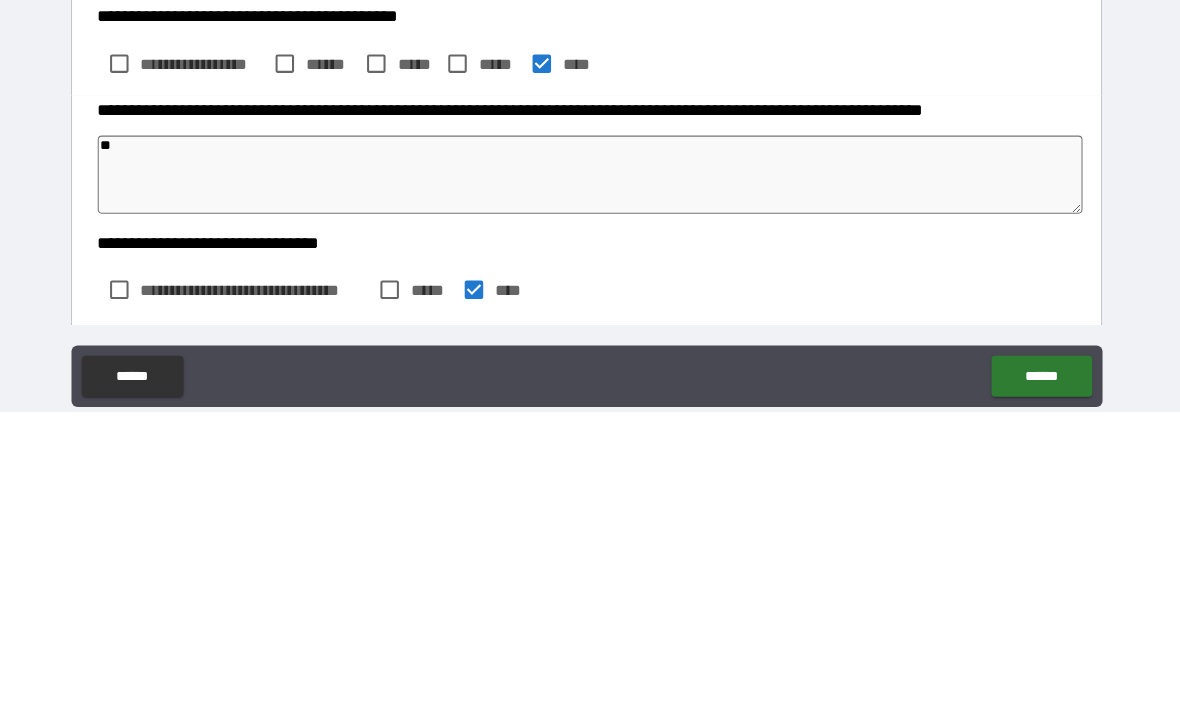 type on "*" 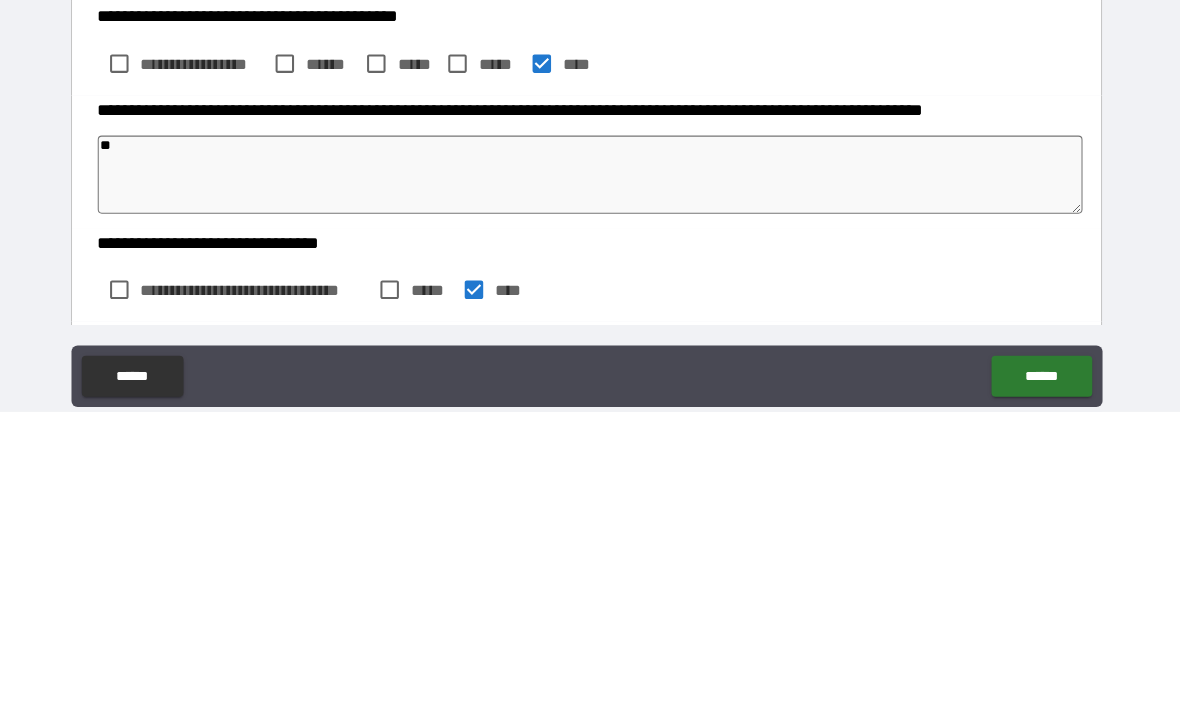 type on "***" 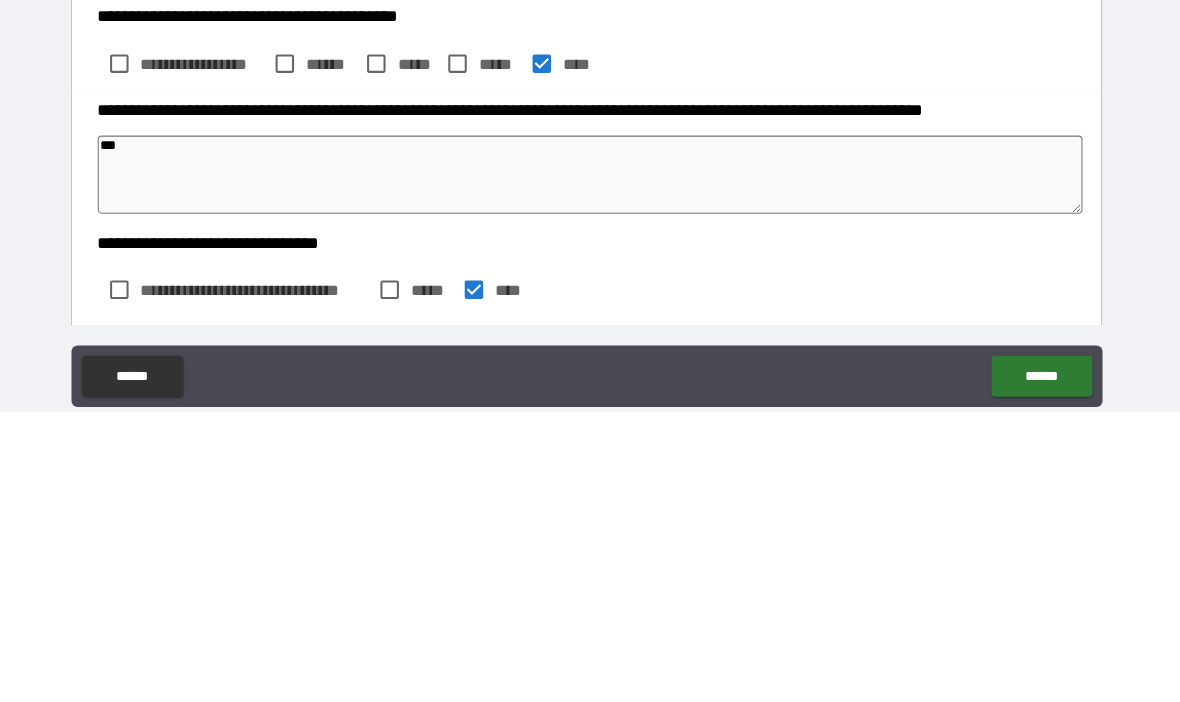 type on "*" 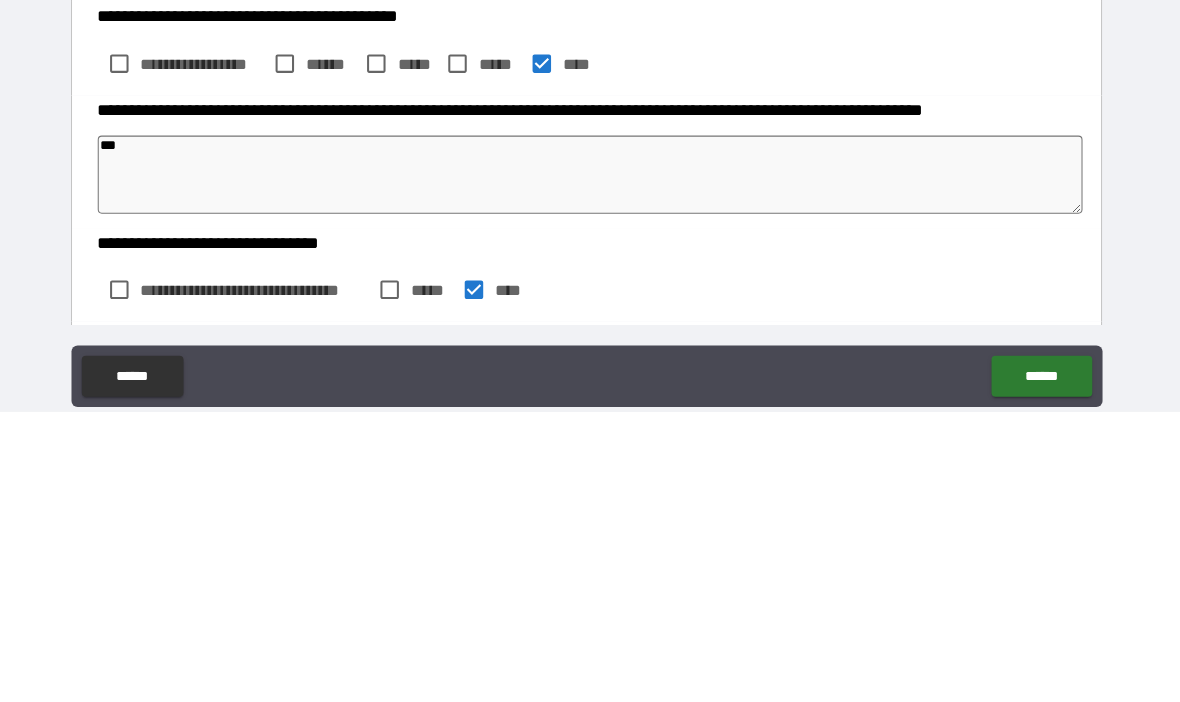 type on "*" 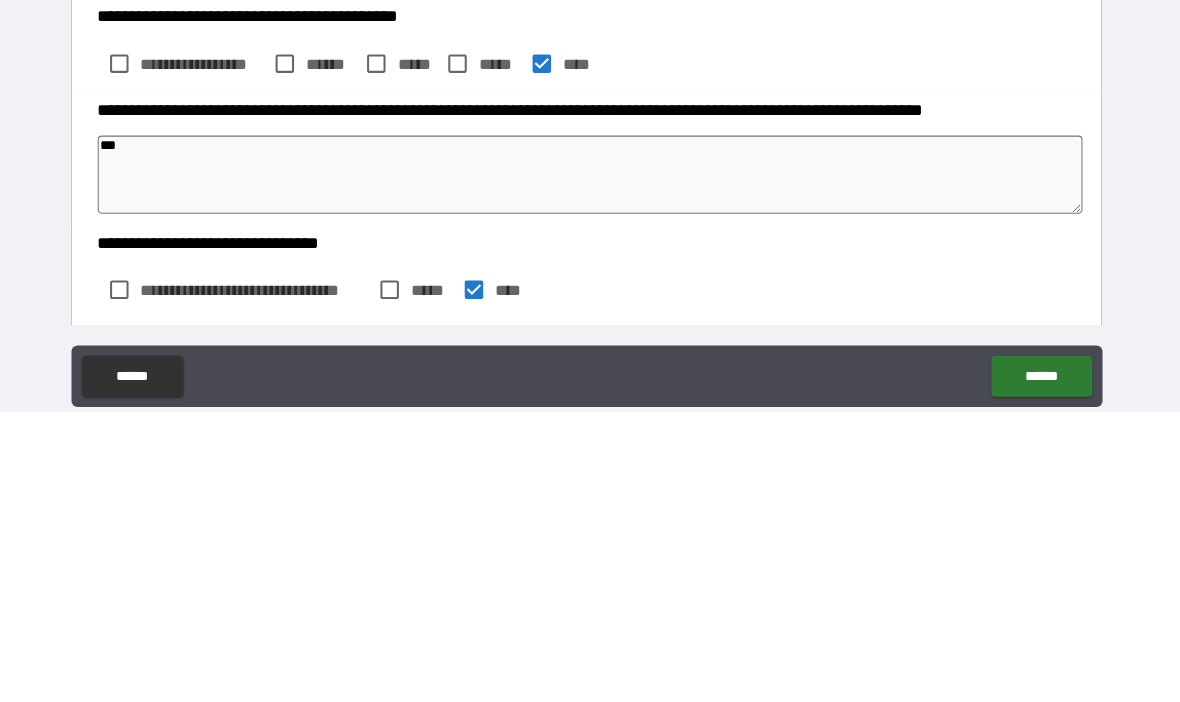 type on "*" 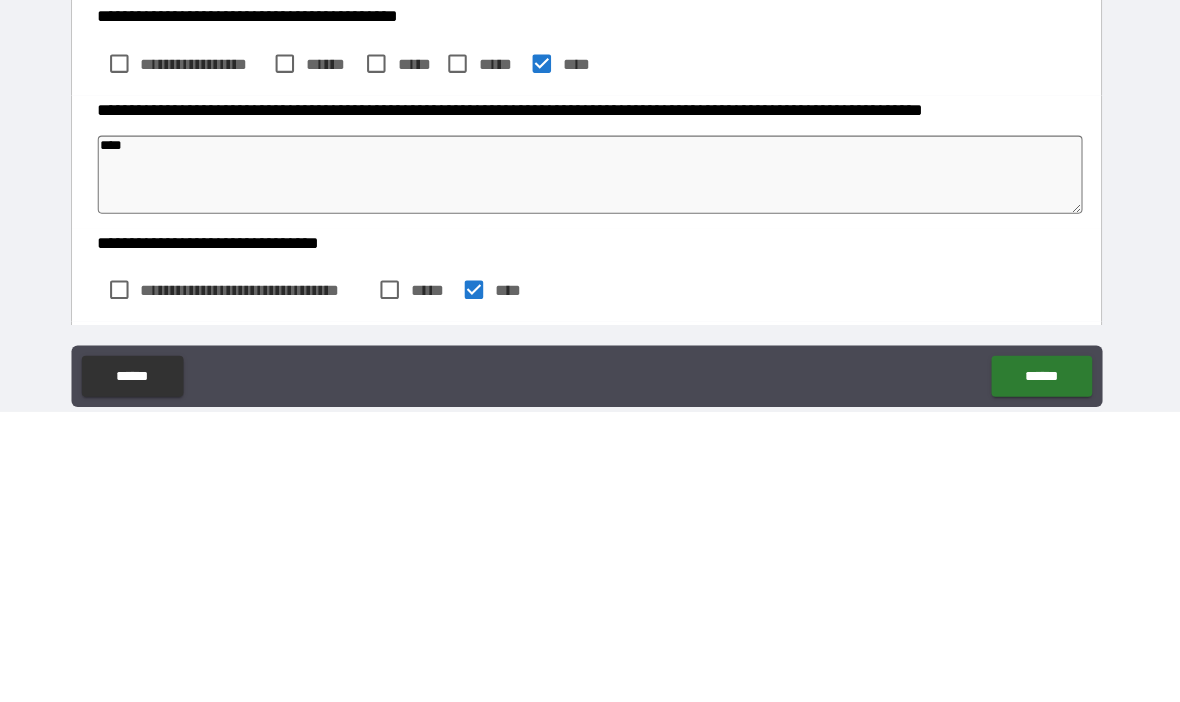 type on "*" 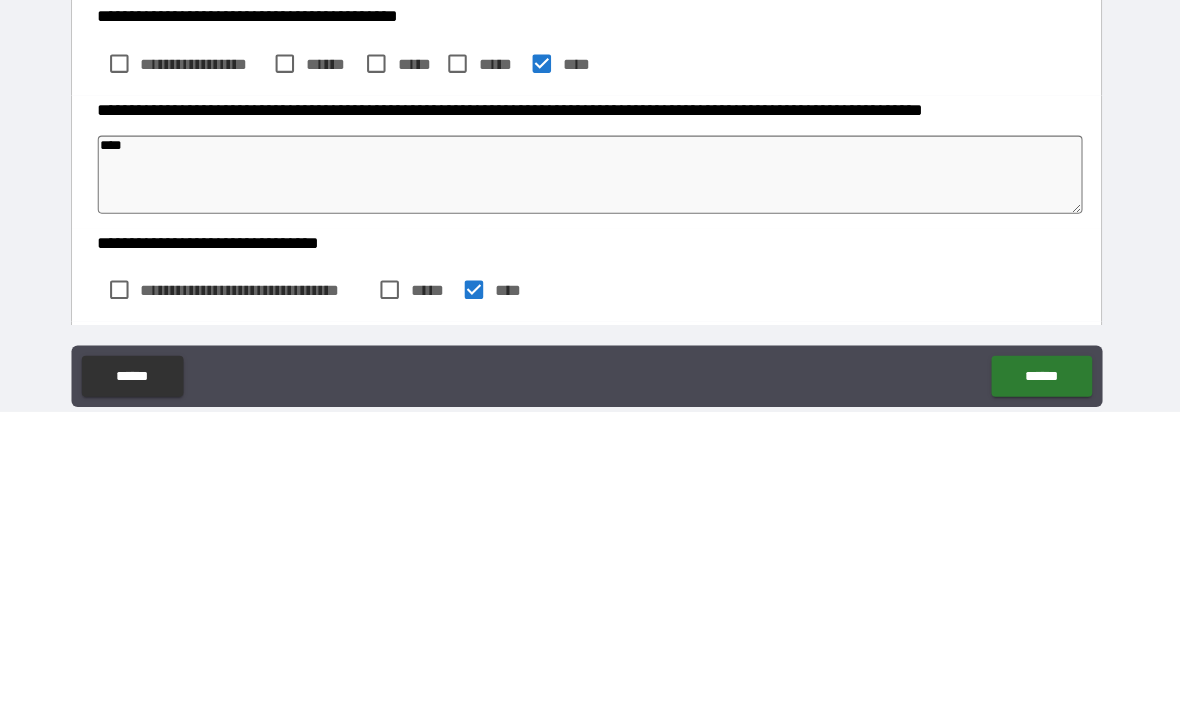 type on "*" 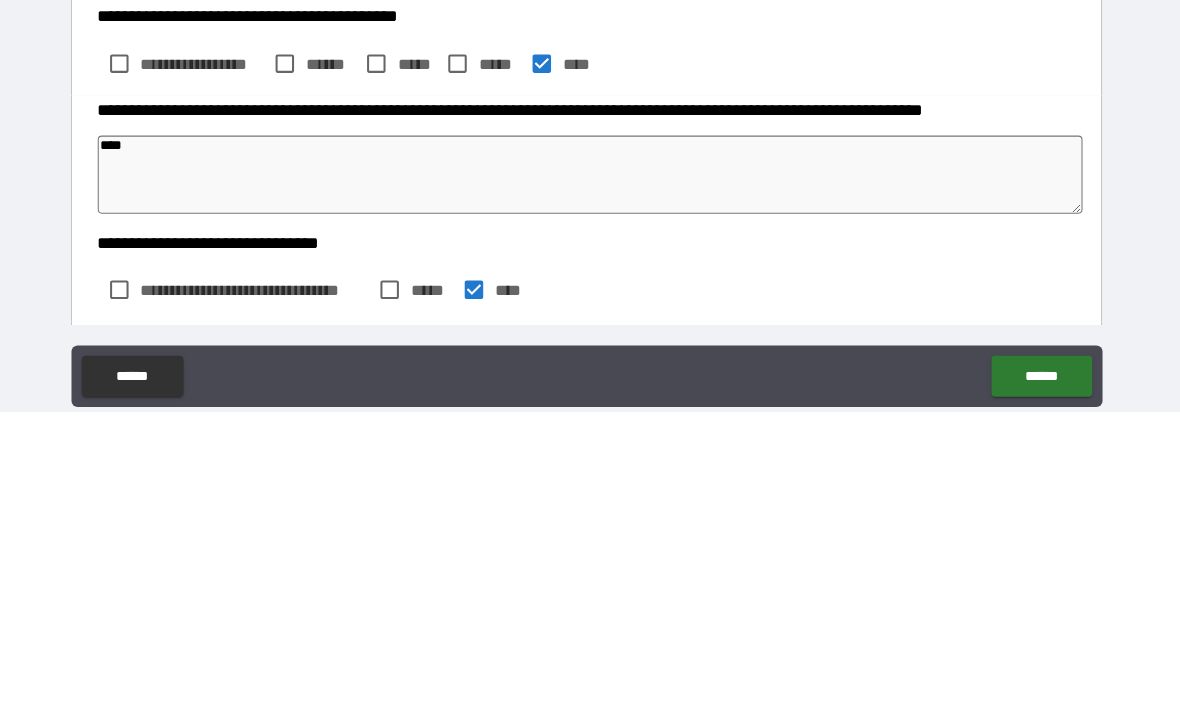 type on "*" 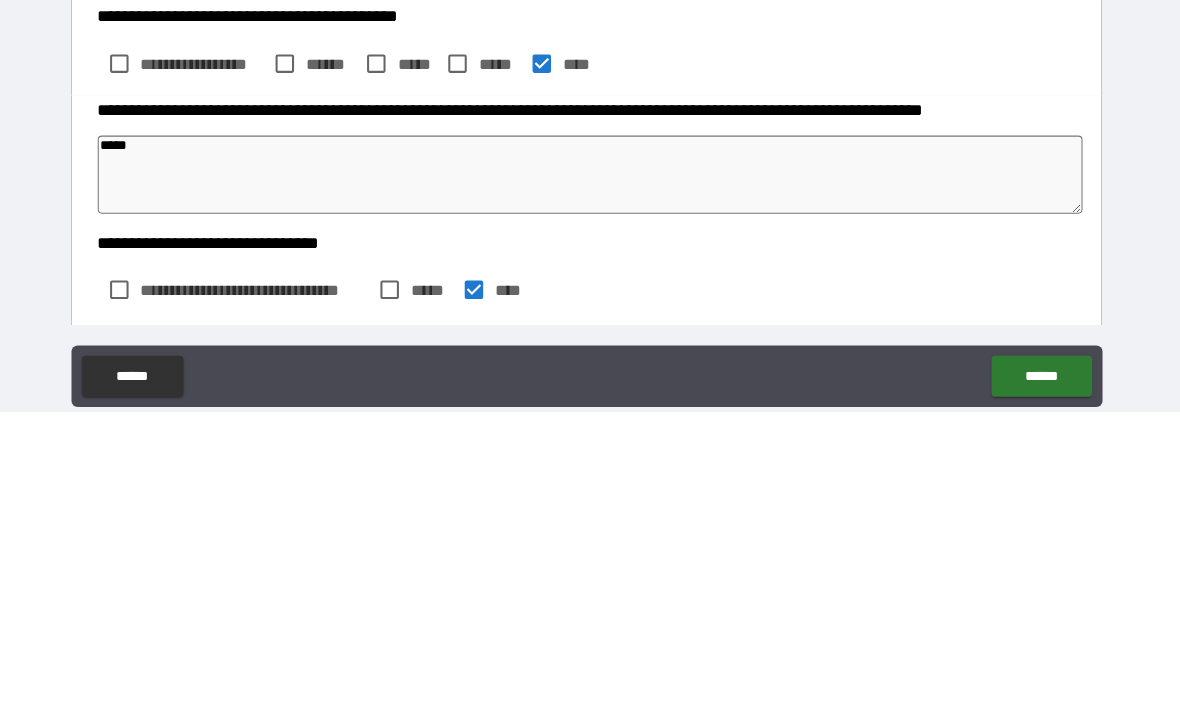 type on "*" 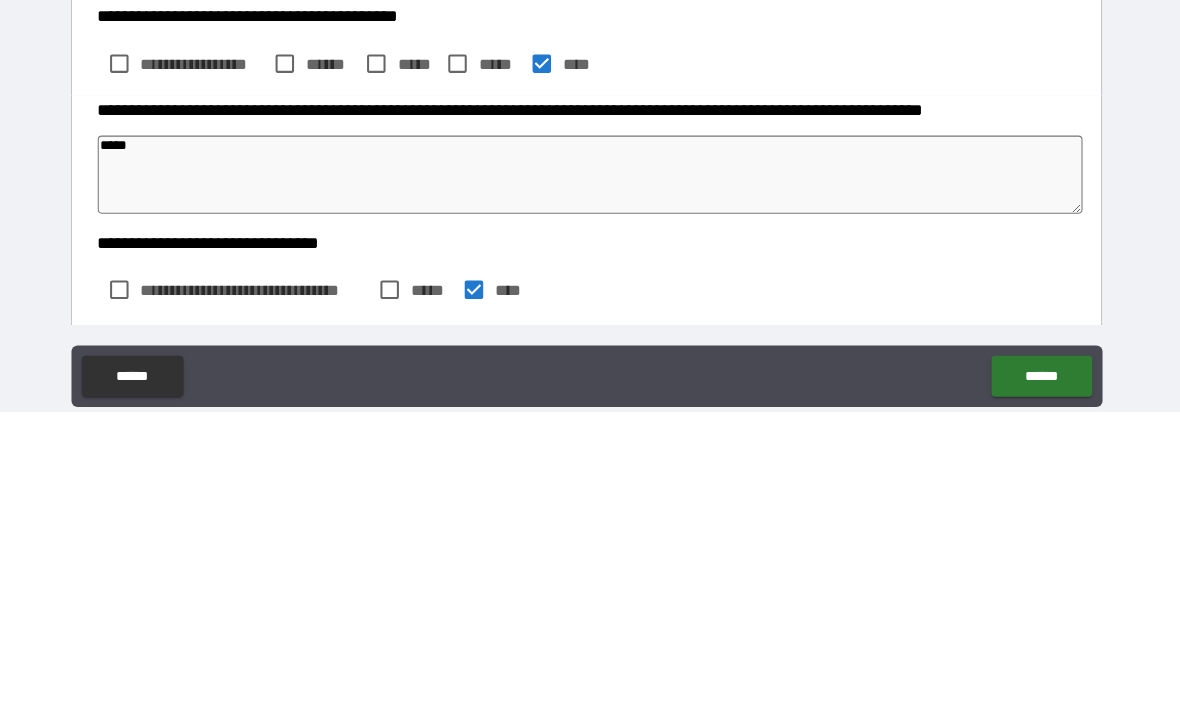 type on "*" 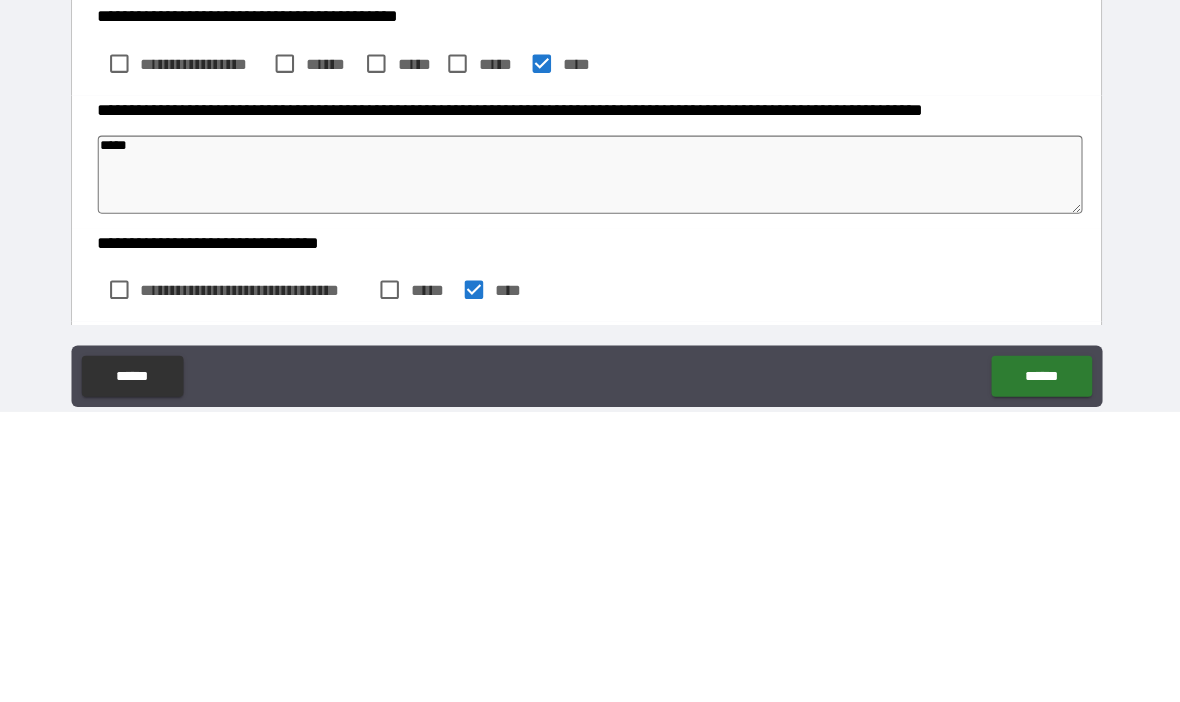 type on "*" 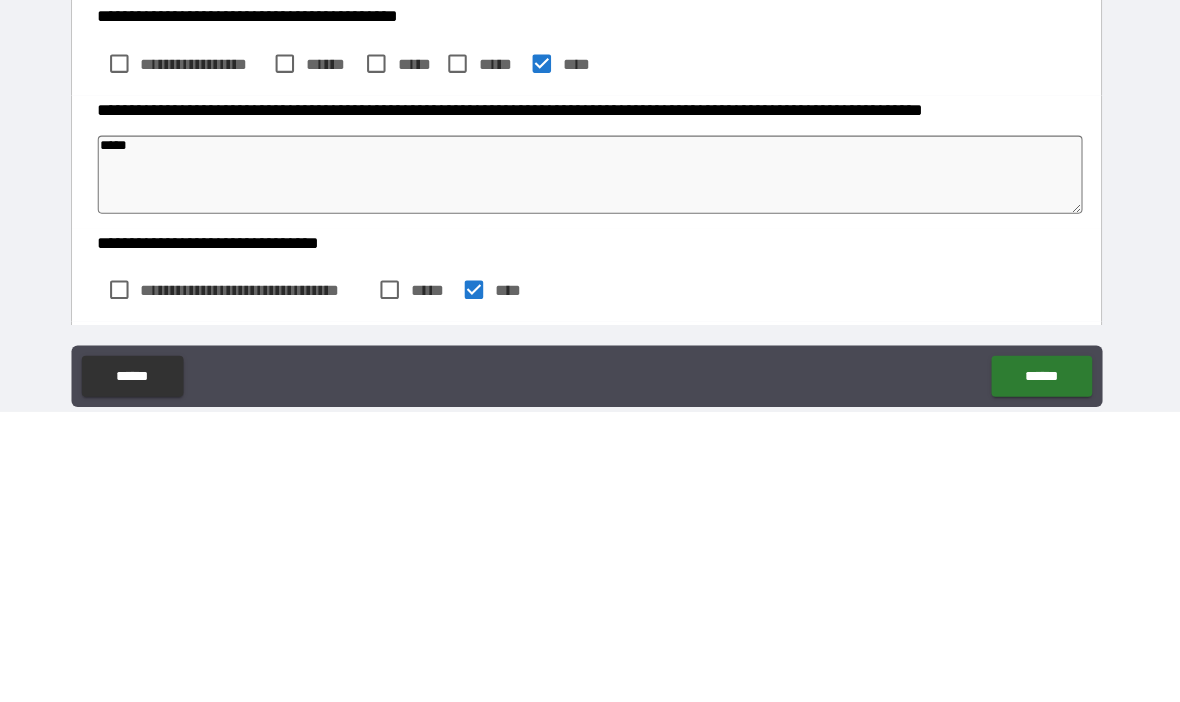 type on "*" 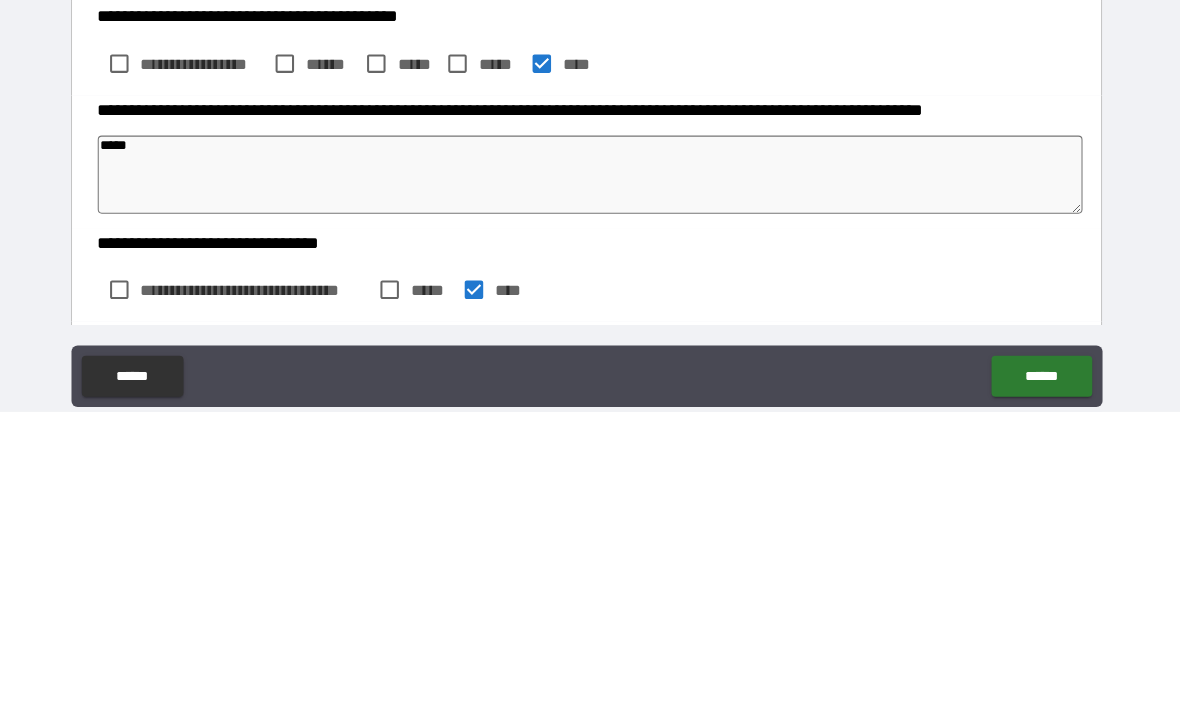 type on "******" 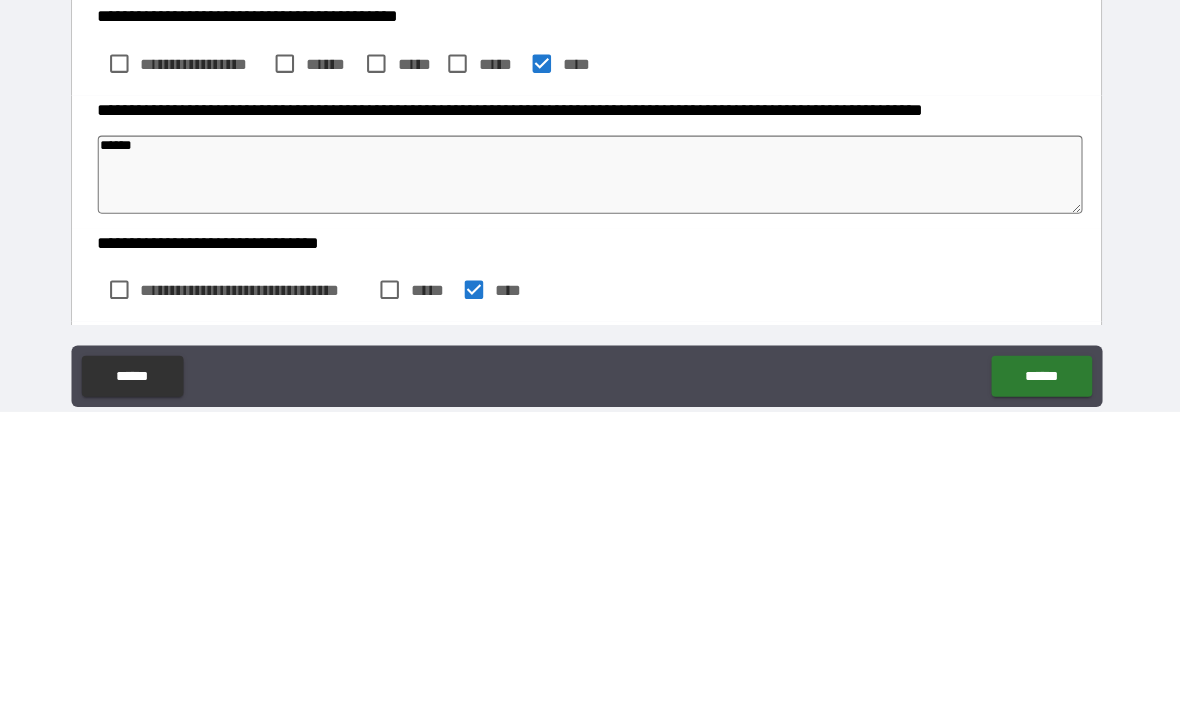 type on "*" 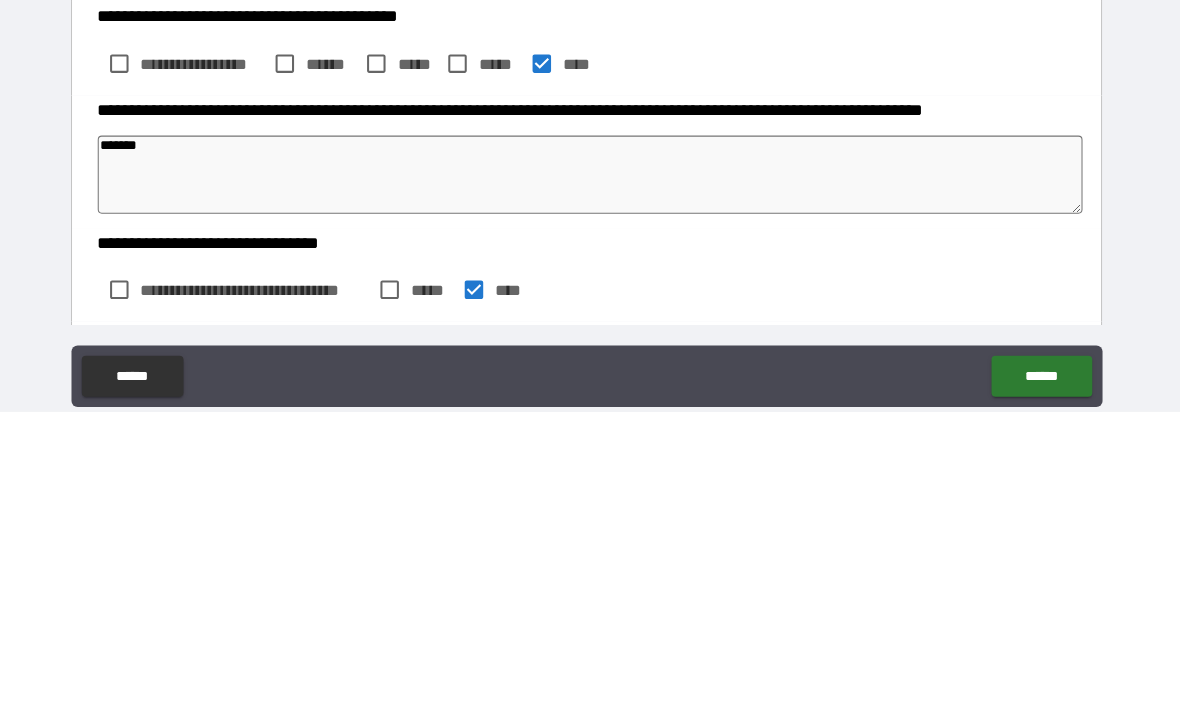 type on "*" 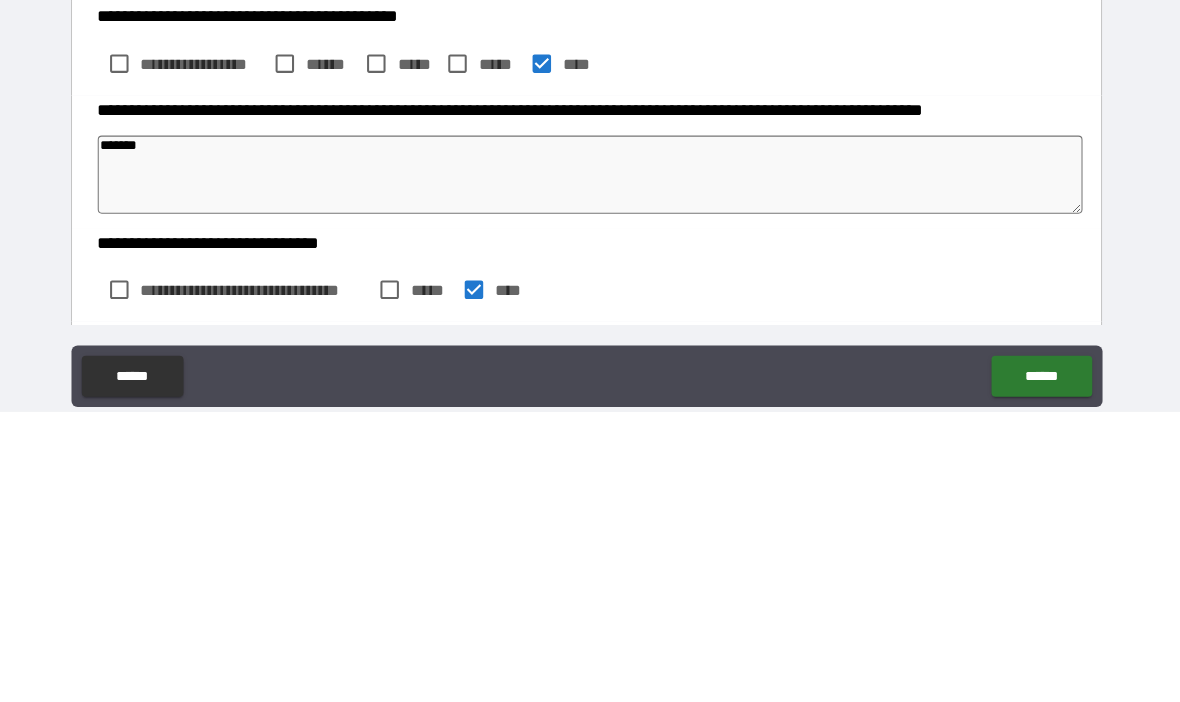 type on "*" 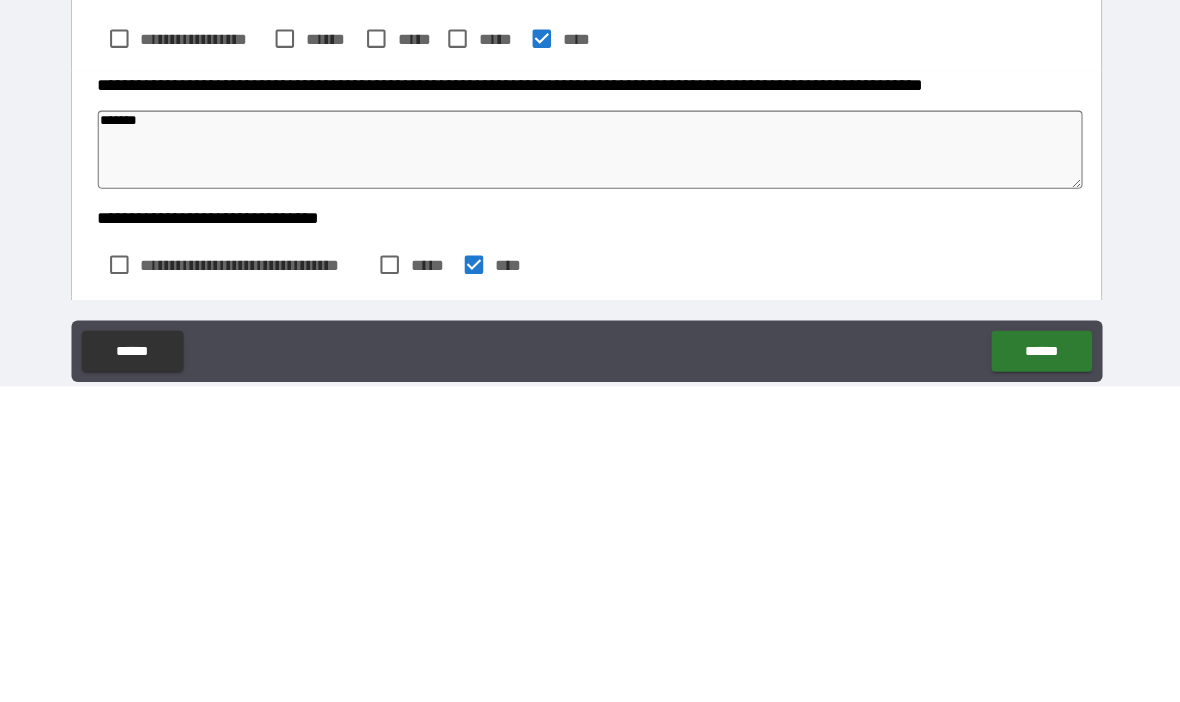 scroll, scrollTop: 69, scrollLeft: 0, axis: vertical 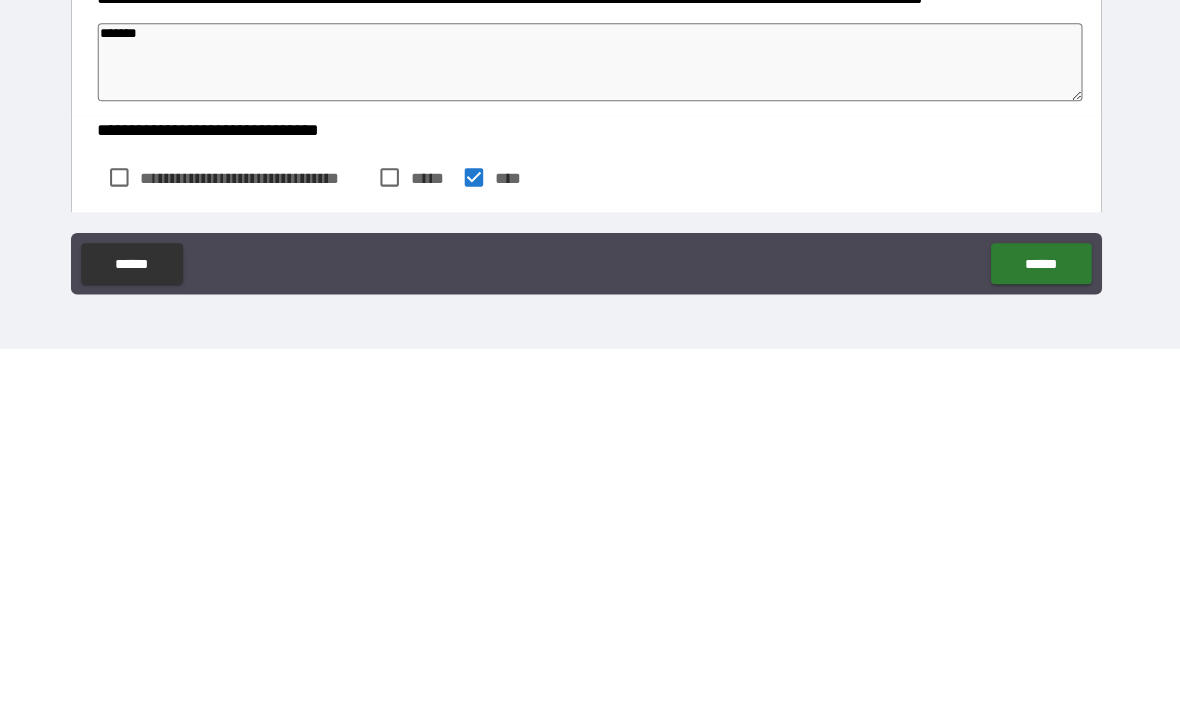 click on "******" at bounding box center [1032, 619] 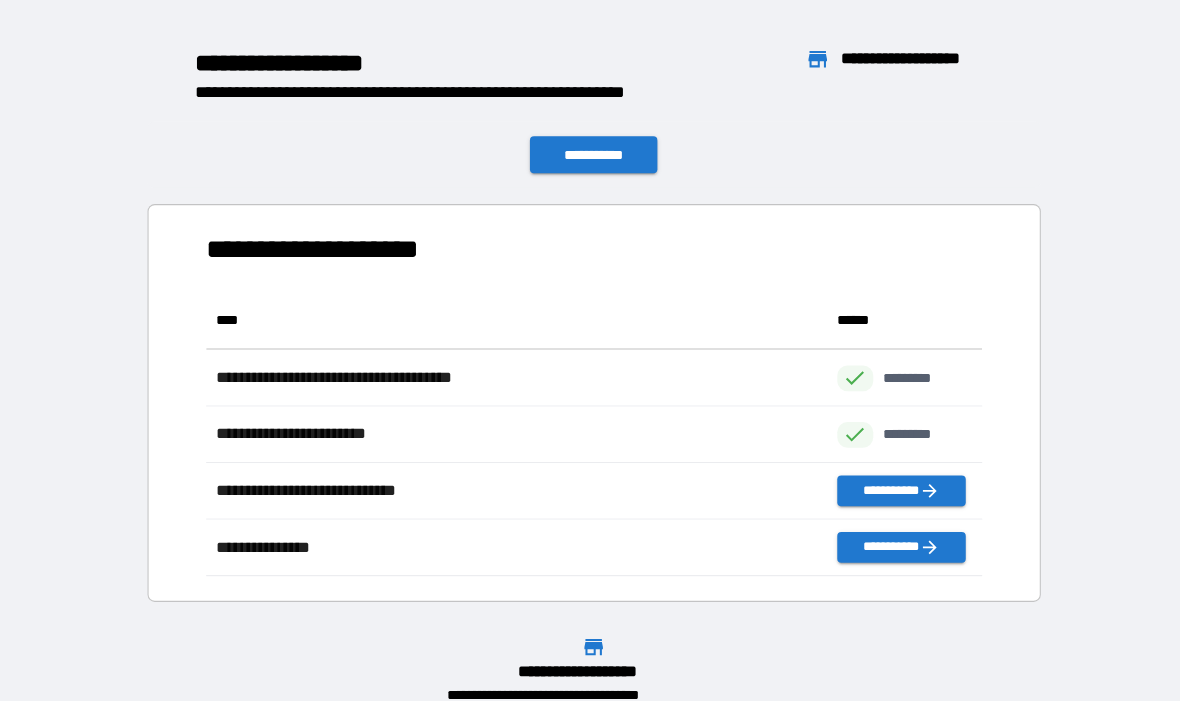 scroll, scrollTop: 1, scrollLeft: 1, axis: both 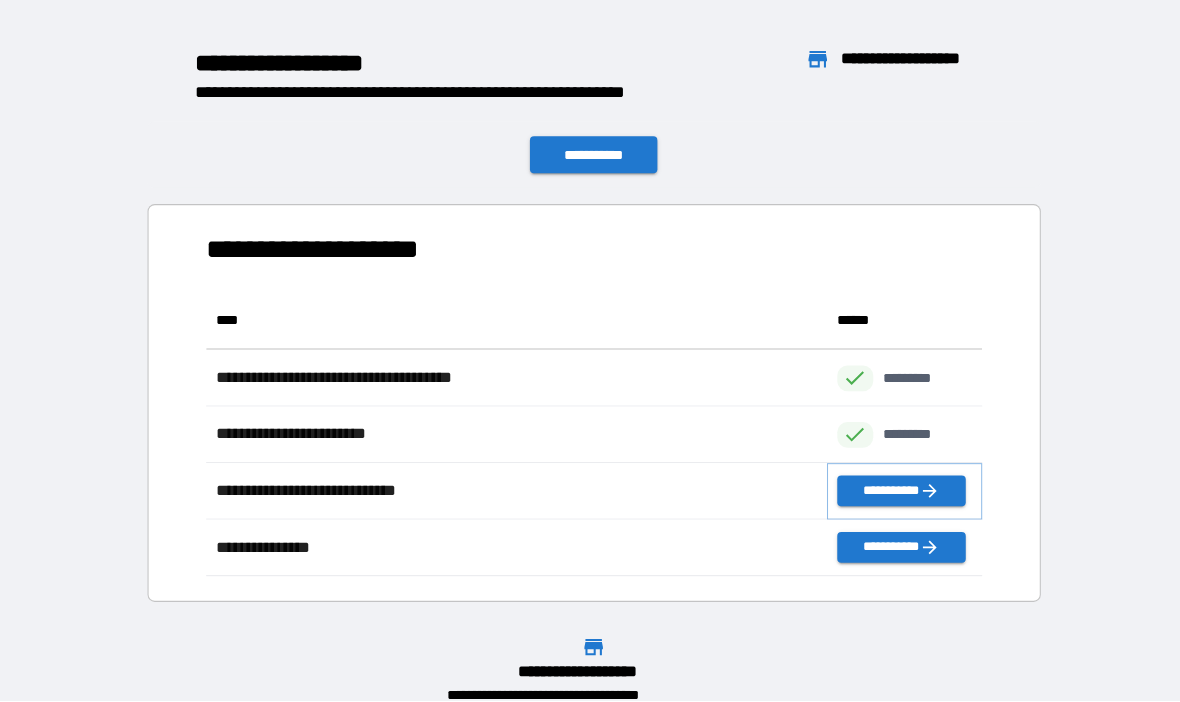 click on "**********" at bounding box center (897, 478) 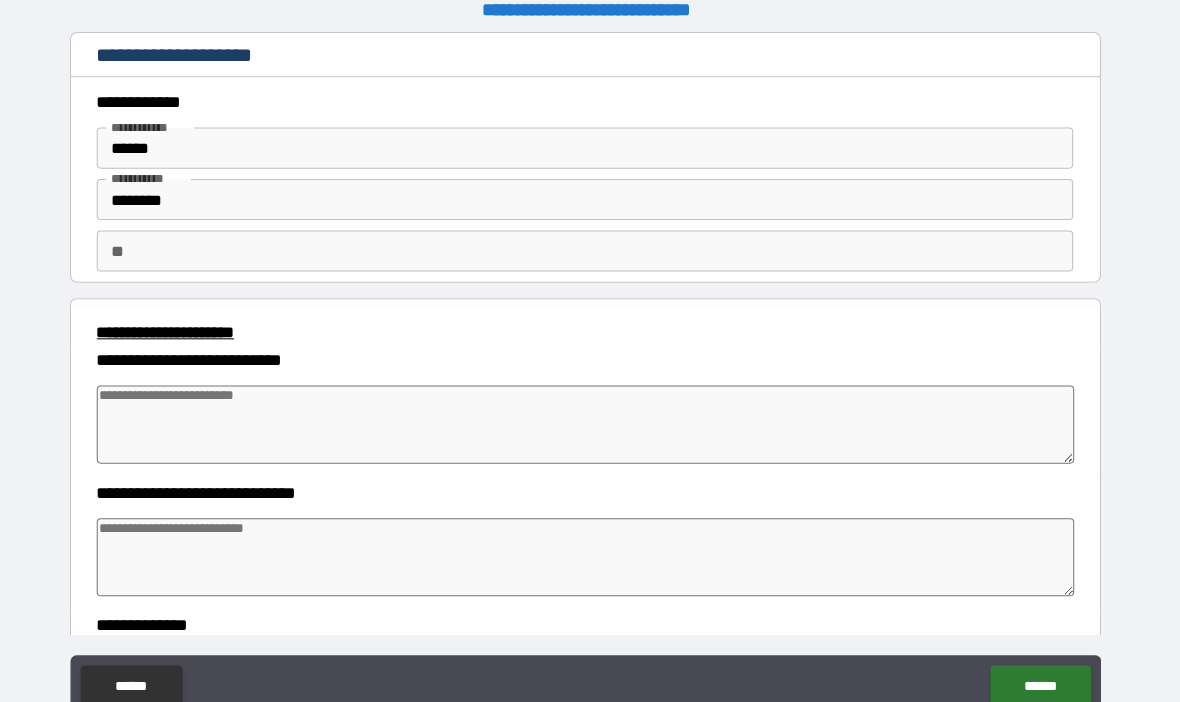 type on "*" 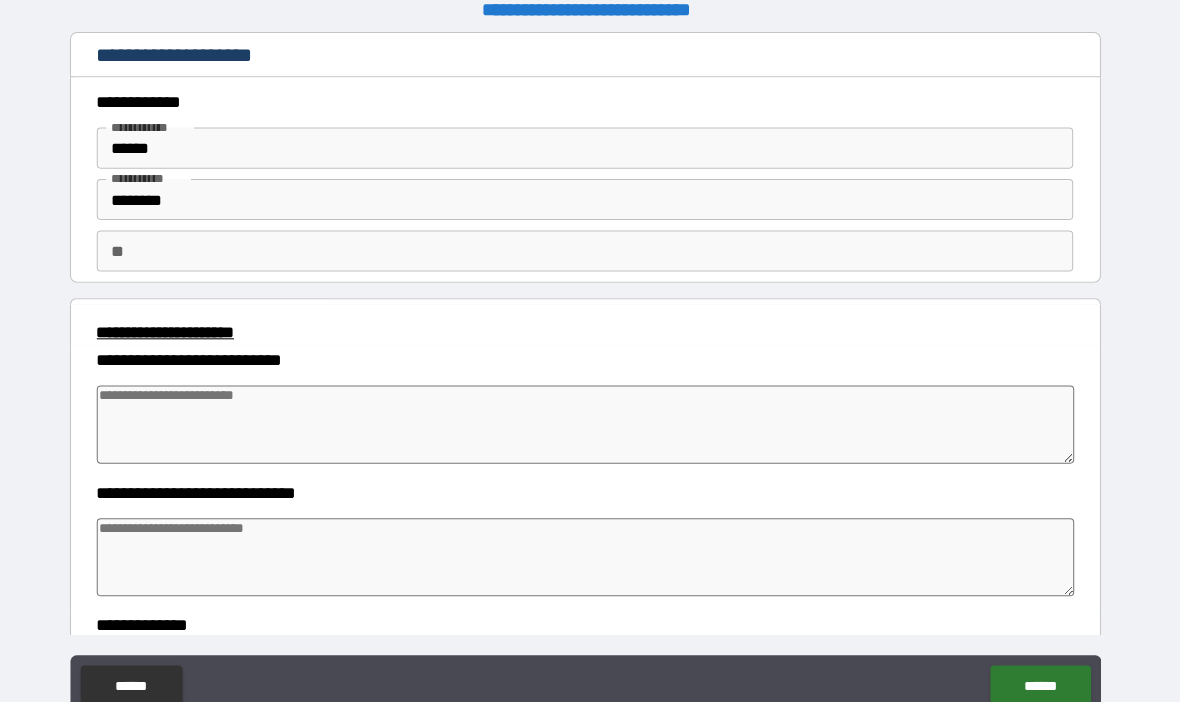 type on "*" 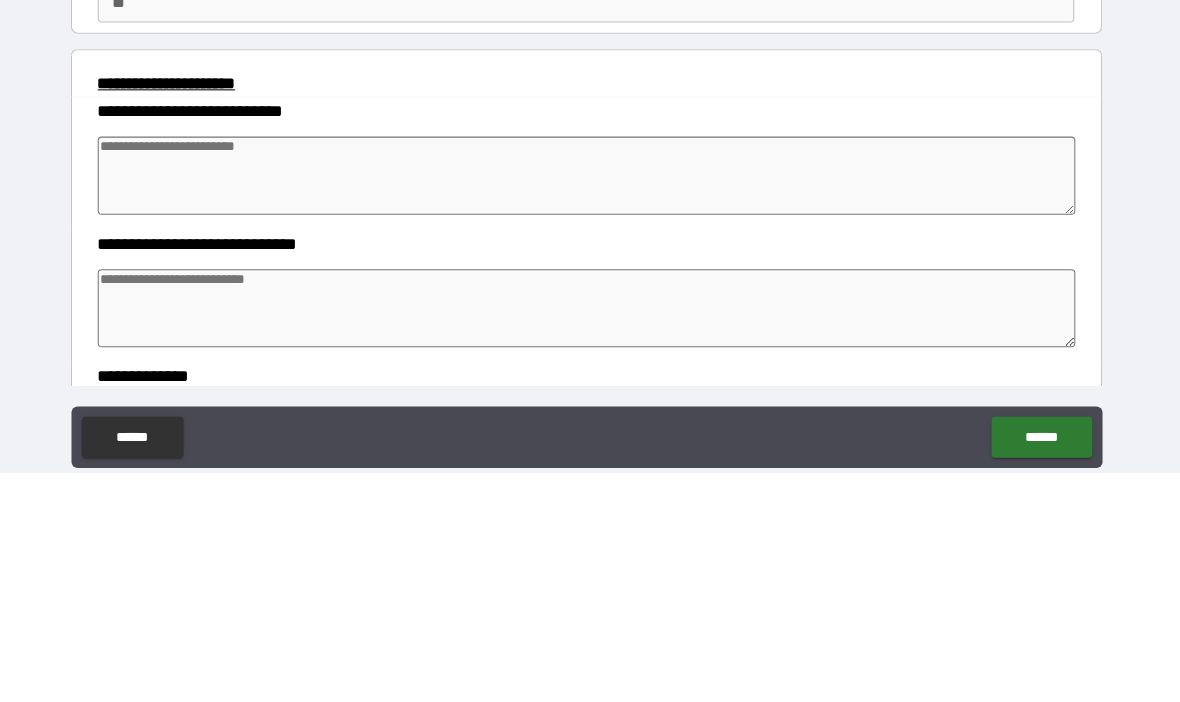 type on "*" 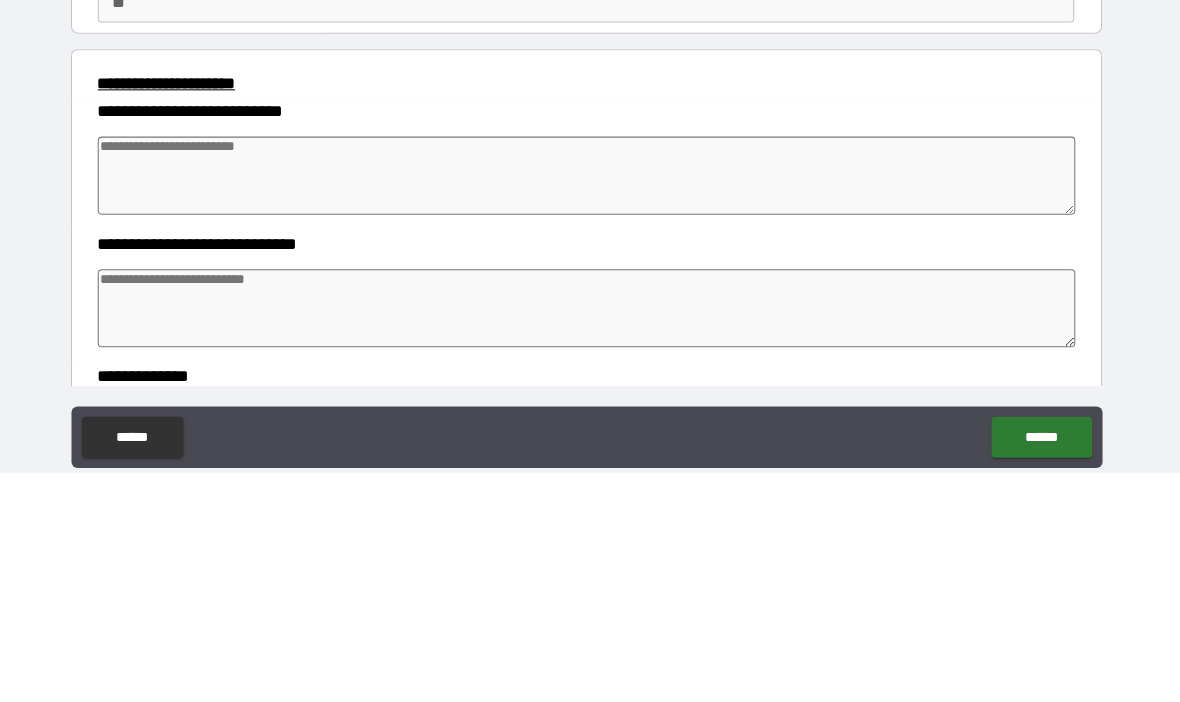type on "*" 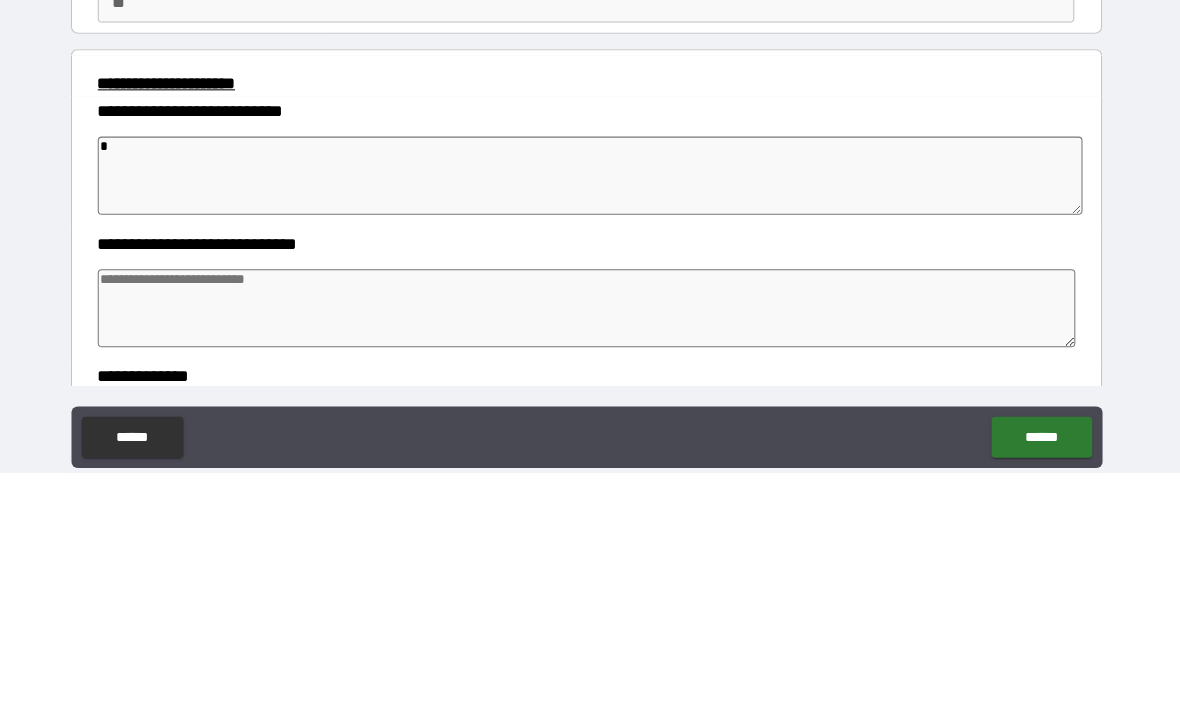 type on "*" 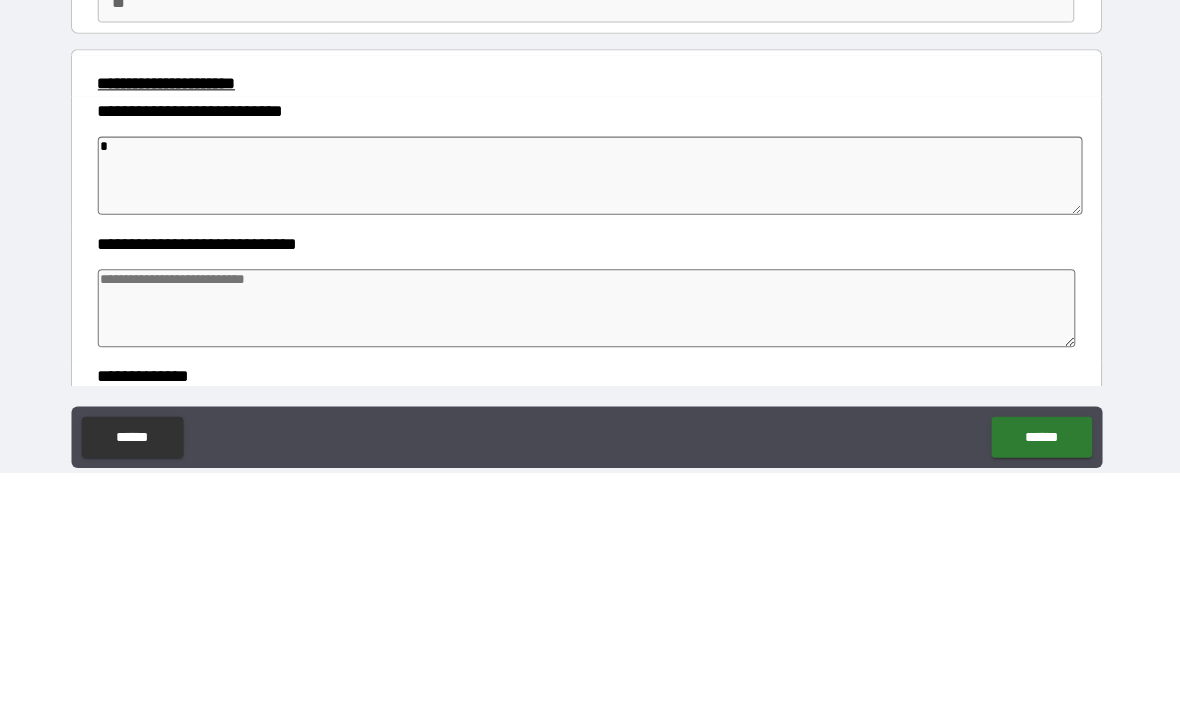 type on "*" 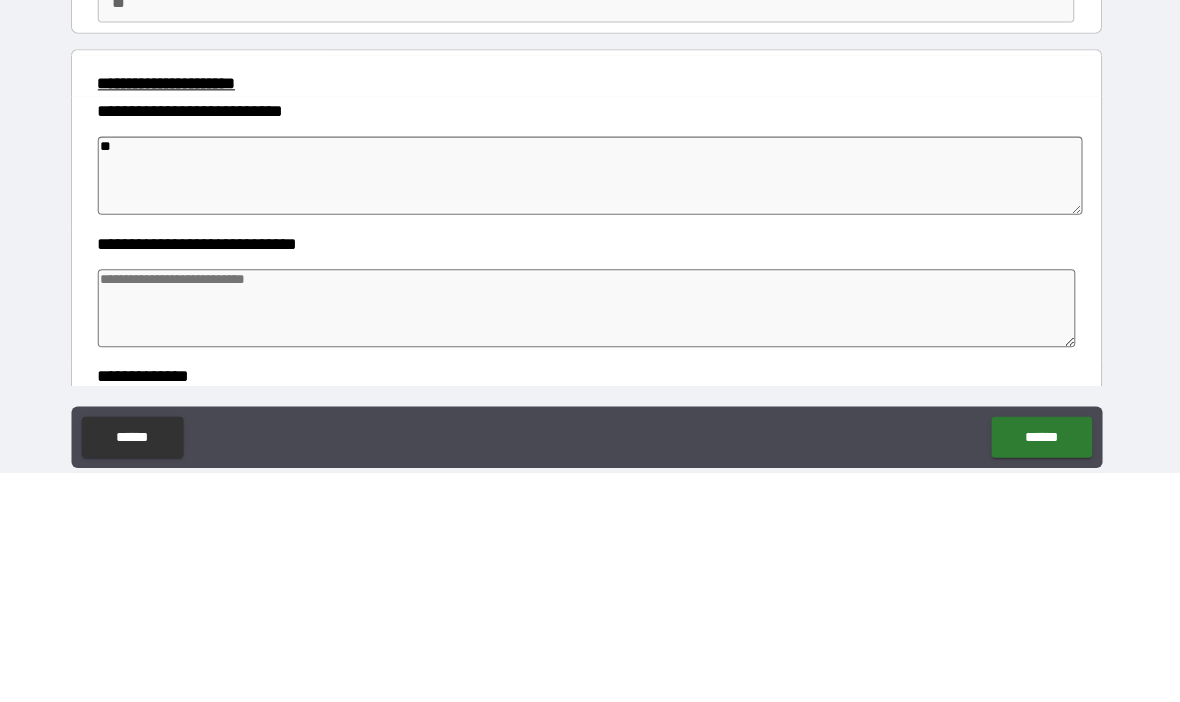 type on "*" 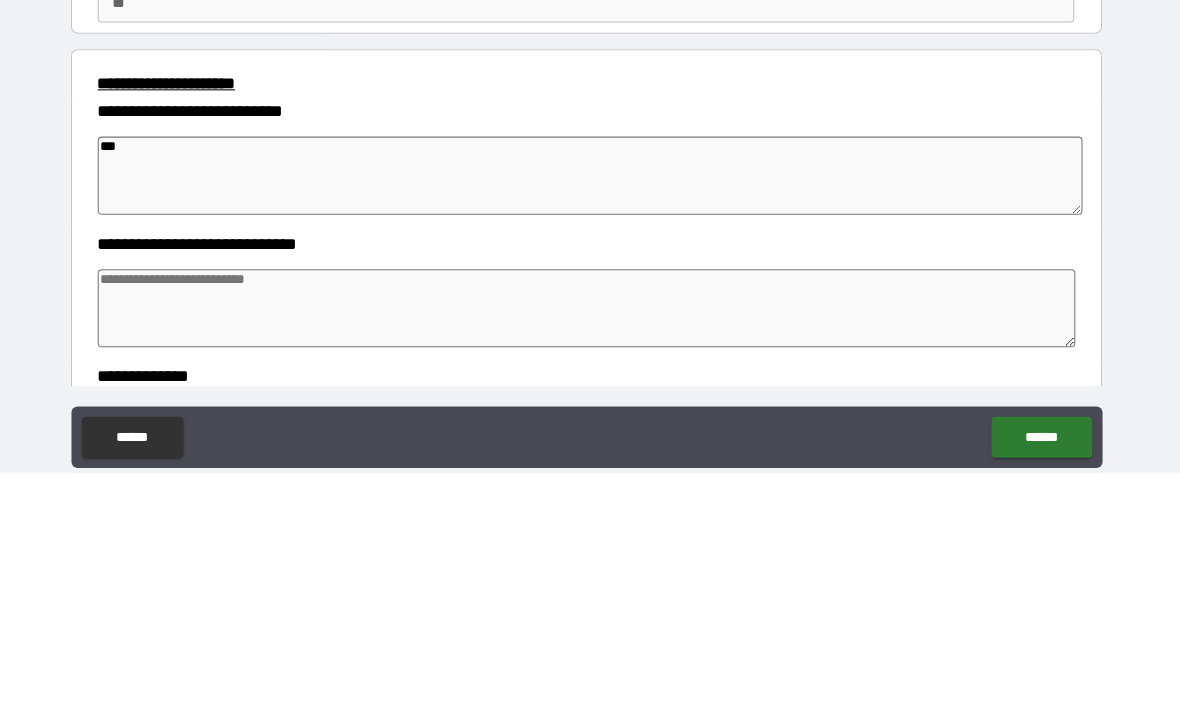 type on "*" 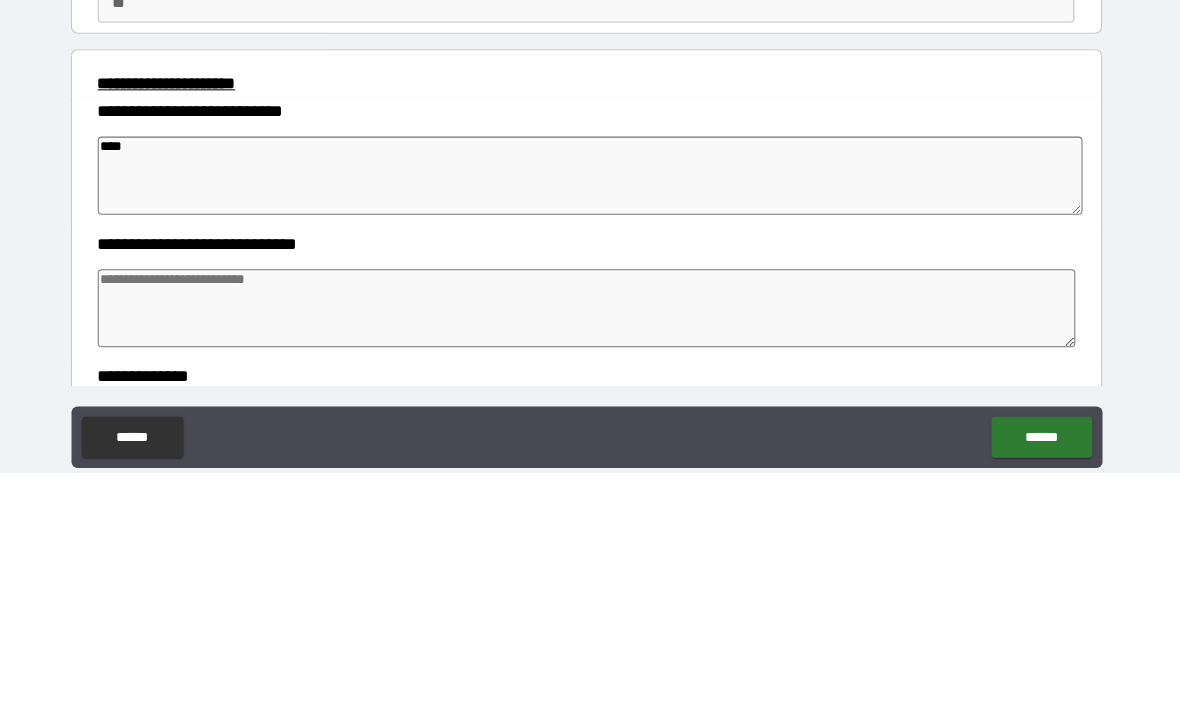 type on "*" 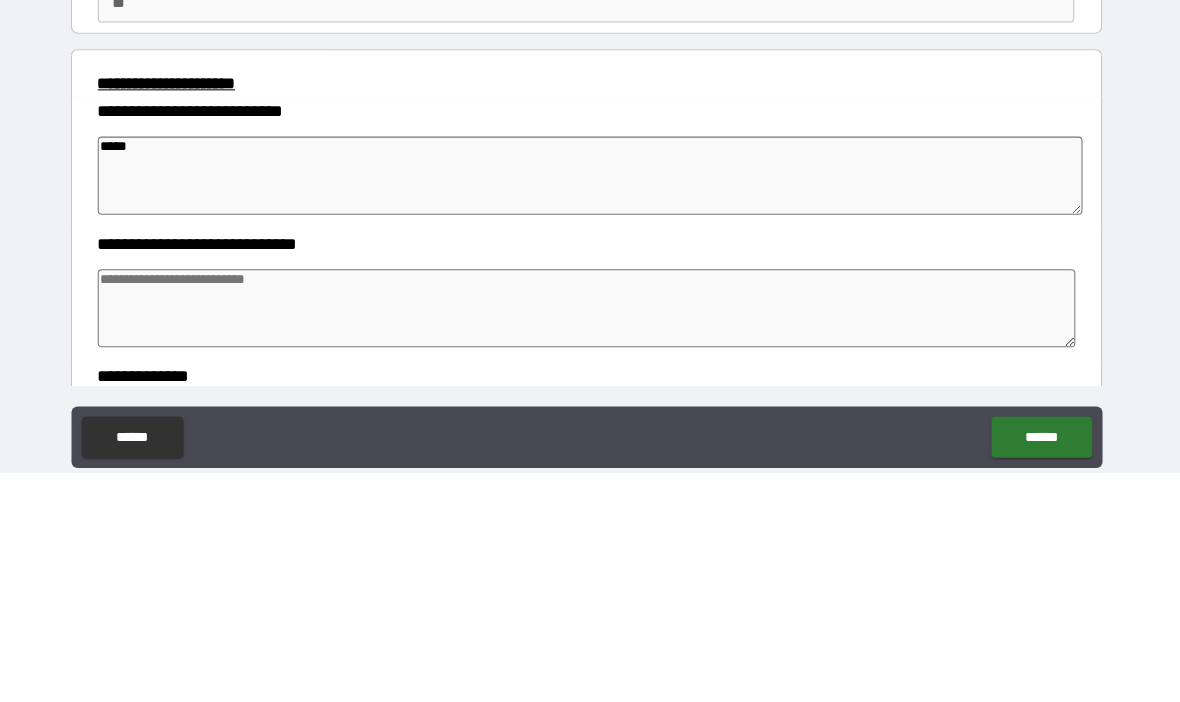 type on "*" 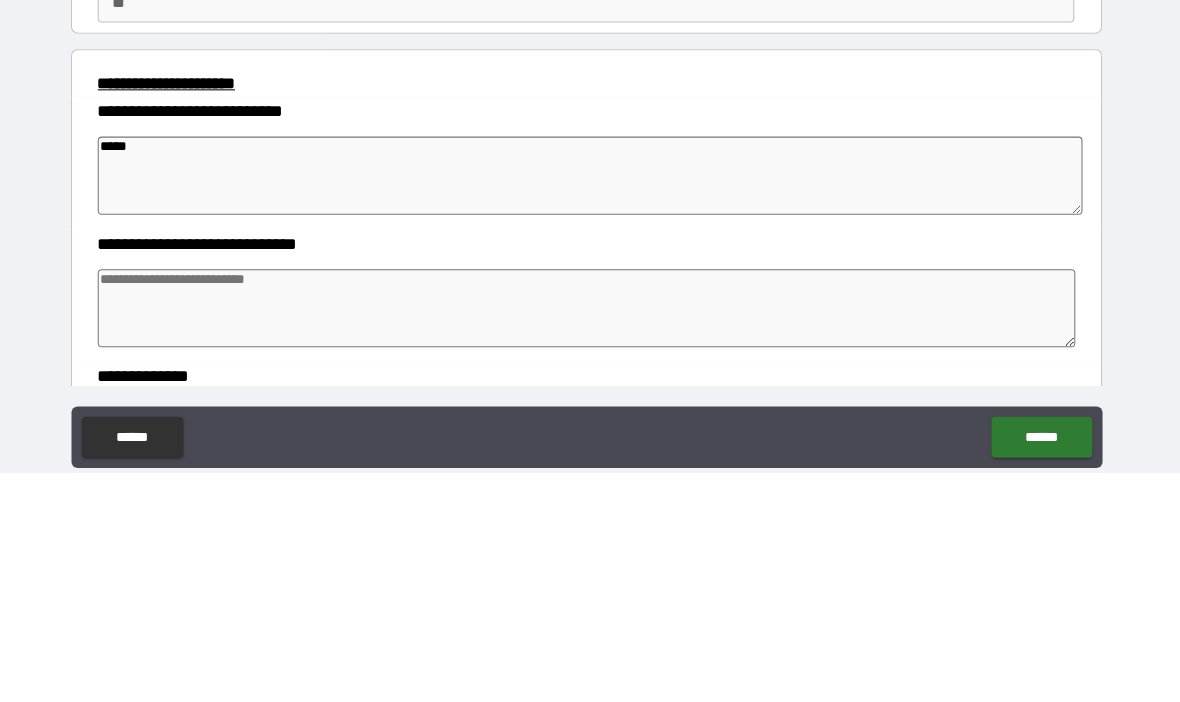 type on "*****" 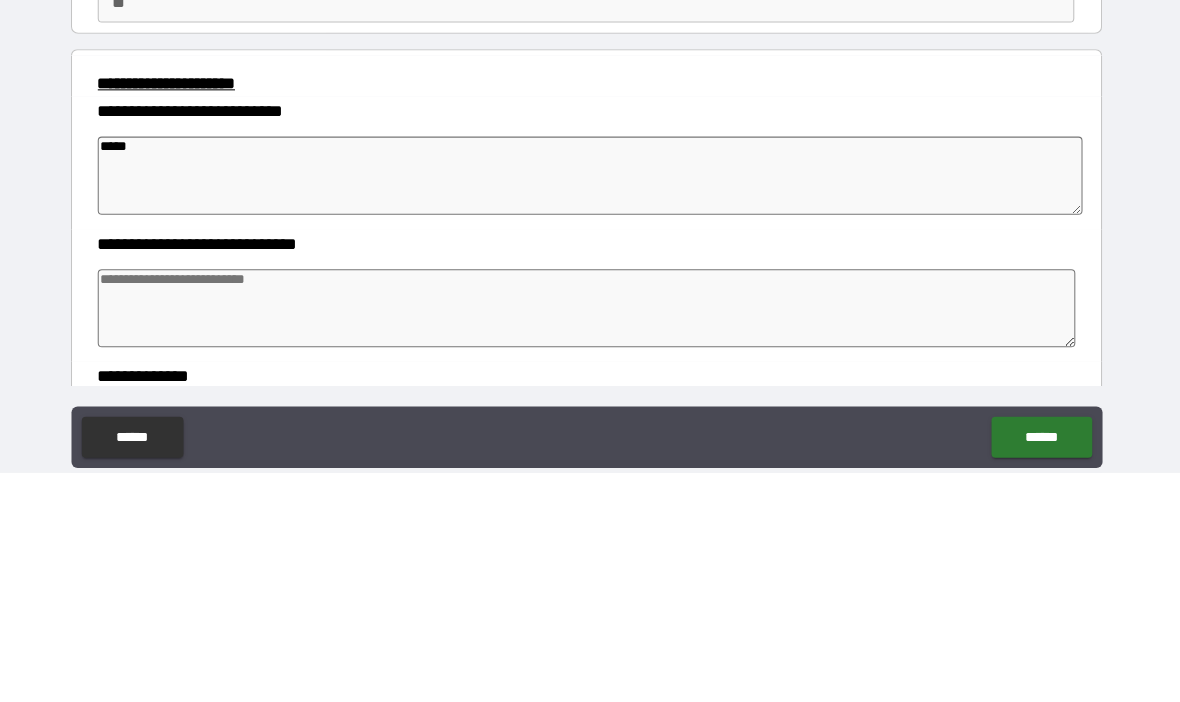 type on "*" 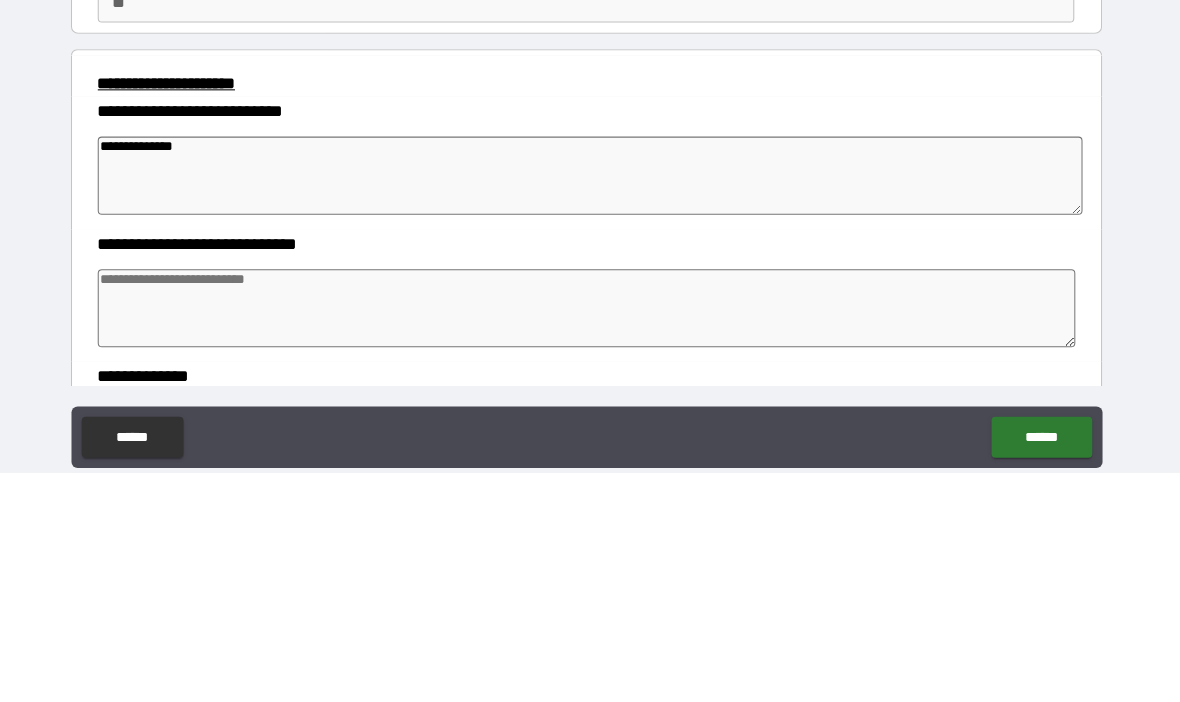 click at bounding box center [591, 543] 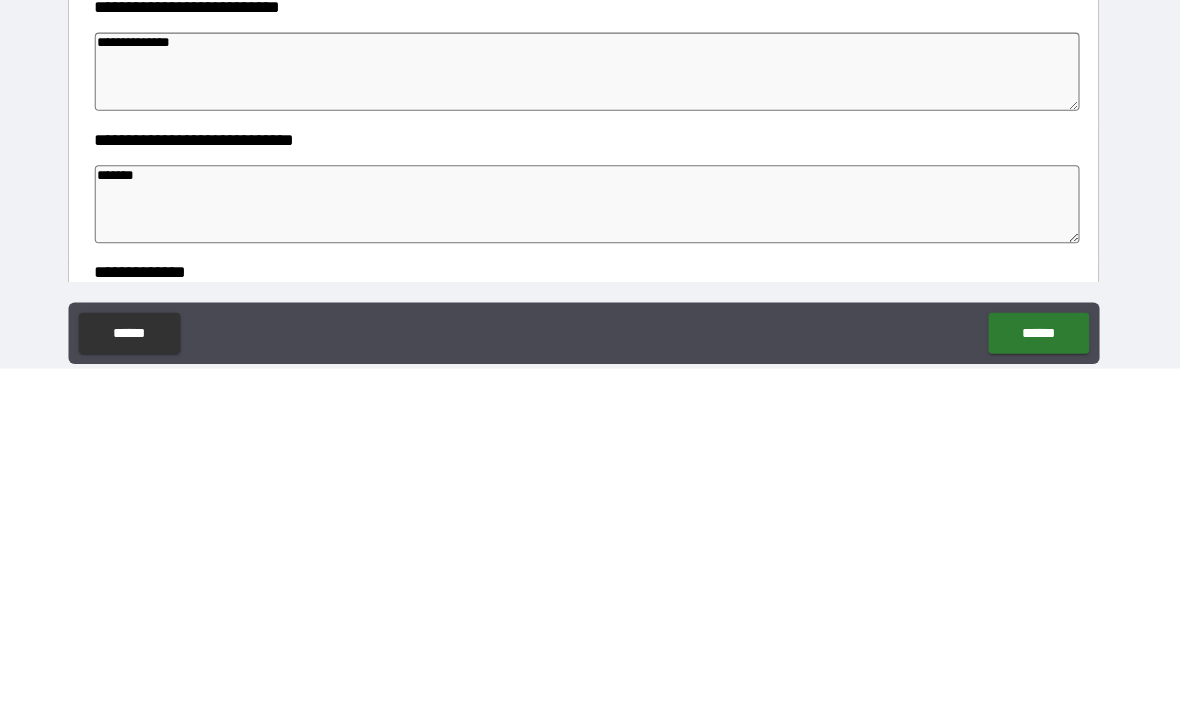 scroll, scrollTop: 69, scrollLeft: 0, axis: vertical 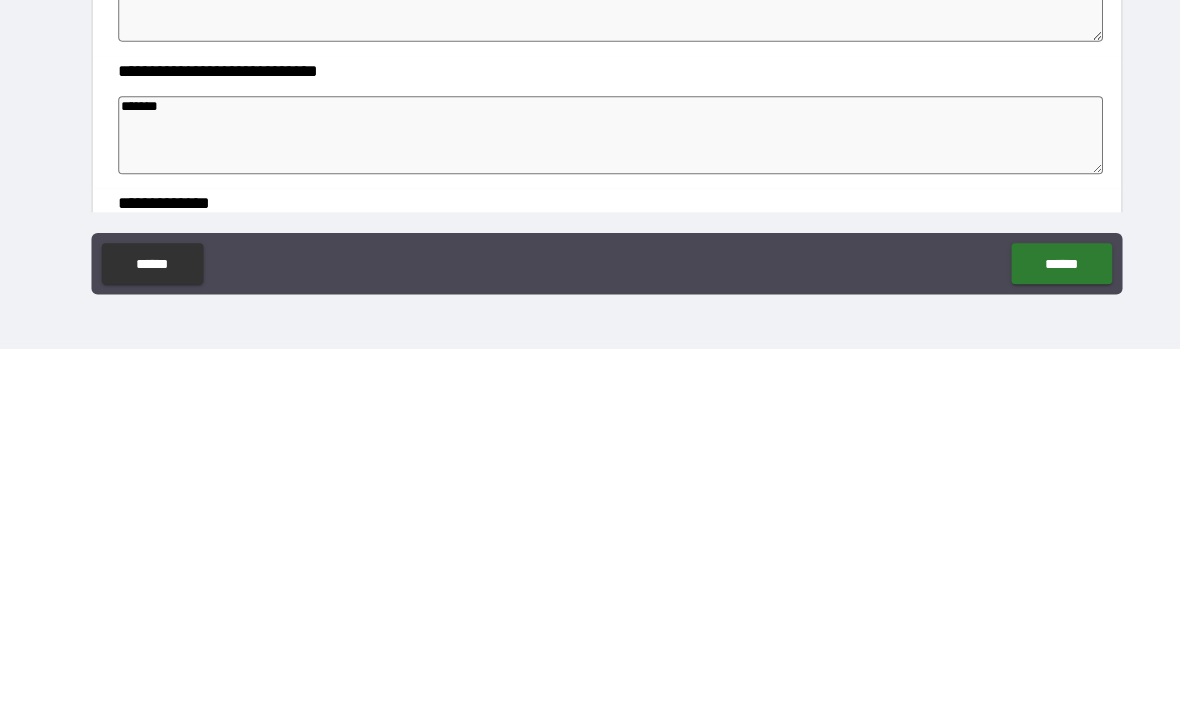 click on "******" at bounding box center [1032, 619] 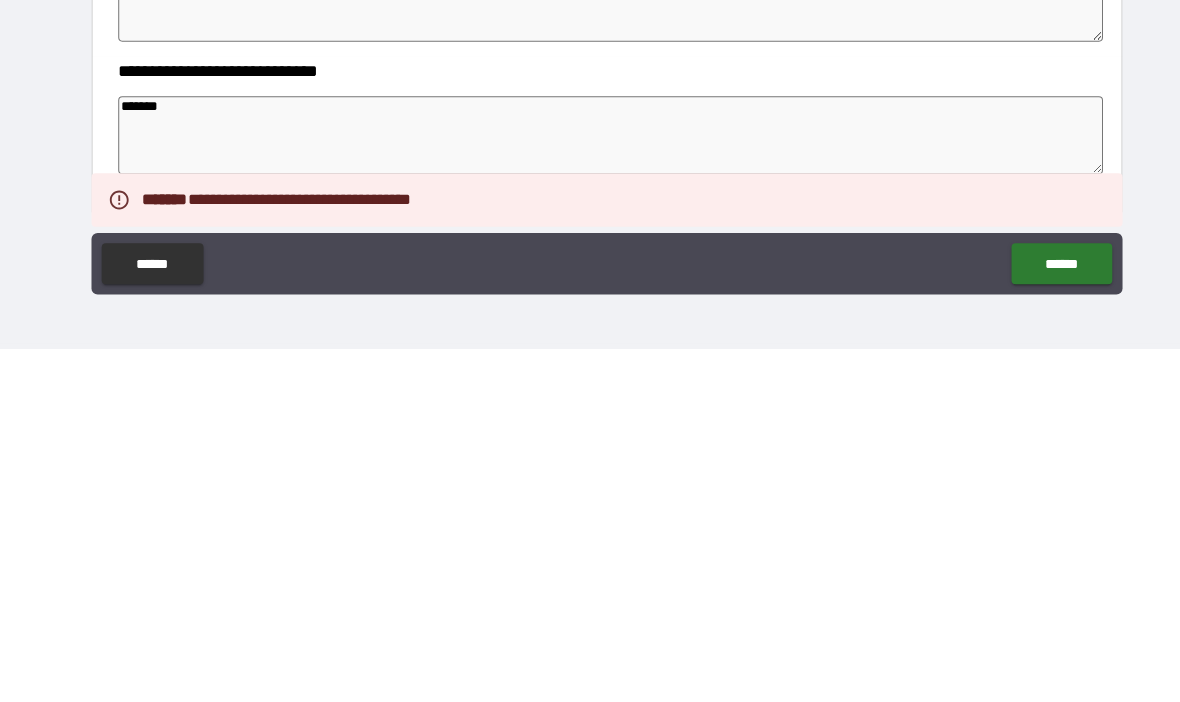 scroll, scrollTop: 20, scrollLeft: 0, axis: vertical 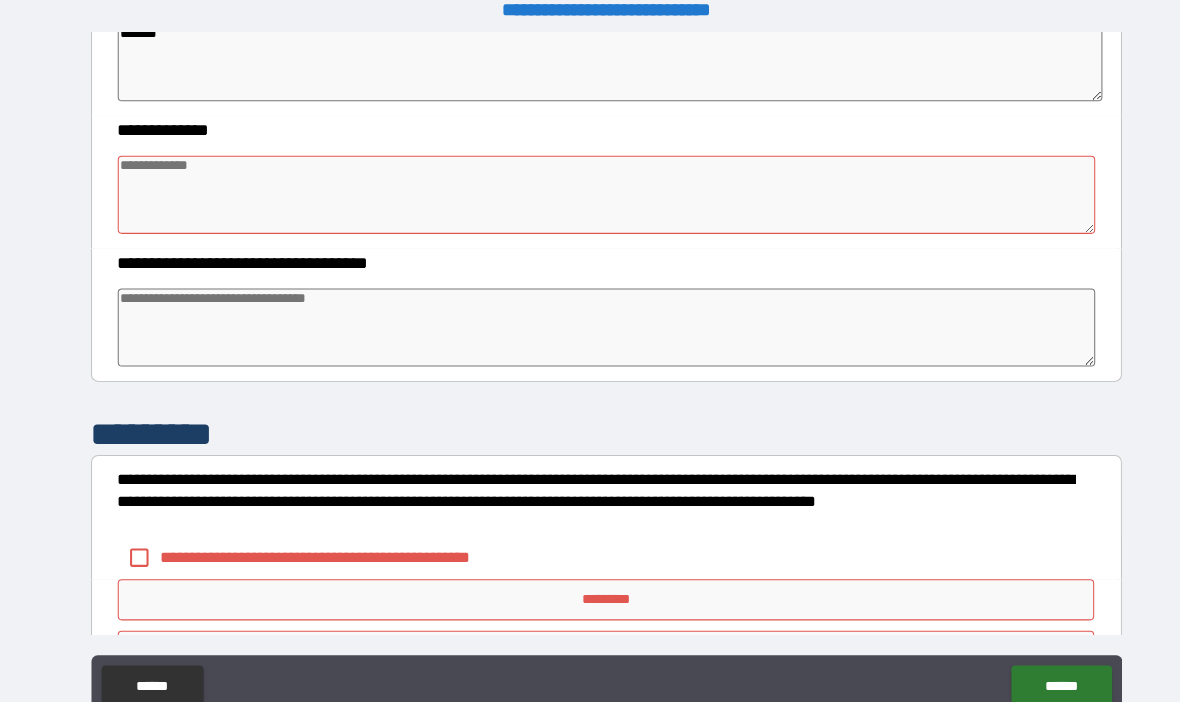 click at bounding box center [591, 190] 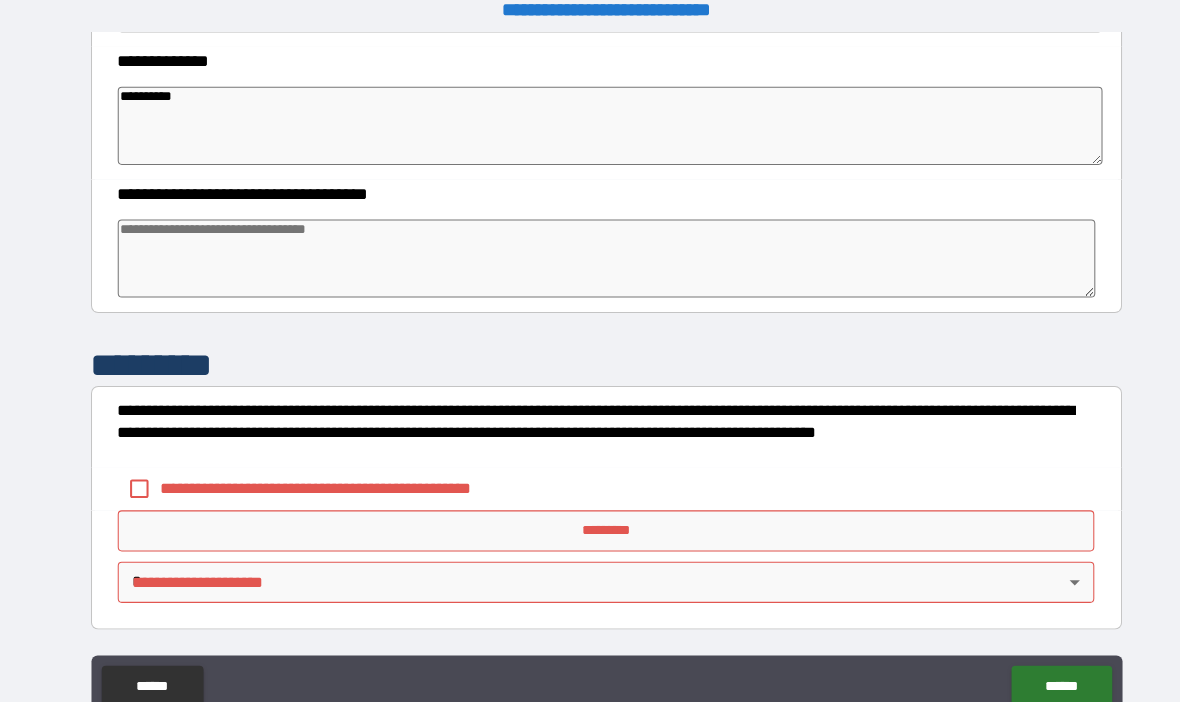 scroll, scrollTop: 548, scrollLeft: 0, axis: vertical 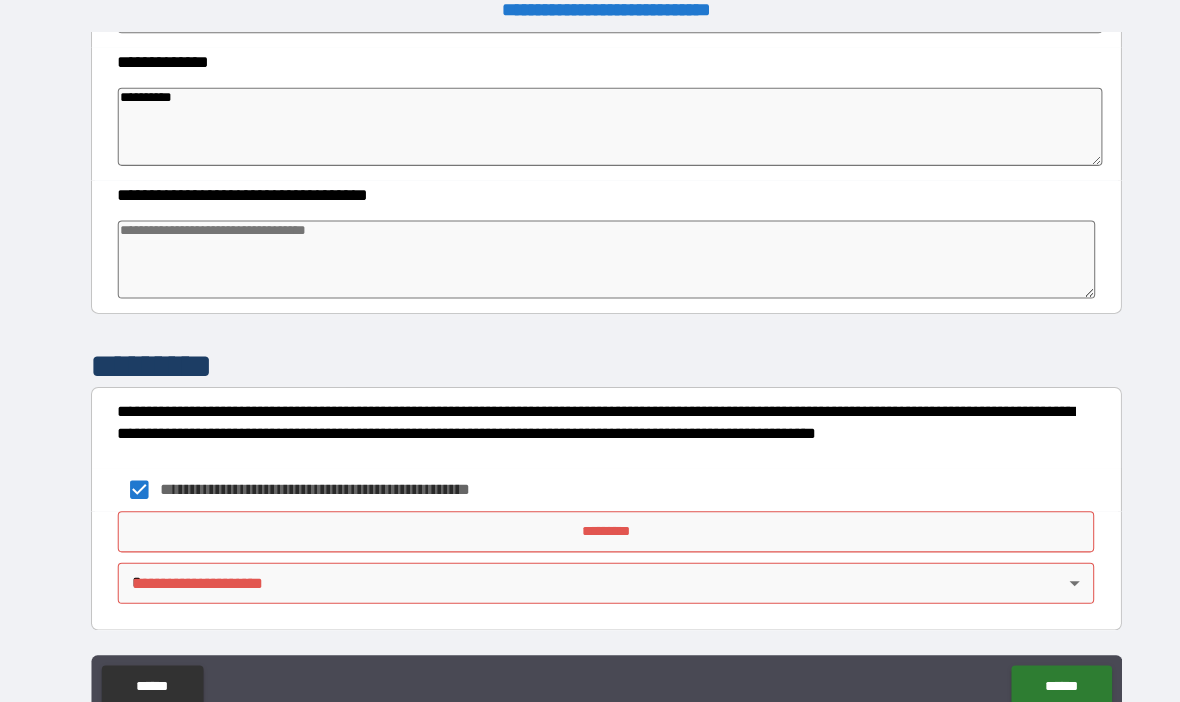 click on "*********" at bounding box center (590, 518) 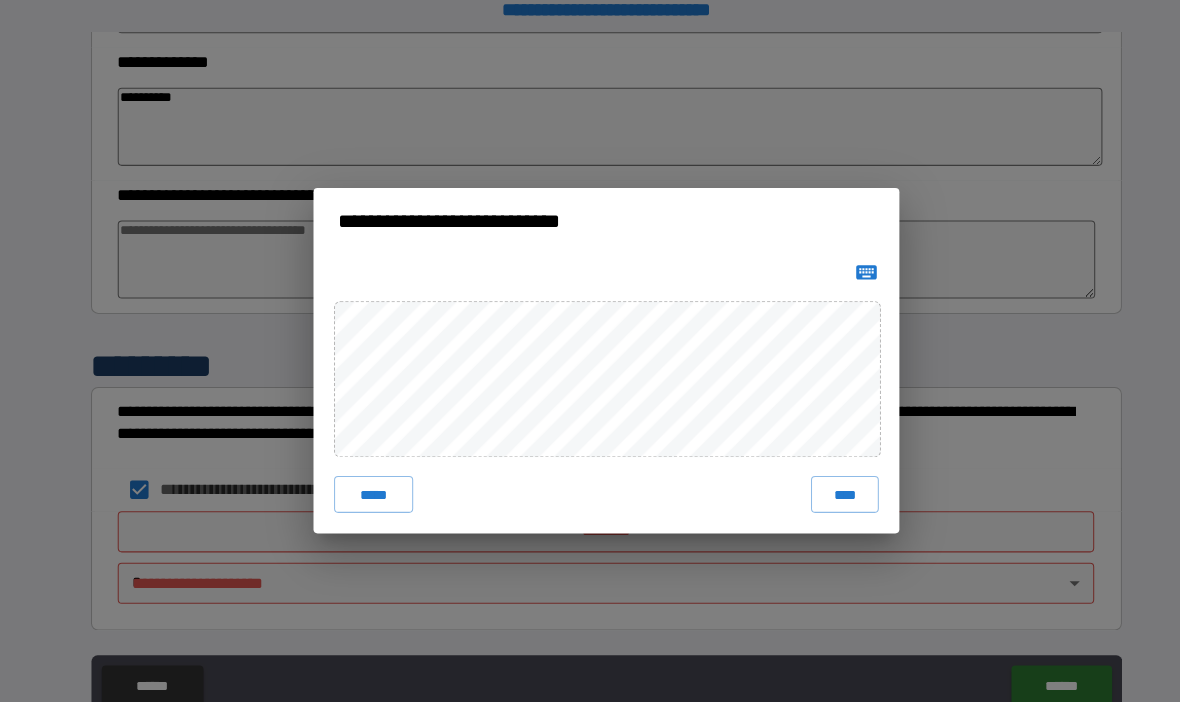 click on "****" at bounding box center (822, 481) 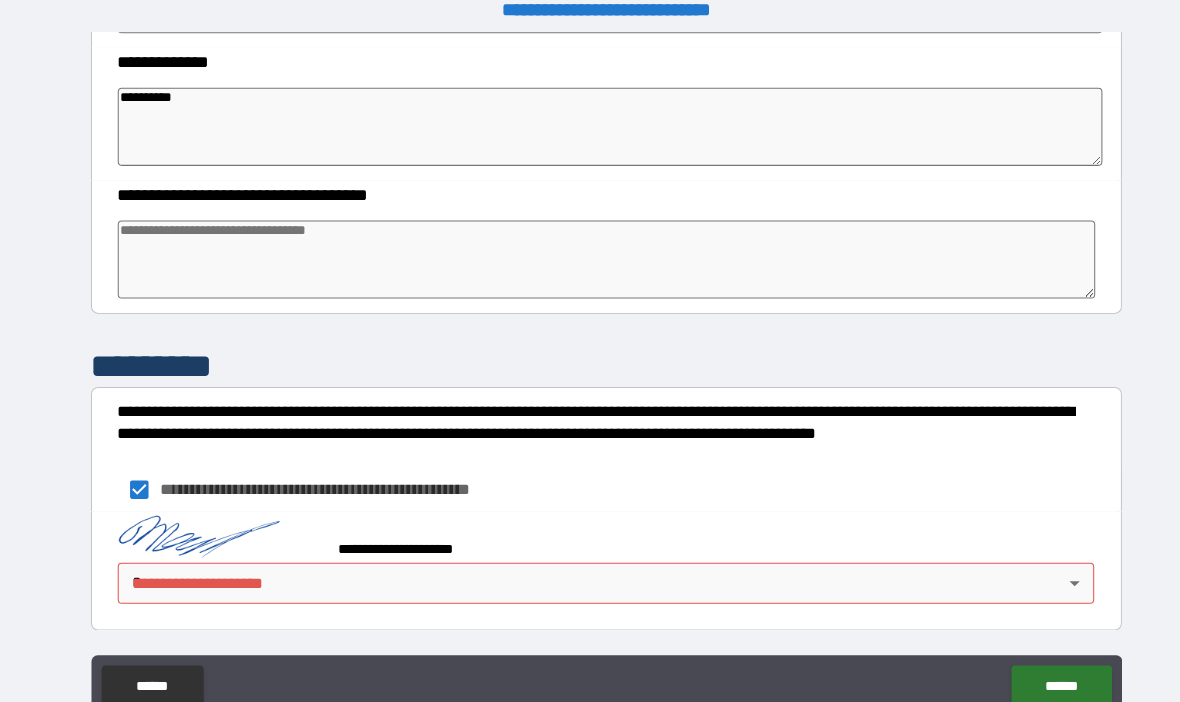 scroll, scrollTop: 538, scrollLeft: 0, axis: vertical 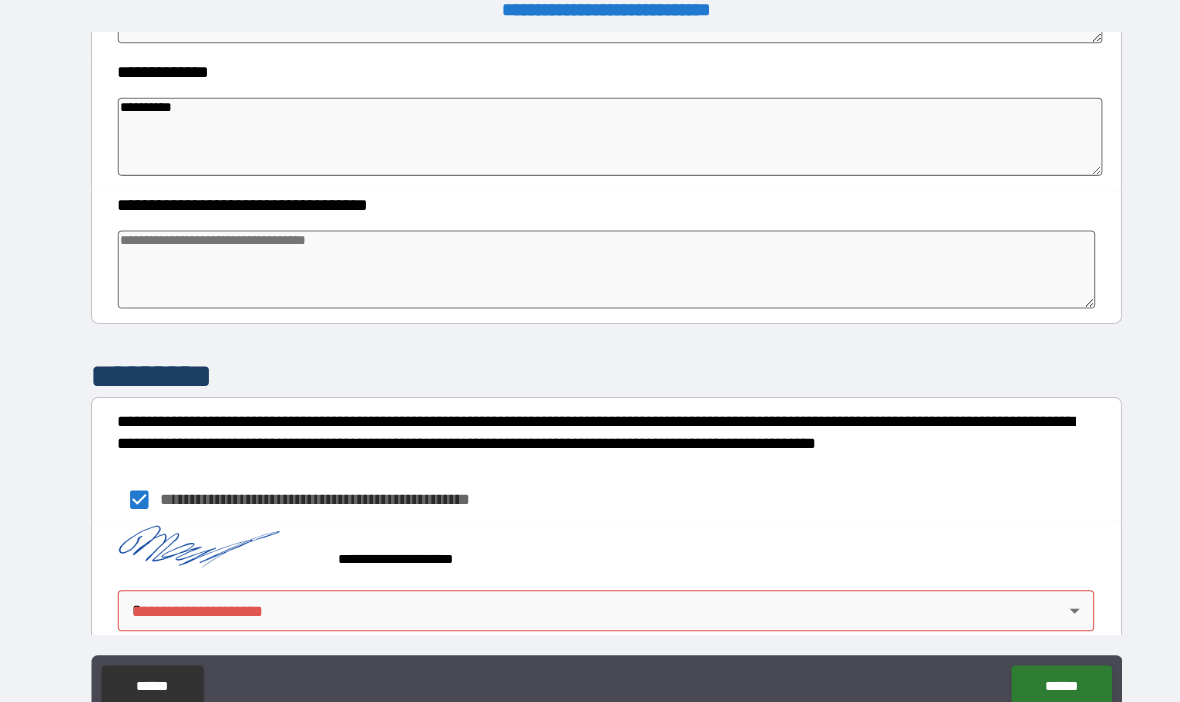 click on "**********" at bounding box center (590, 365) 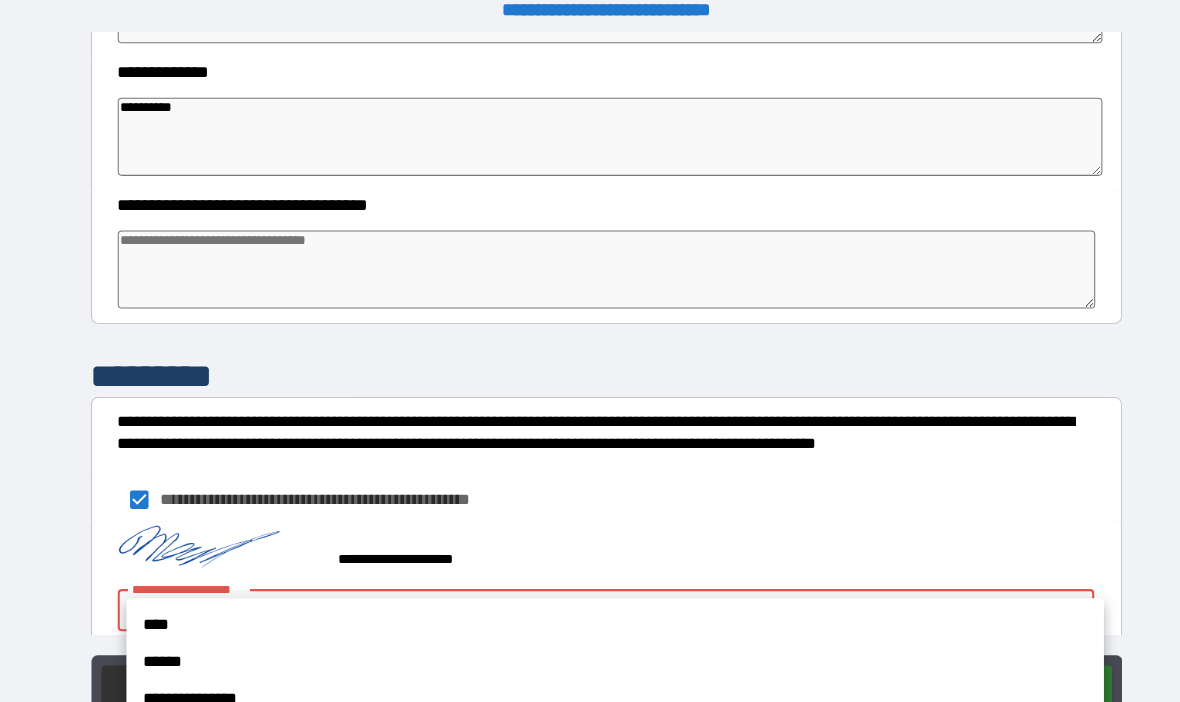click on "**********" at bounding box center (598, 680) 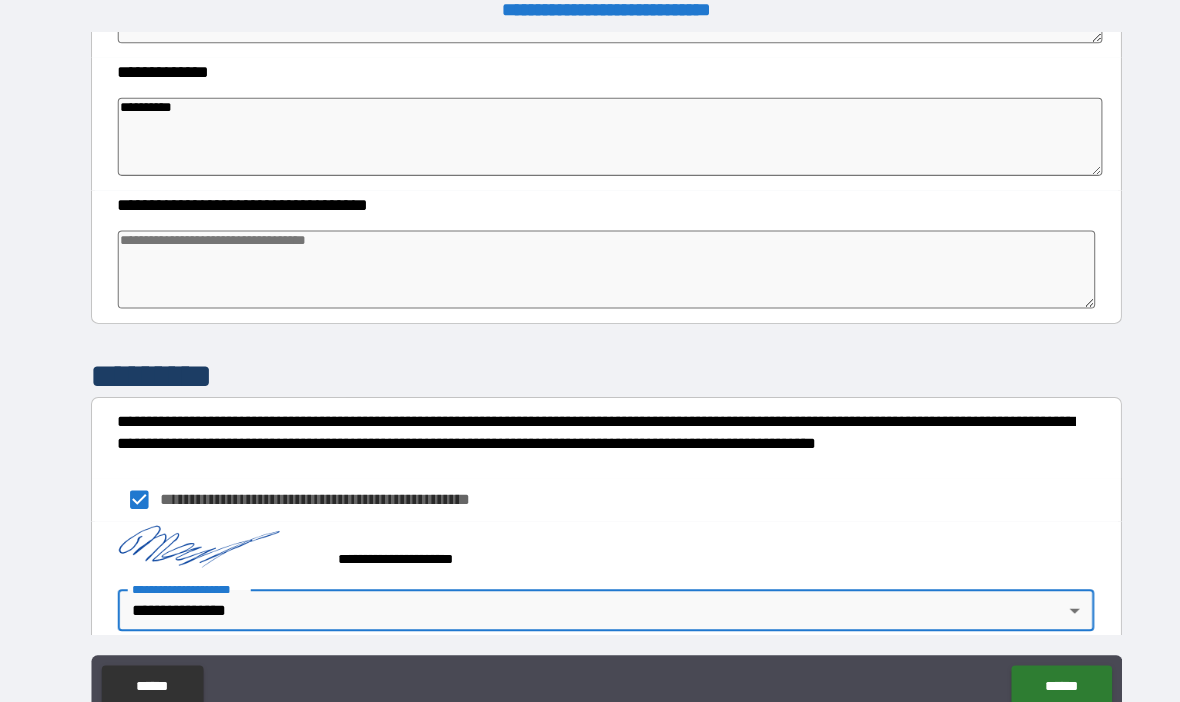 click on "******" at bounding box center (1032, 668) 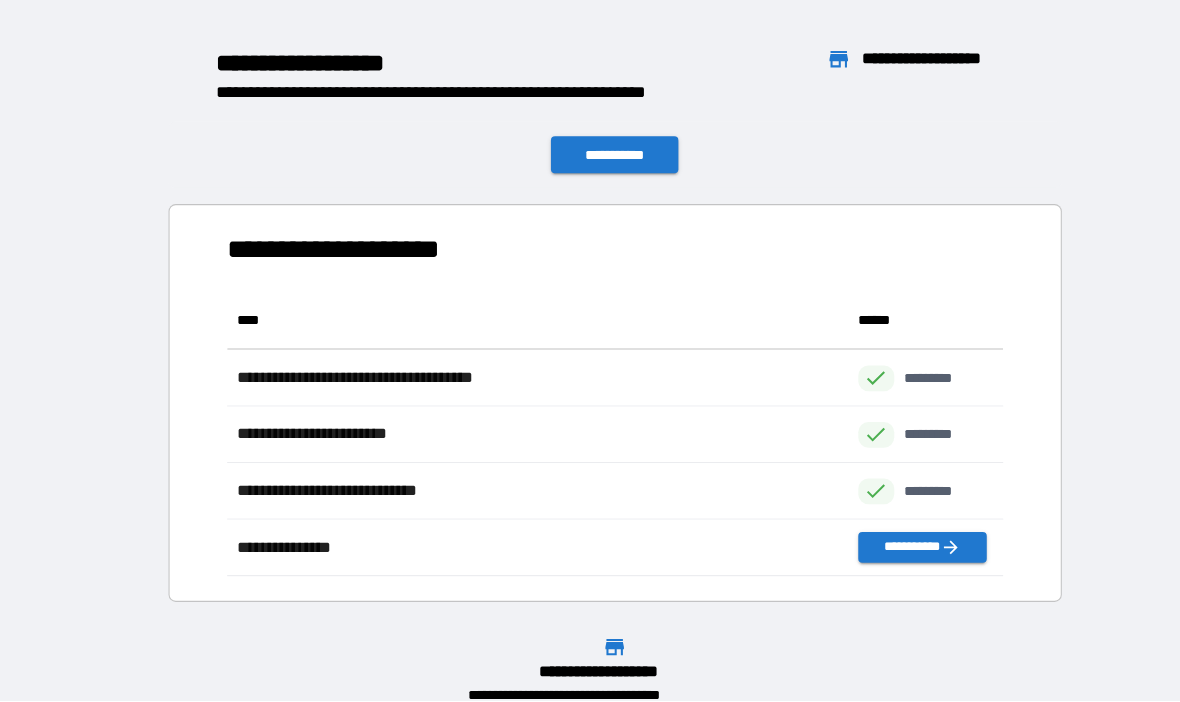 scroll, scrollTop: 1, scrollLeft: 1, axis: both 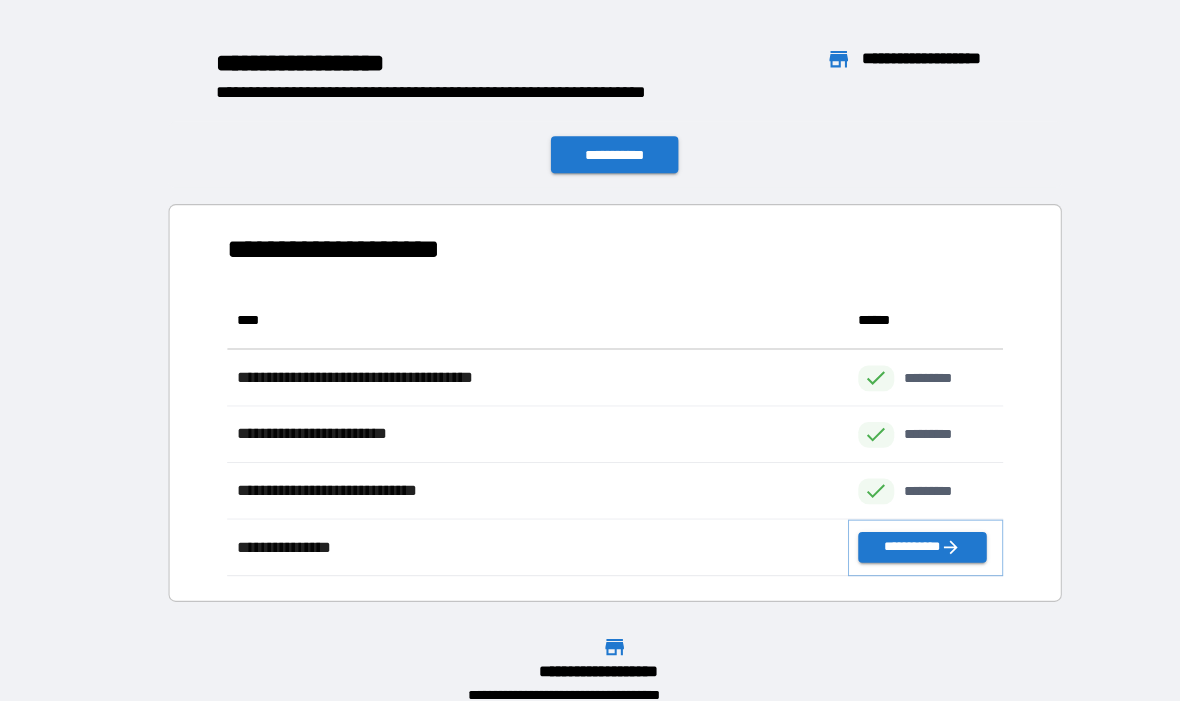 click on "**********" at bounding box center (897, 533) 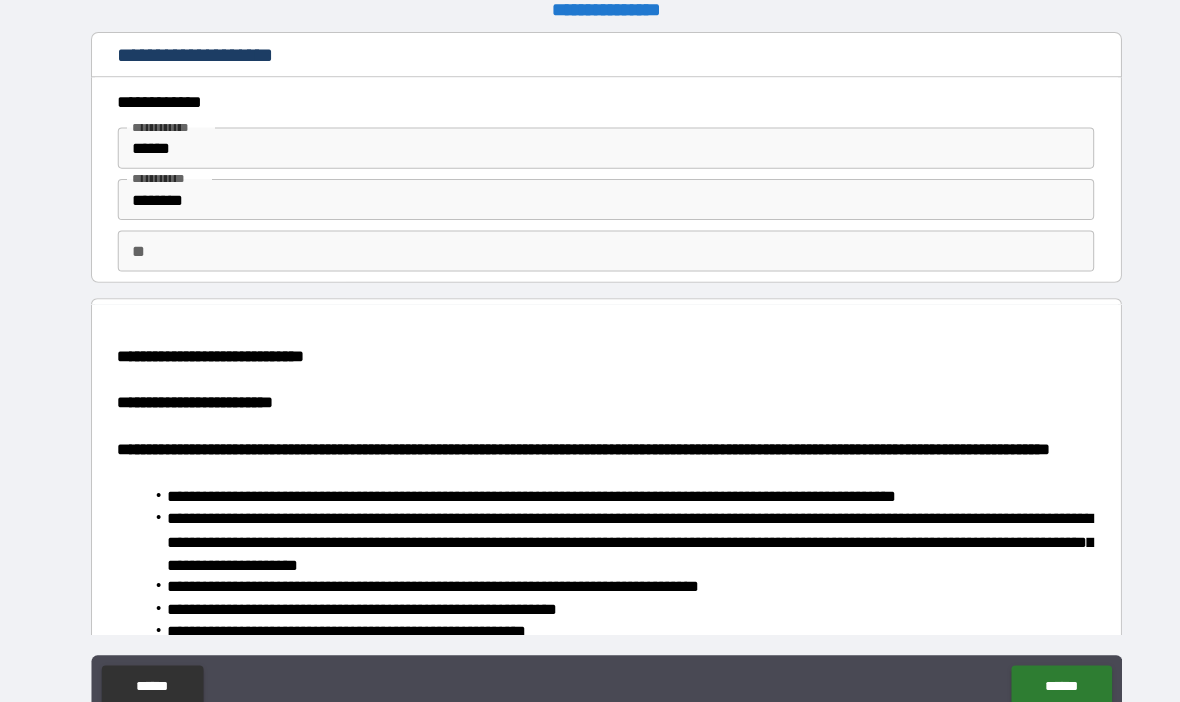 scroll, scrollTop: 20, scrollLeft: 0, axis: vertical 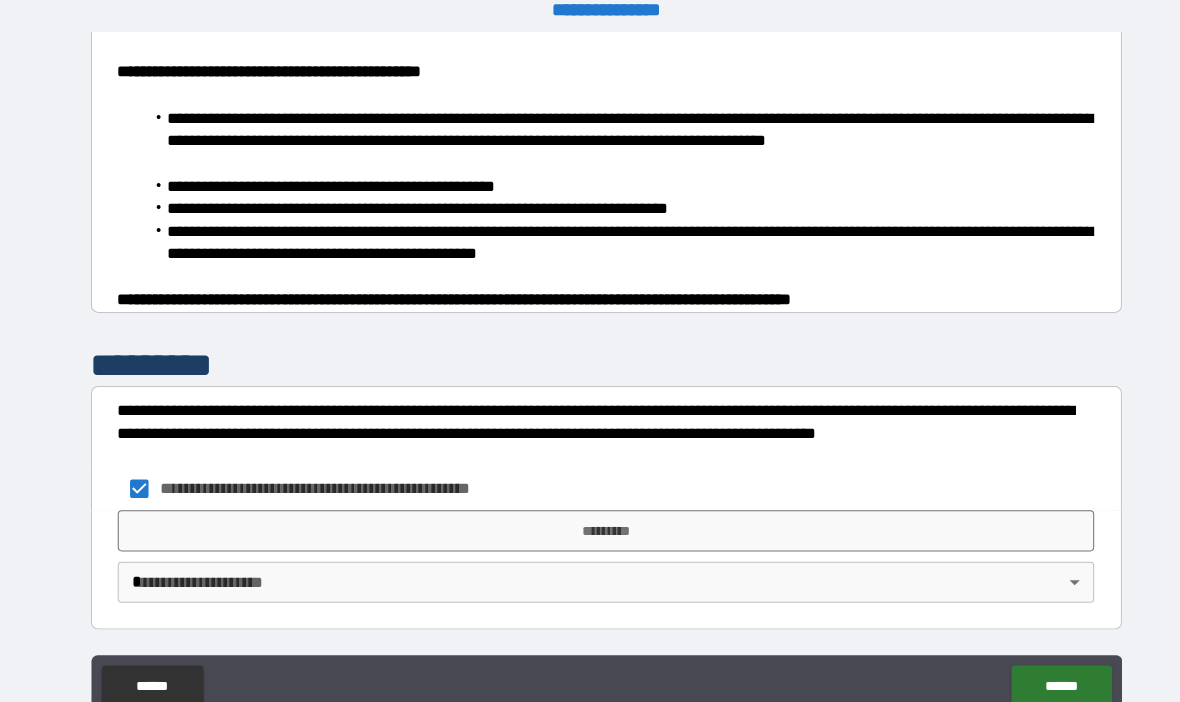 click on "*********" at bounding box center [590, 517] 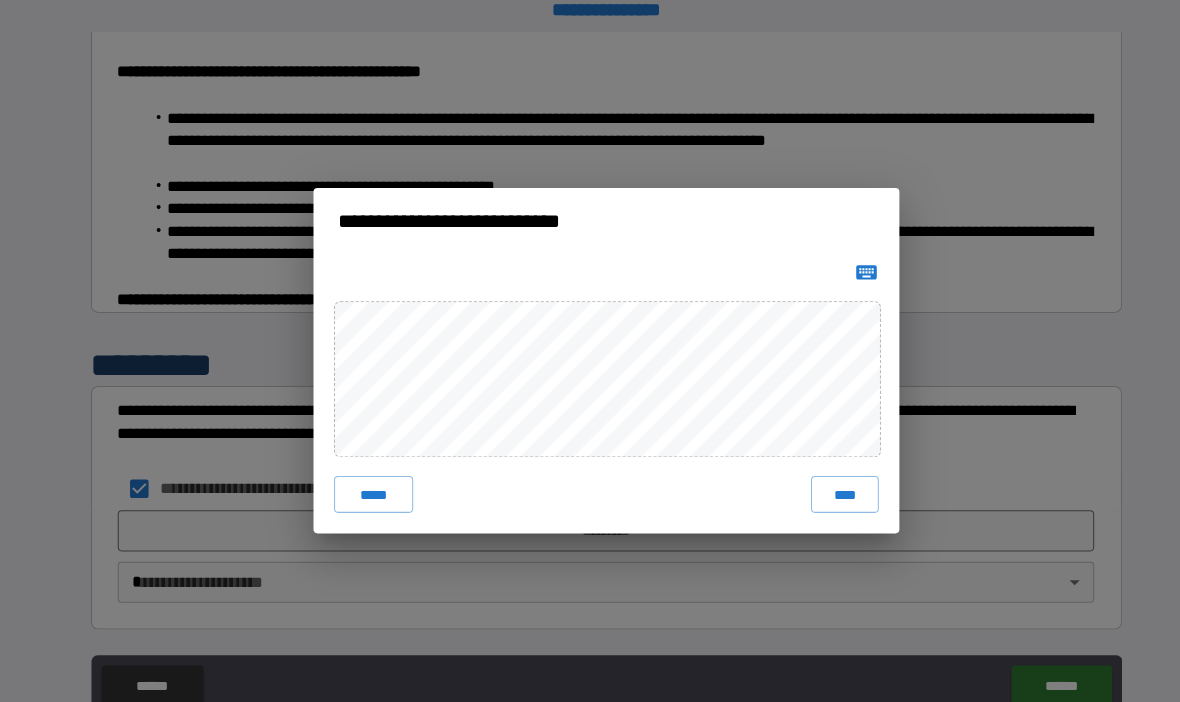 click on "****" at bounding box center (822, 481) 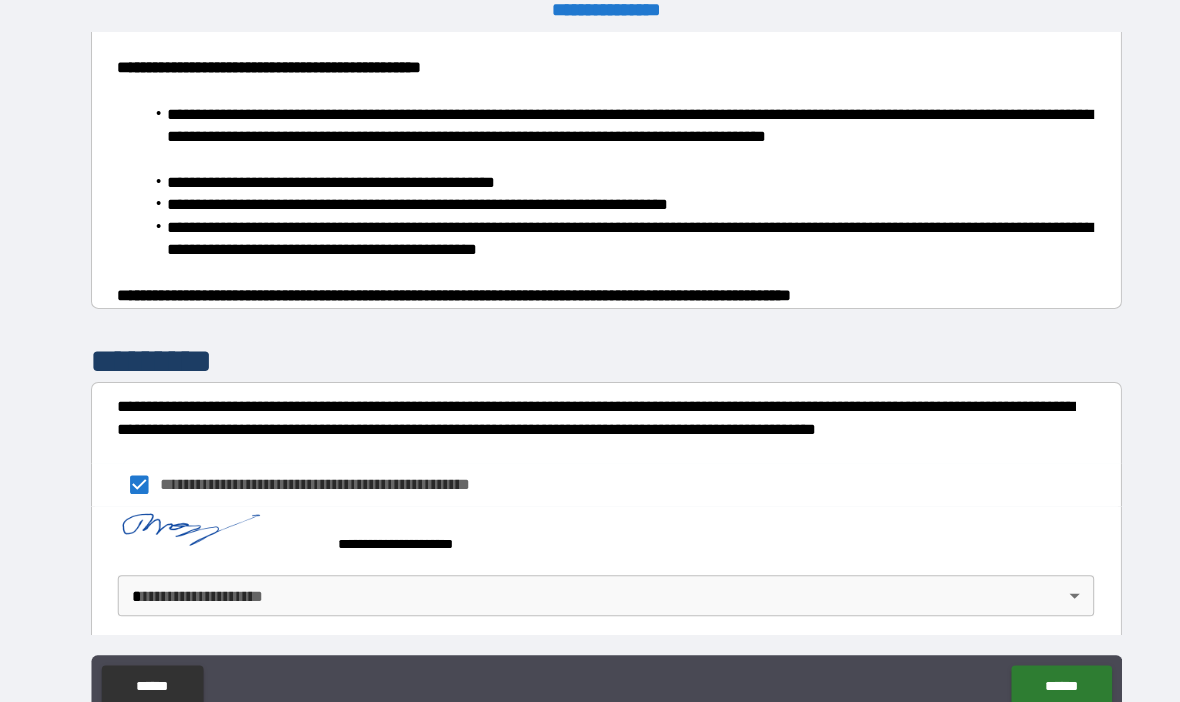 scroll, scrollTop: 1298, scrollLeft: 0, axis: vertical 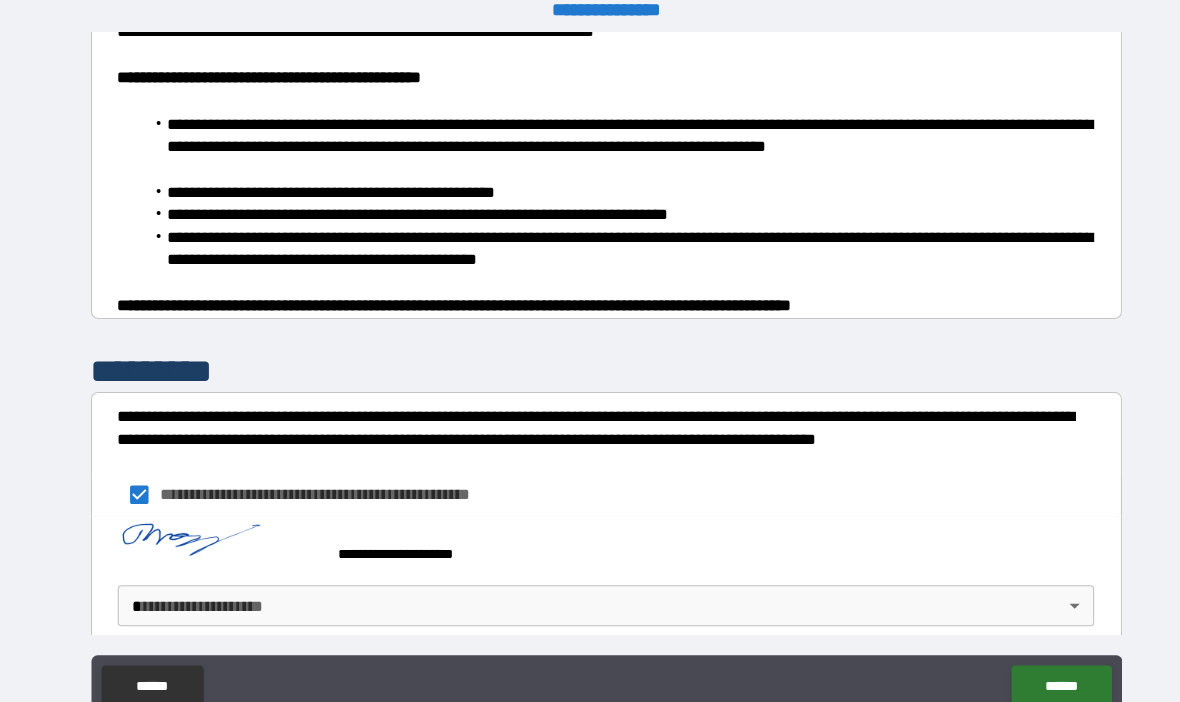 click on "**********" at bounding box center (590, 365) 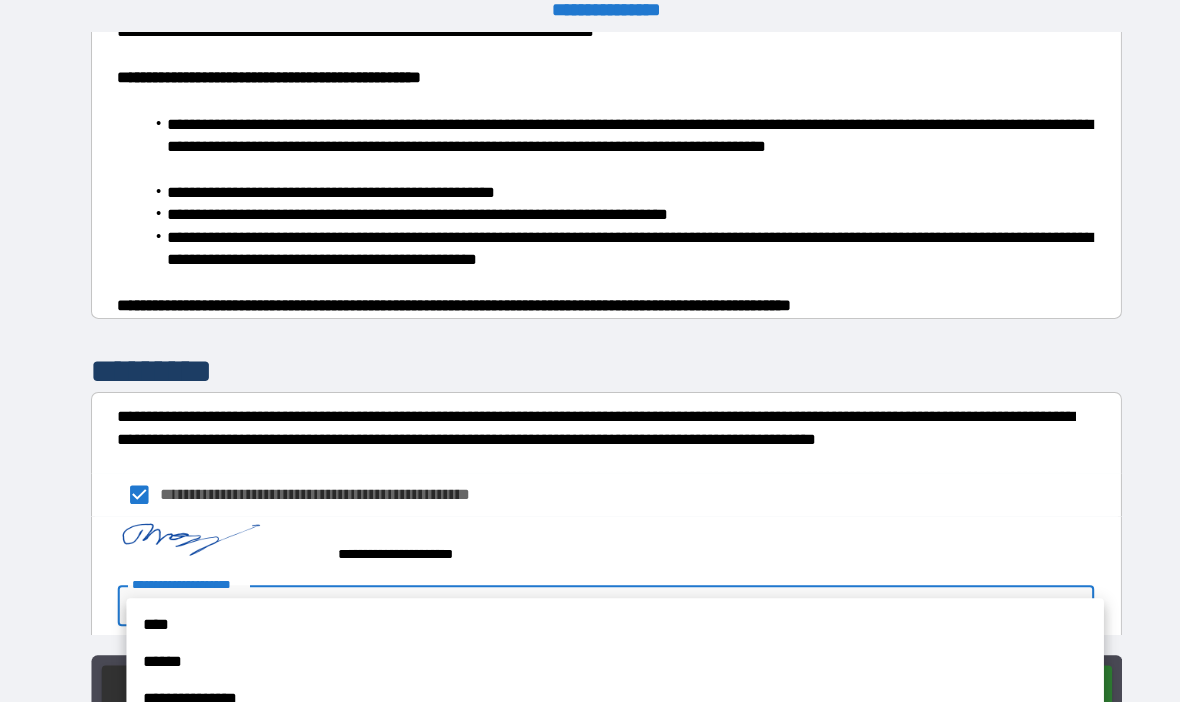 click on "**********" at bounding box center [598, 680] 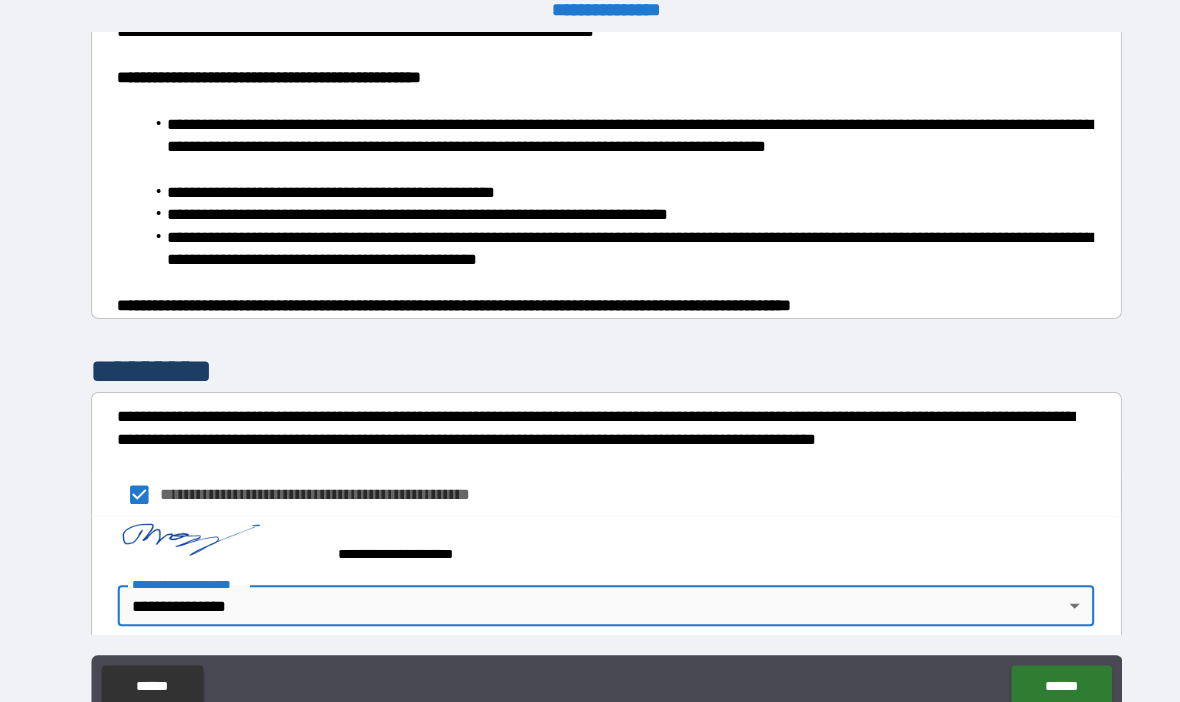 click on "******" at bounding box center [1032, 668] 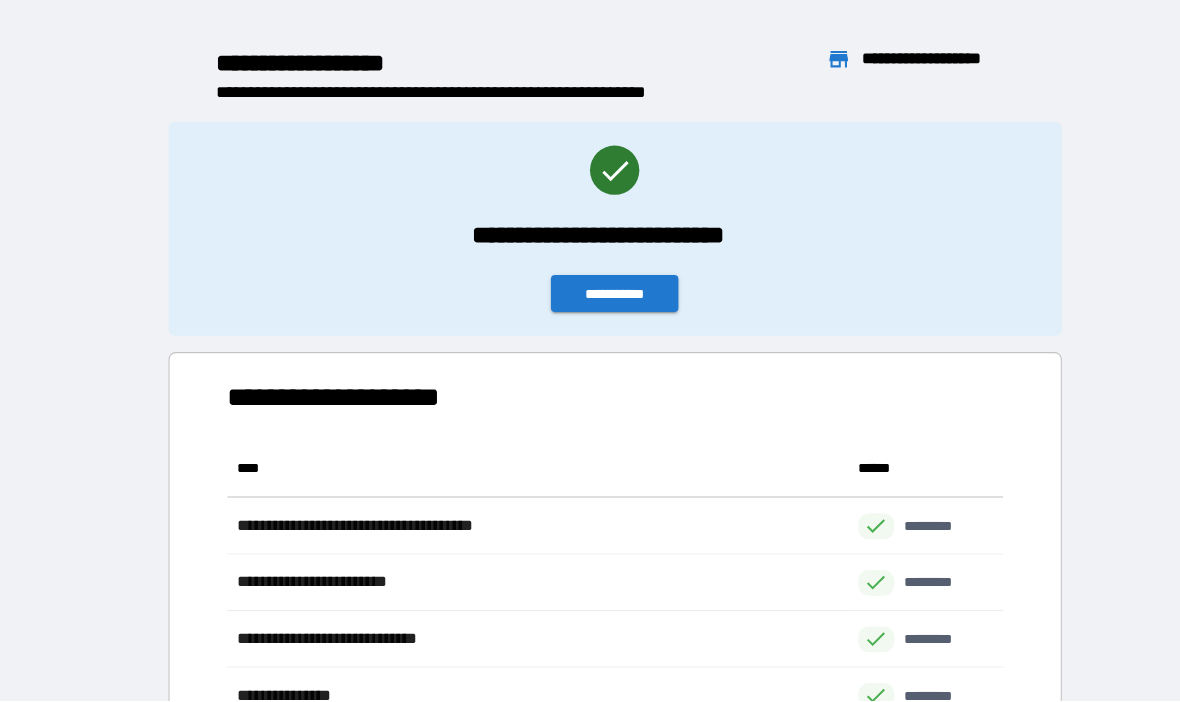 scroll, scrollTop: 1, scrollLeft: 1, axis: both 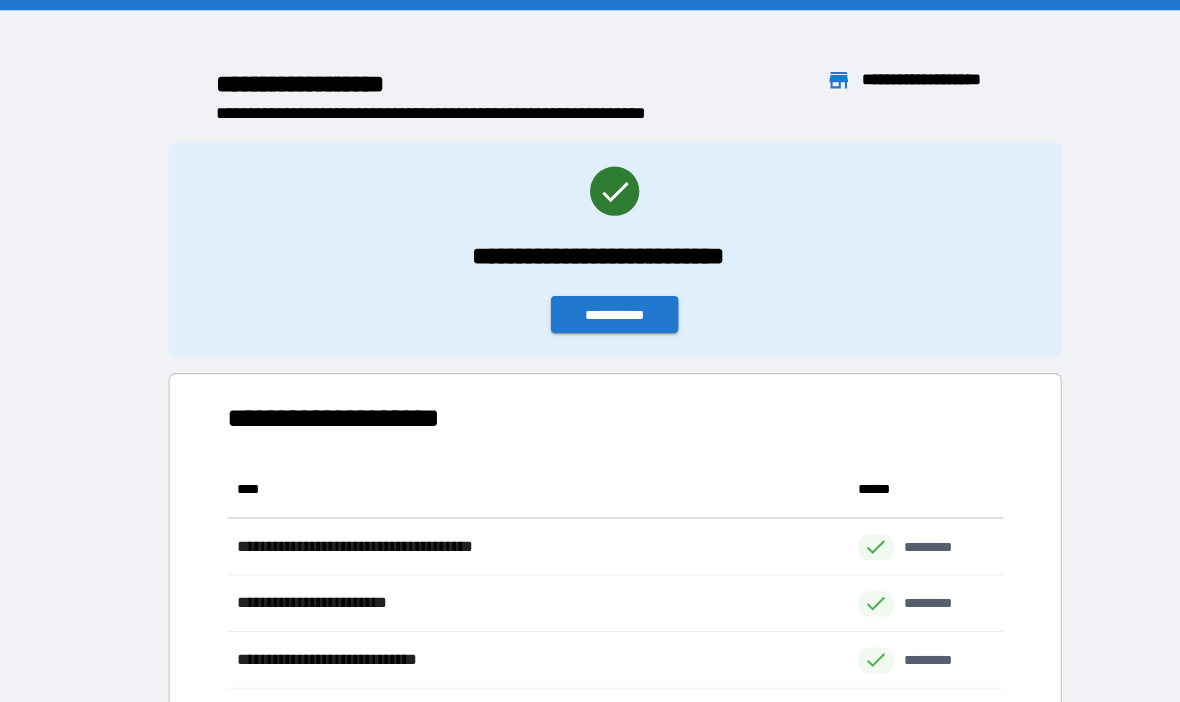 click on "**********" at bounding box center (598, 306) 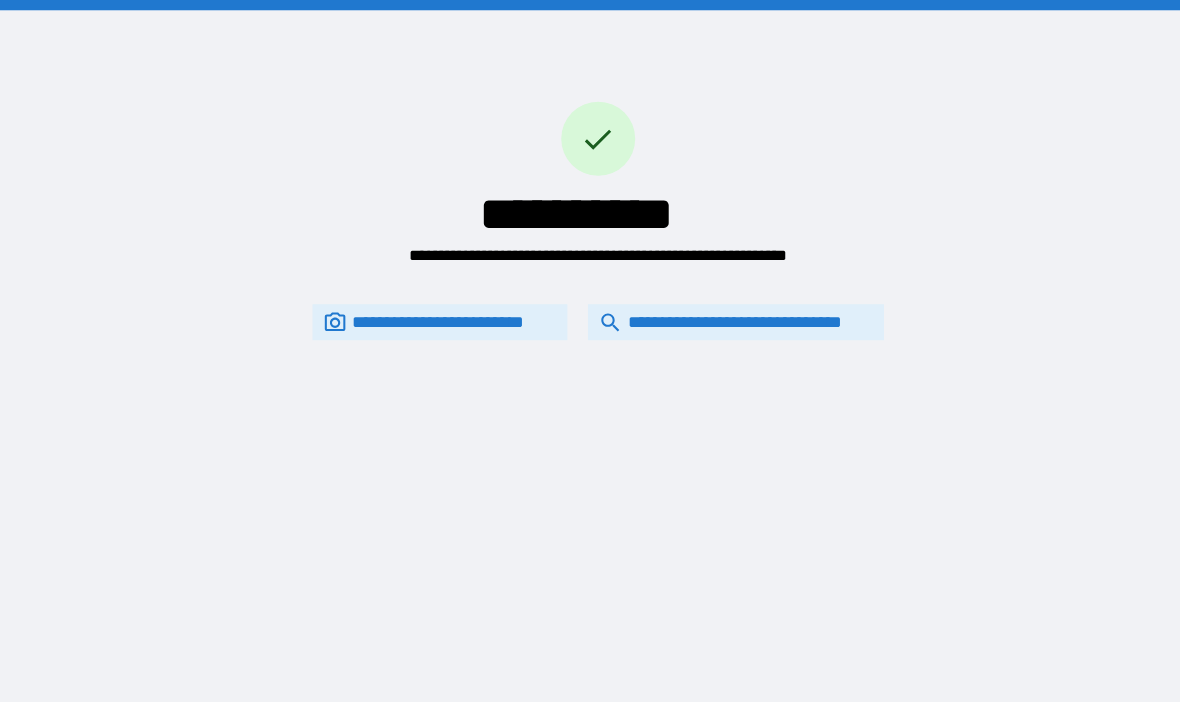 click on "**********" at bounding box center [716, 313] 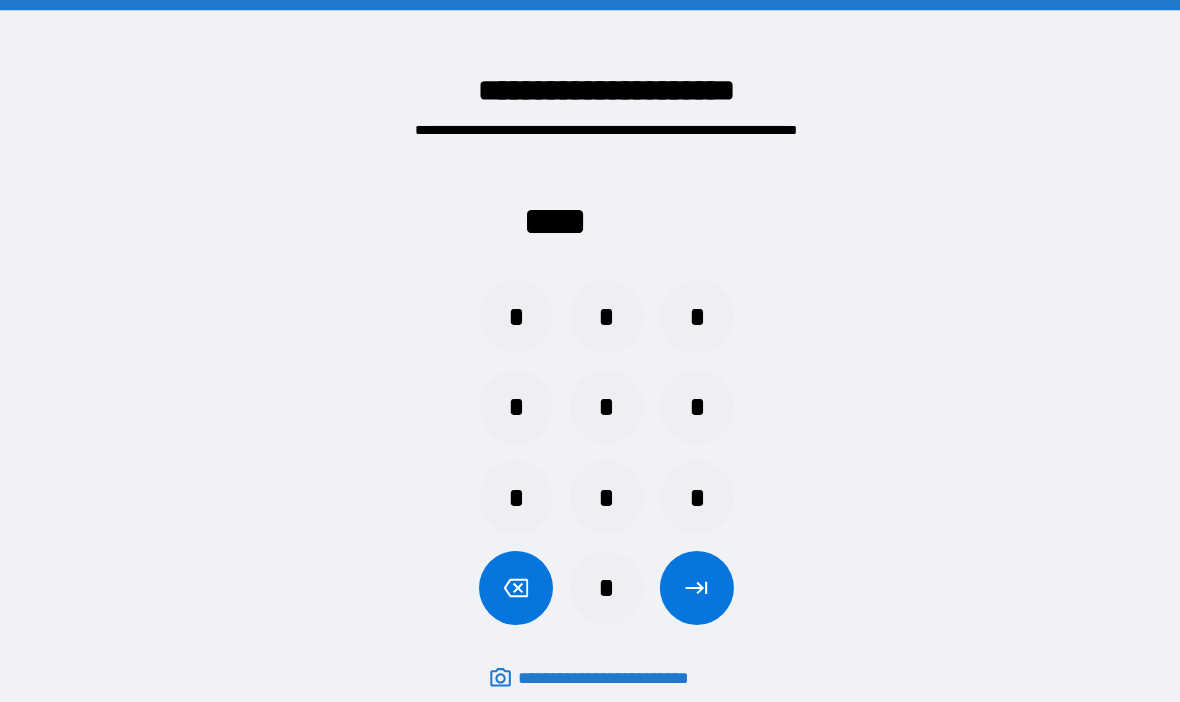click on "*" at bounding box center [678, 484] 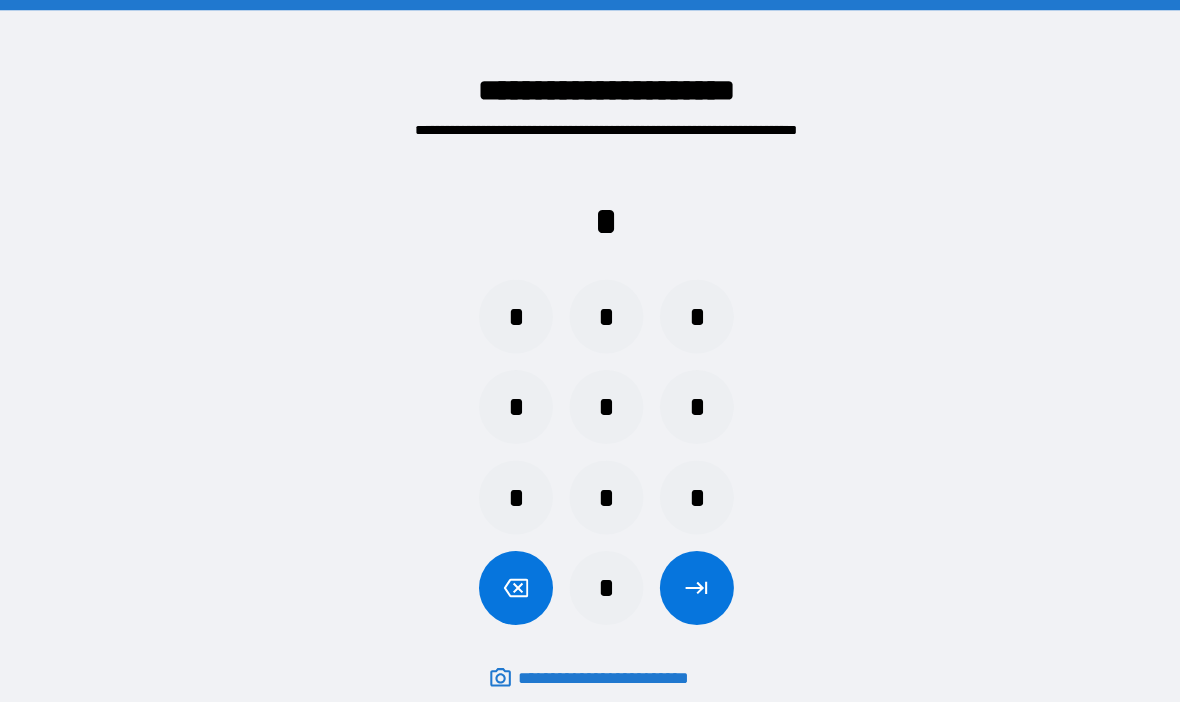 click on "*" at bounding box center [502, 396] 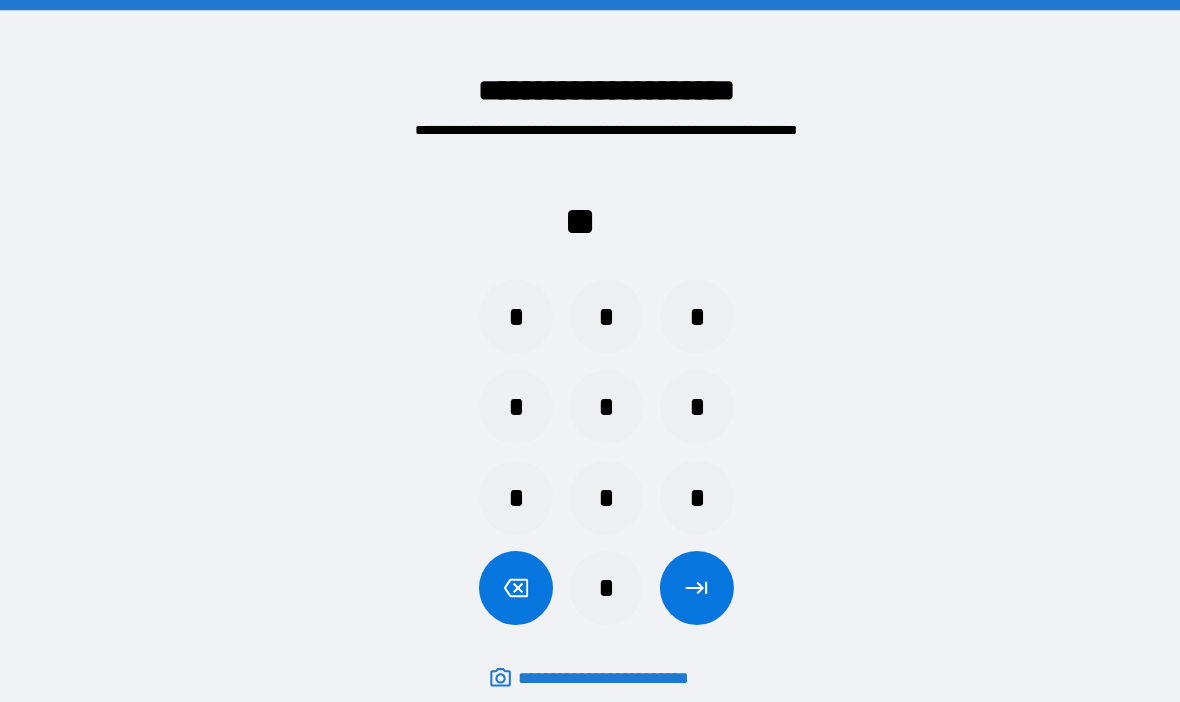 click on "*" at bounding box center (502, 484) 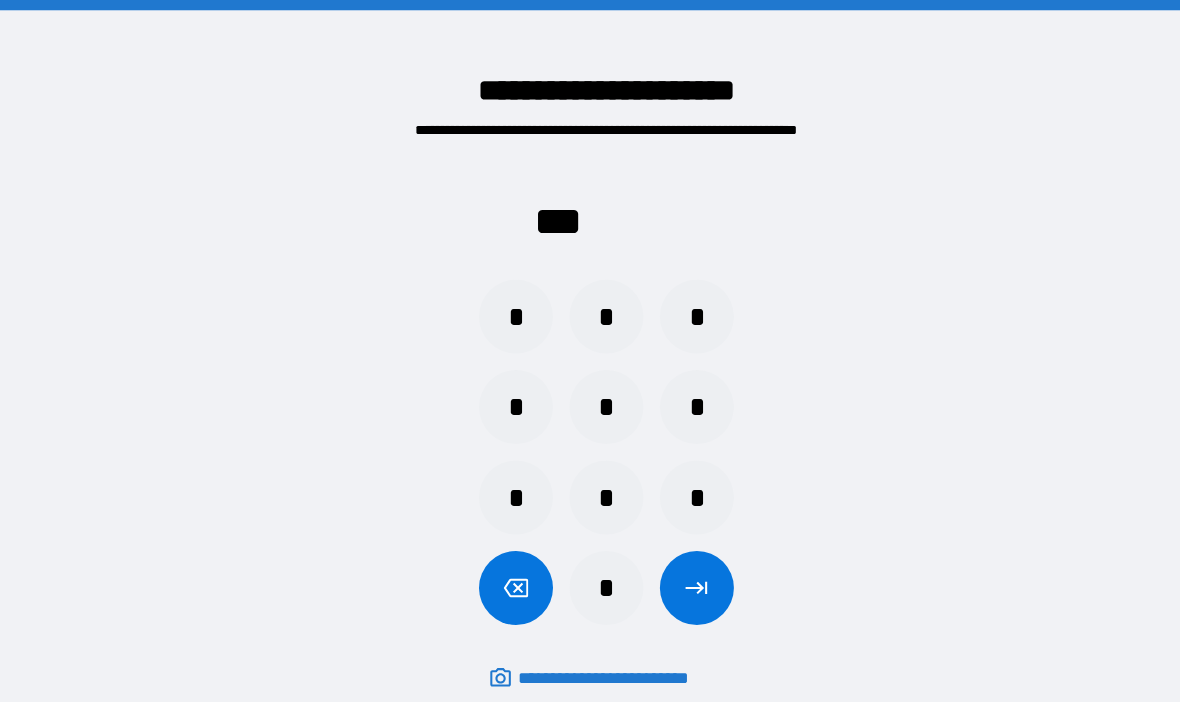 click on "*" at bounding box center [502, 308] 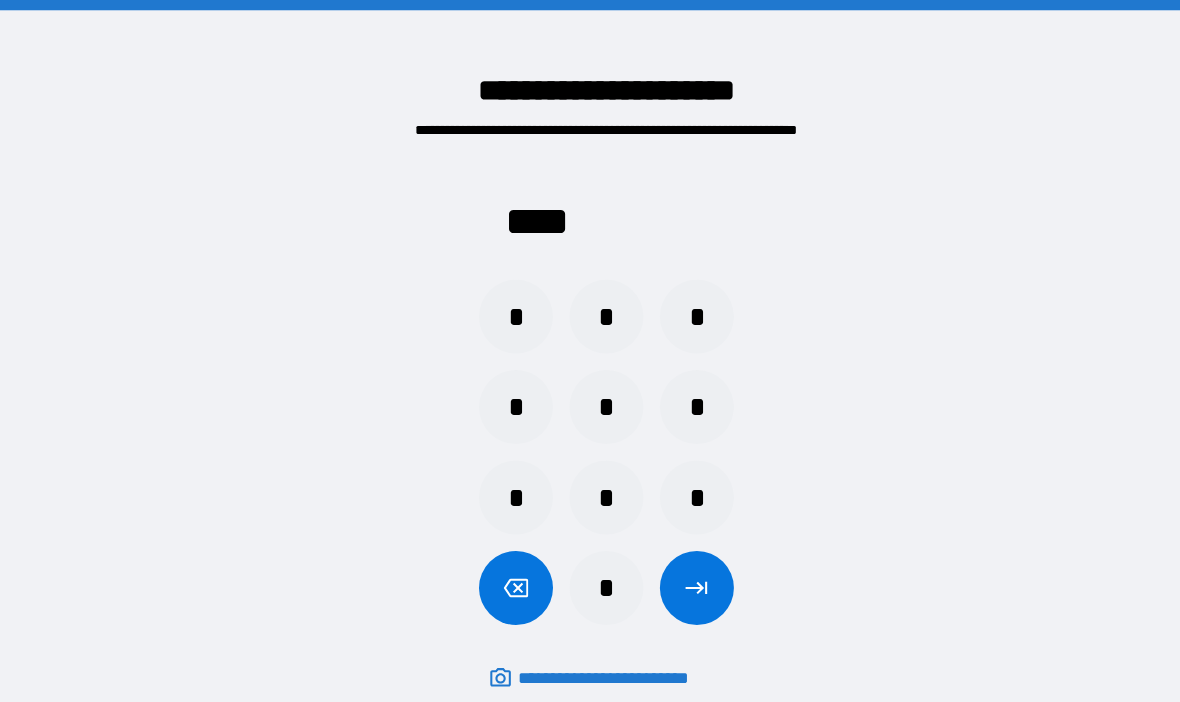 click 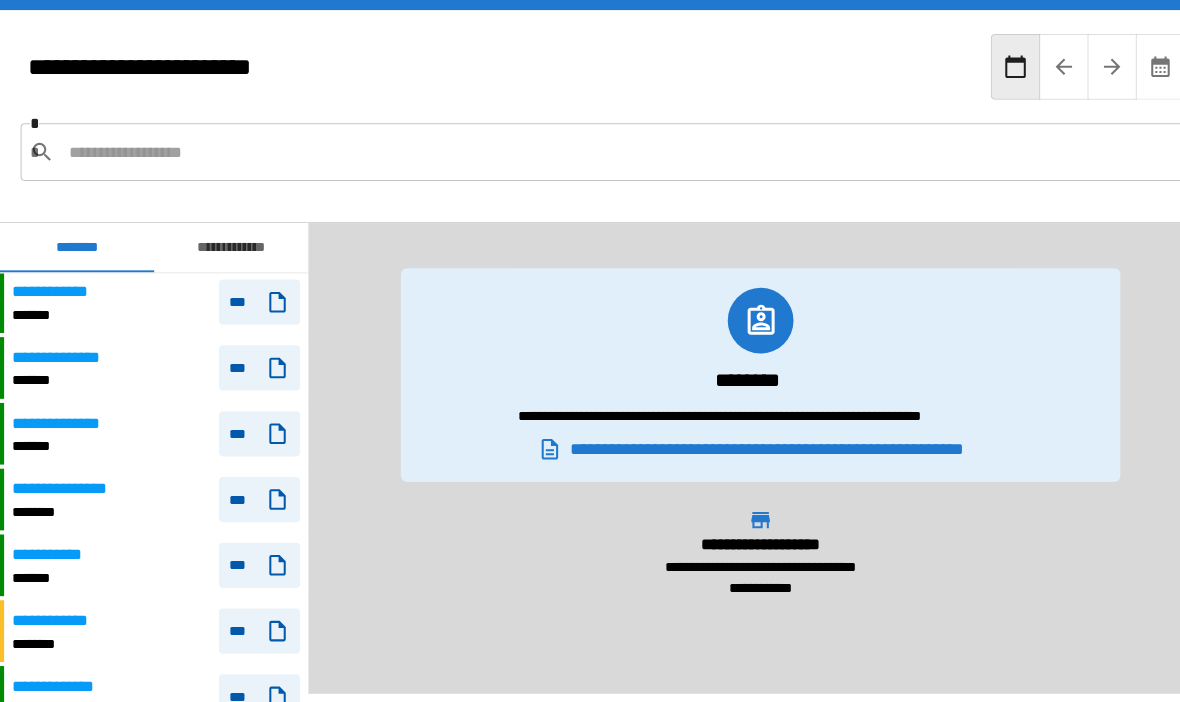 scroll, scrollTop: 427, scrollLeft: 0, axis: vertical 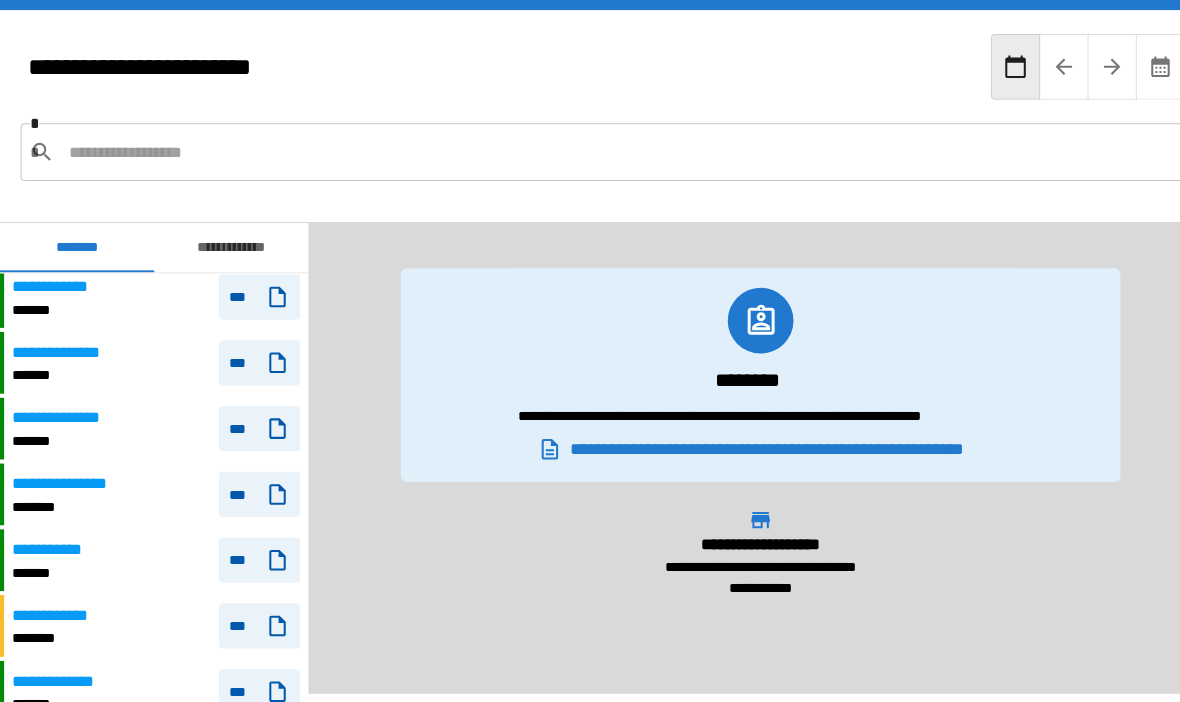 click on "**********" at bounding box center [152, 481] 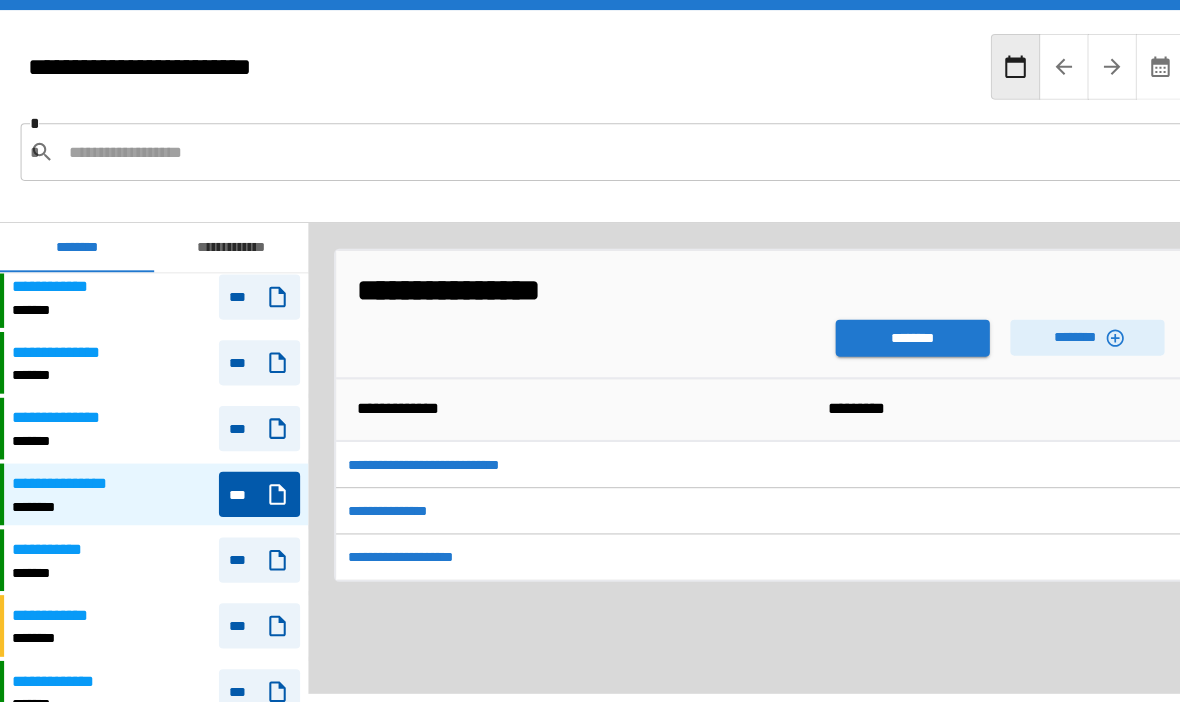 click on "********" at bounding box center [888, 329] 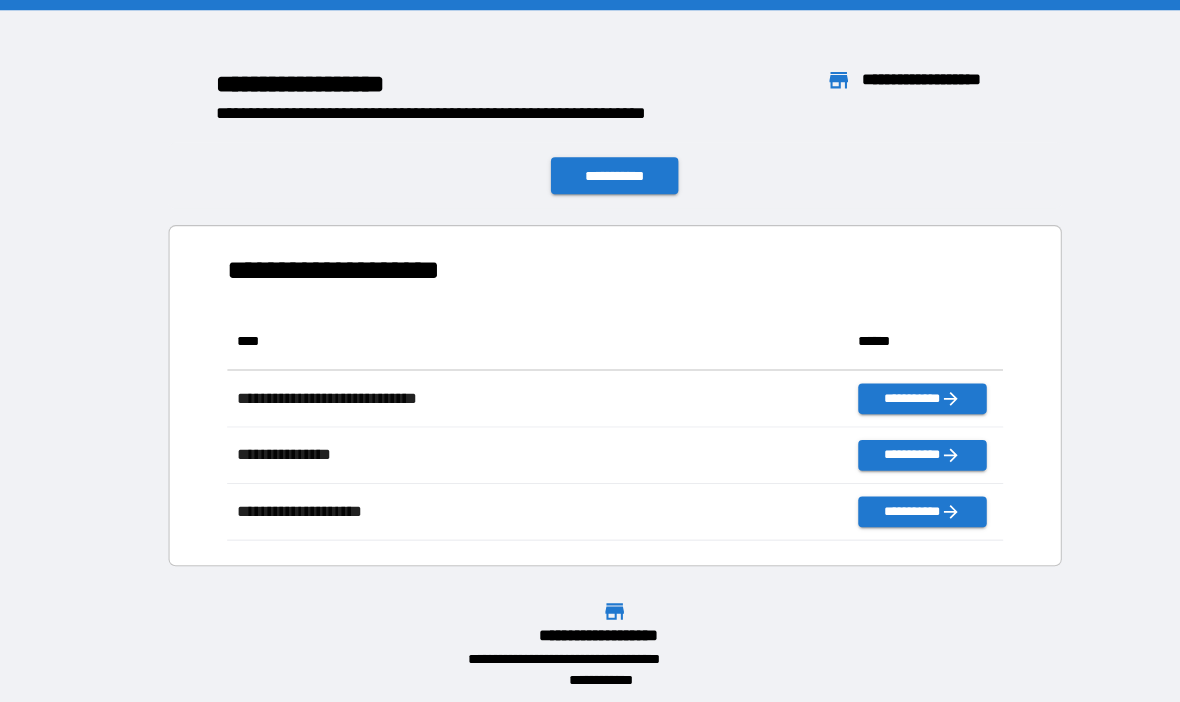 scroll, scrollTop: 221, scrollLeft: 755, axis: both 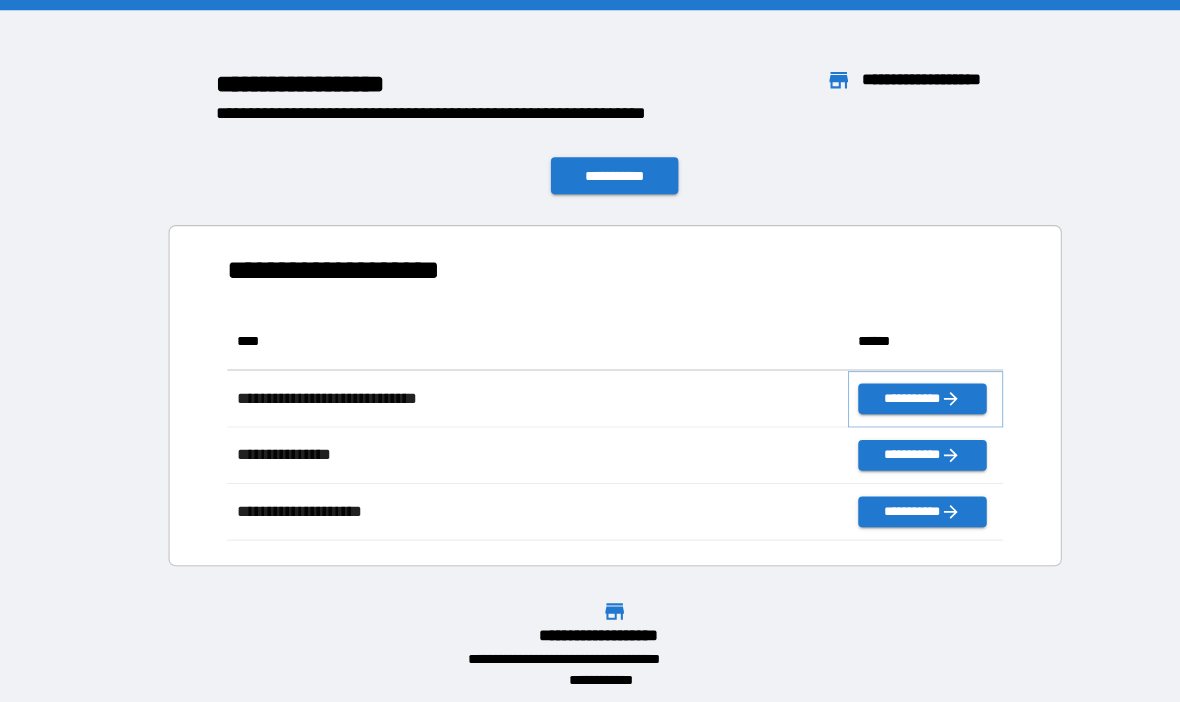 click on "**********" at bounding box center [897, 388] 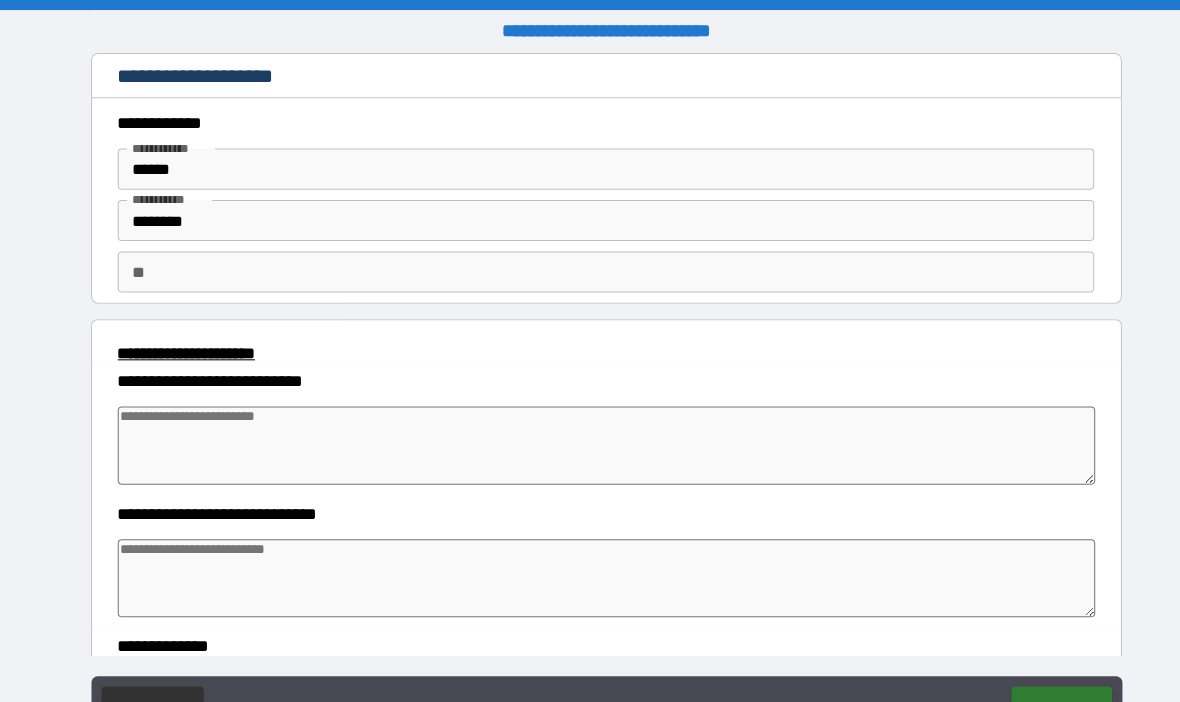 click at bounding box center [591, 434] 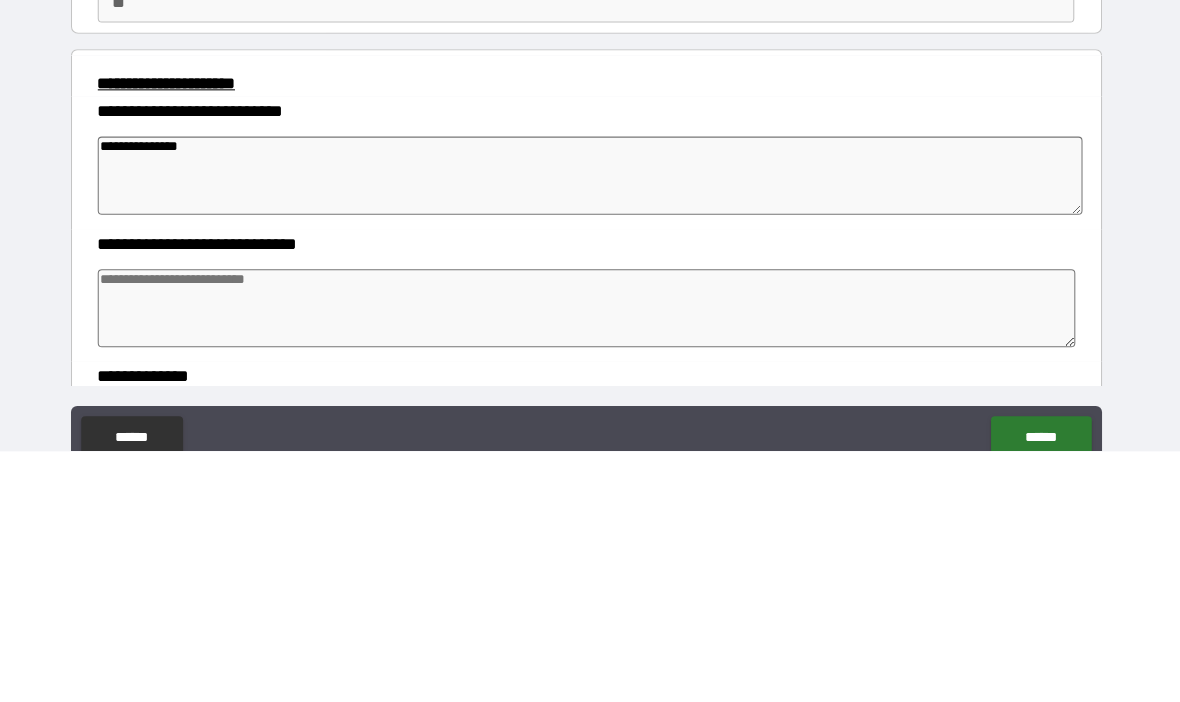 click at bounding box center [591, 563] 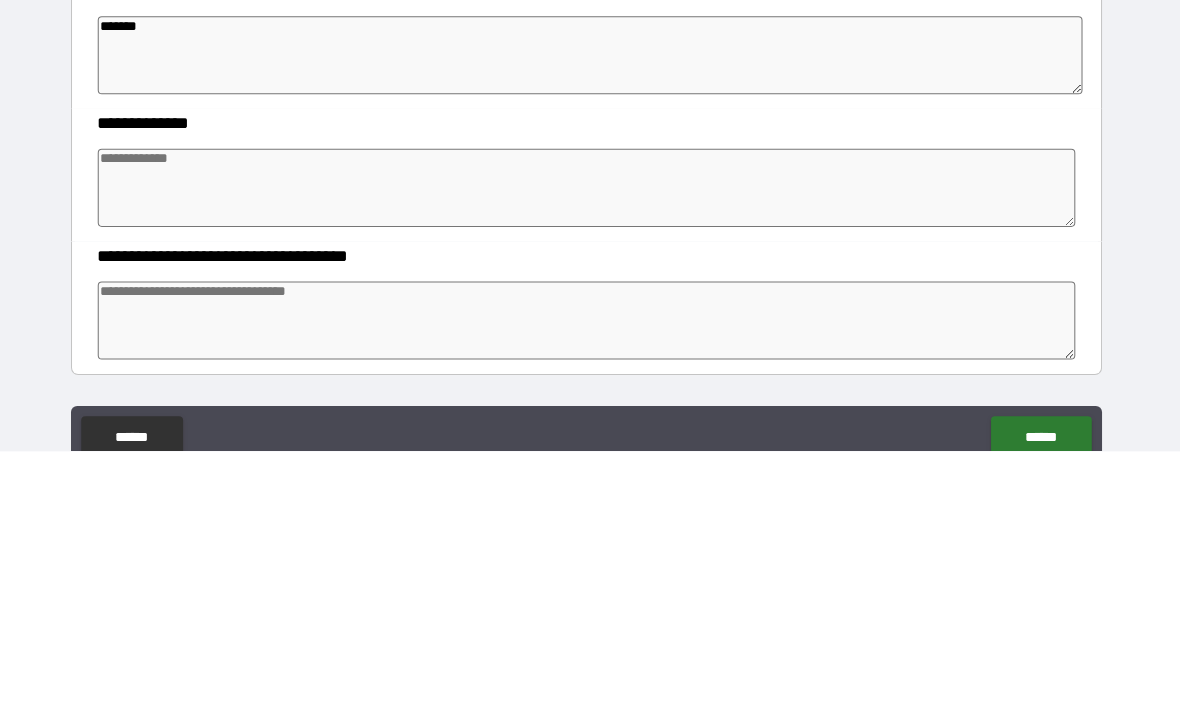 scroll, scrollTop: 252, scrollLeft: 0, axis: vertical 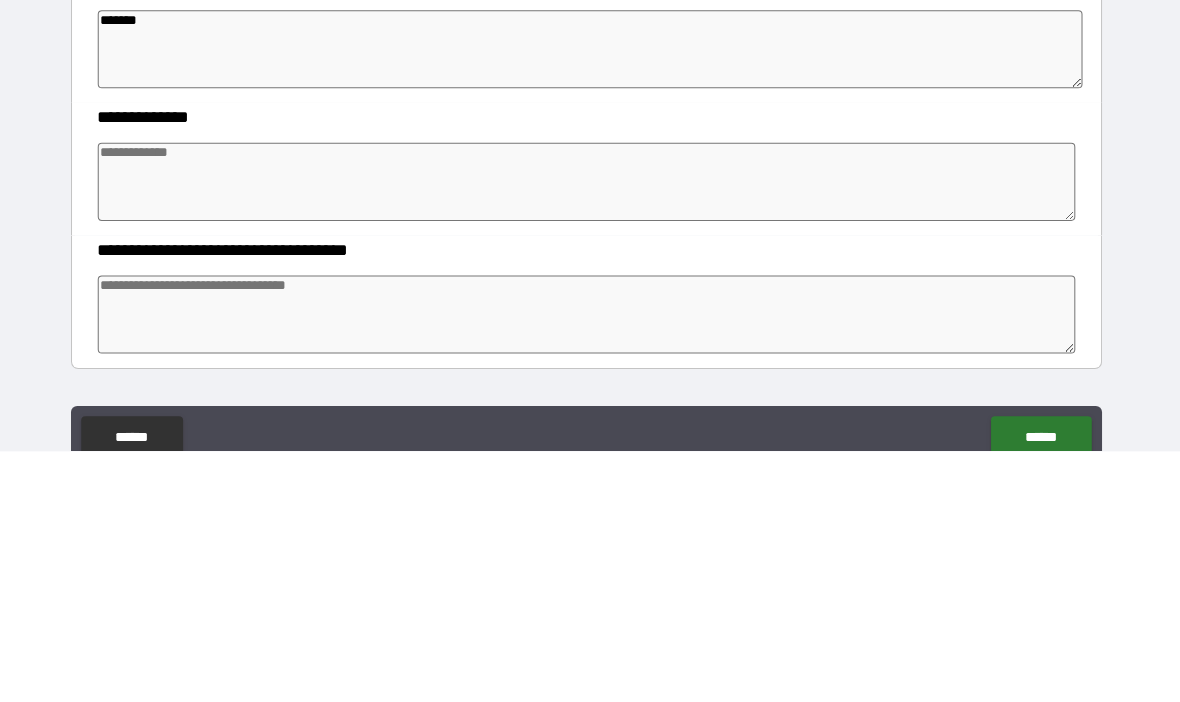 click at bounding box center [591, 440] 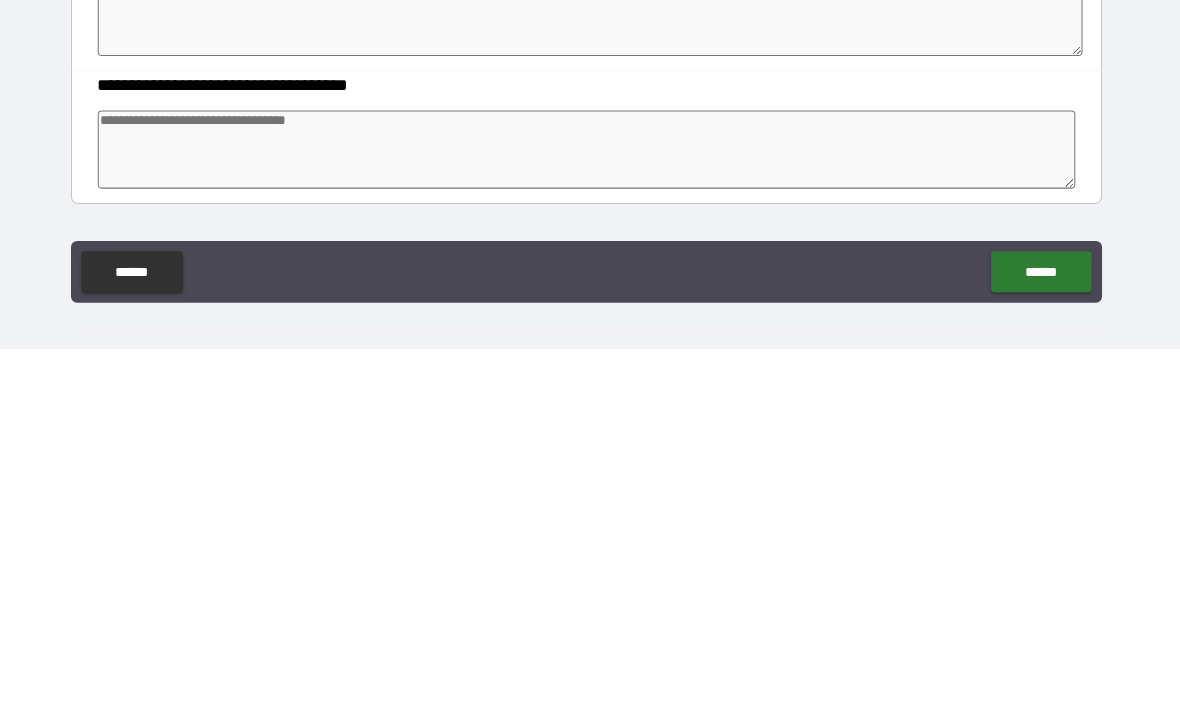 scroll, scrollTop: 69, scrollLeft: 0, axis: vertical 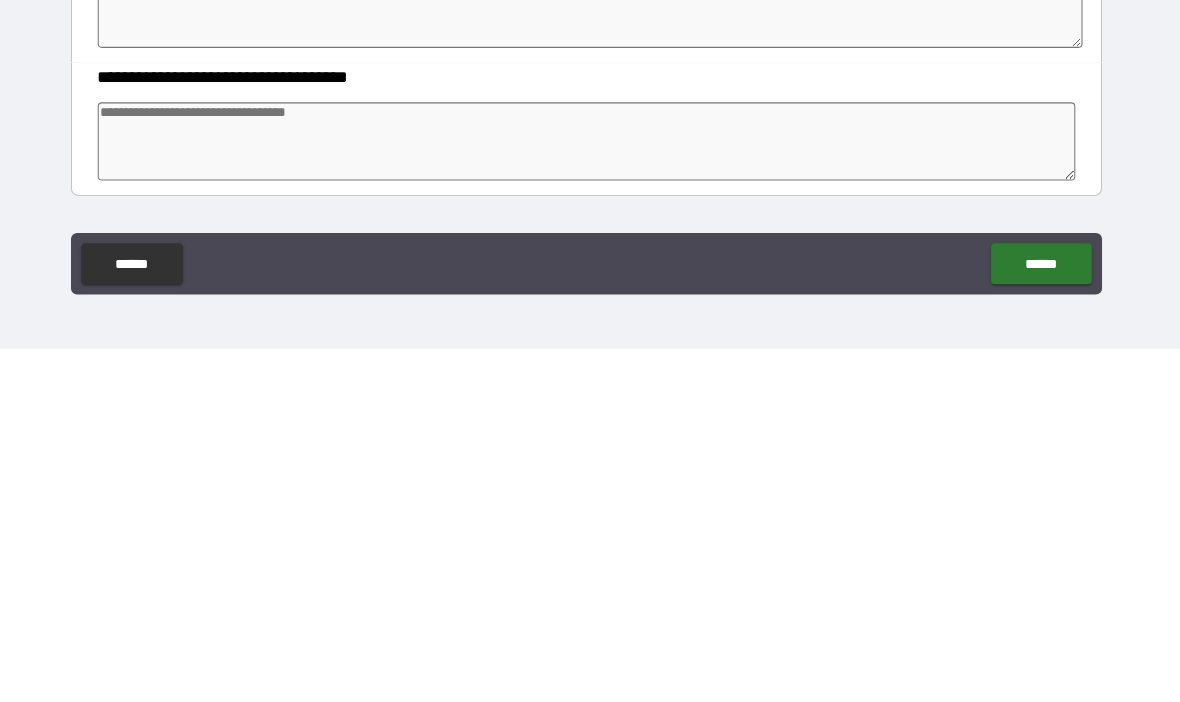 click on "******" at bounding box center (1032, 619) 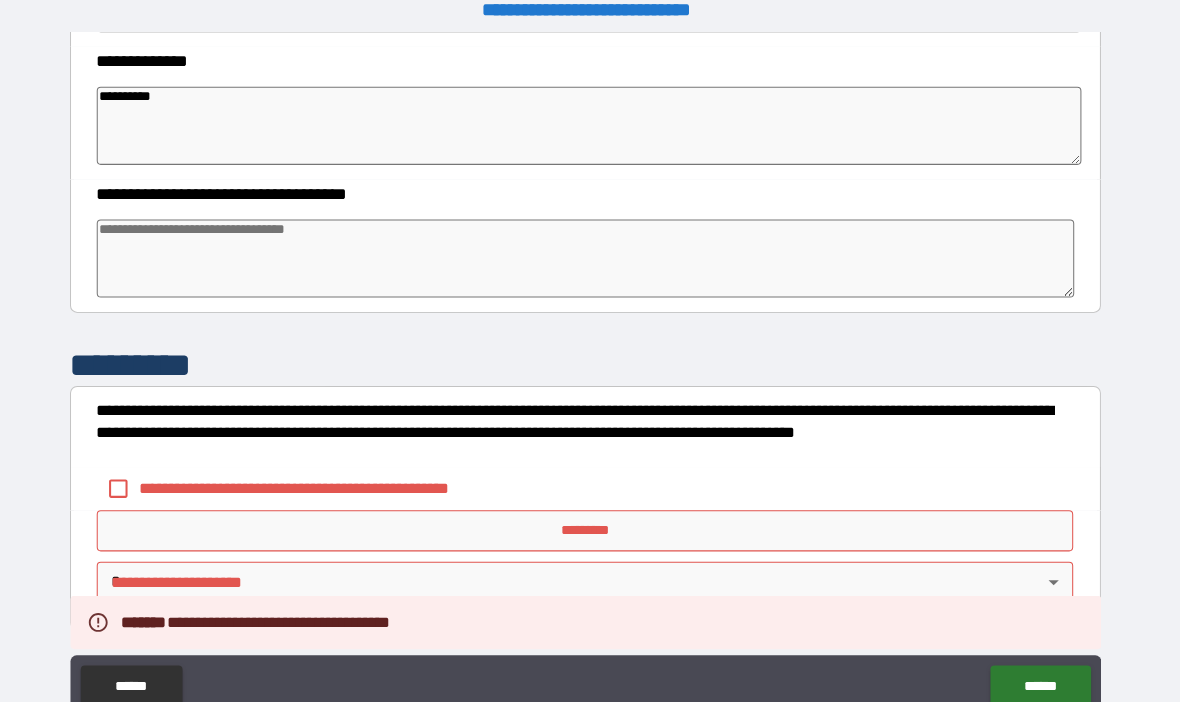 scroll, scrollTop: 548, scrollLeft: 0, axis: vertical 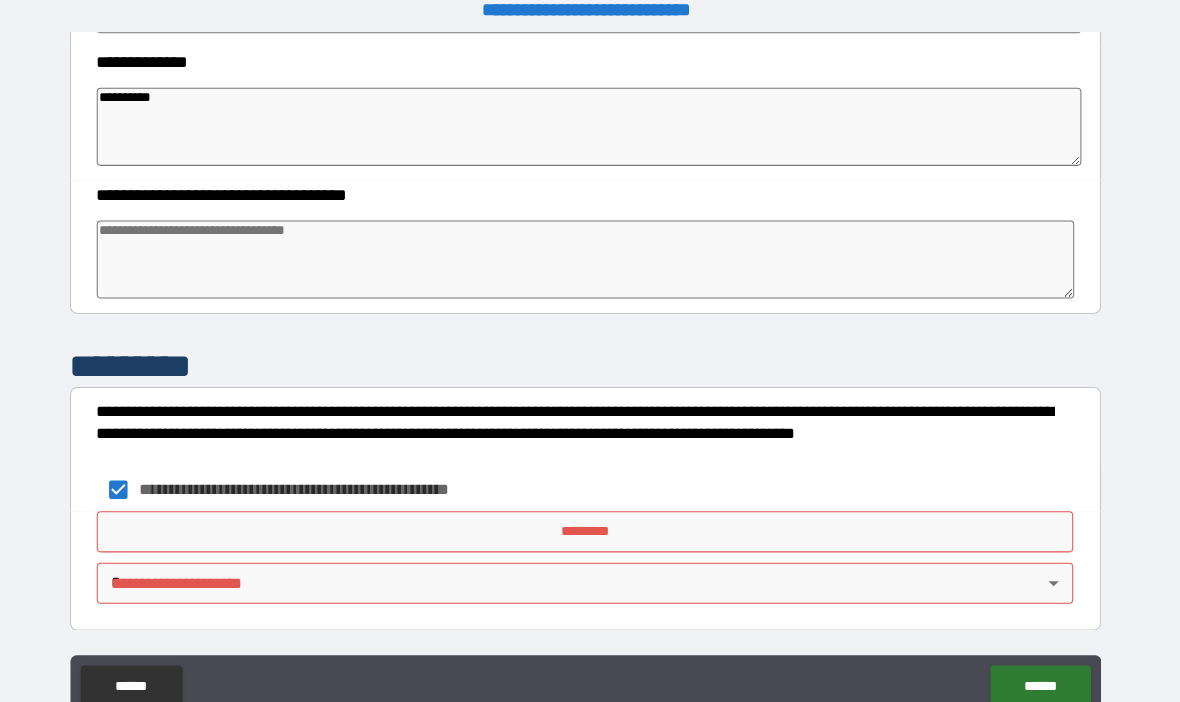click on "*********" at bounding box center [590, 518] 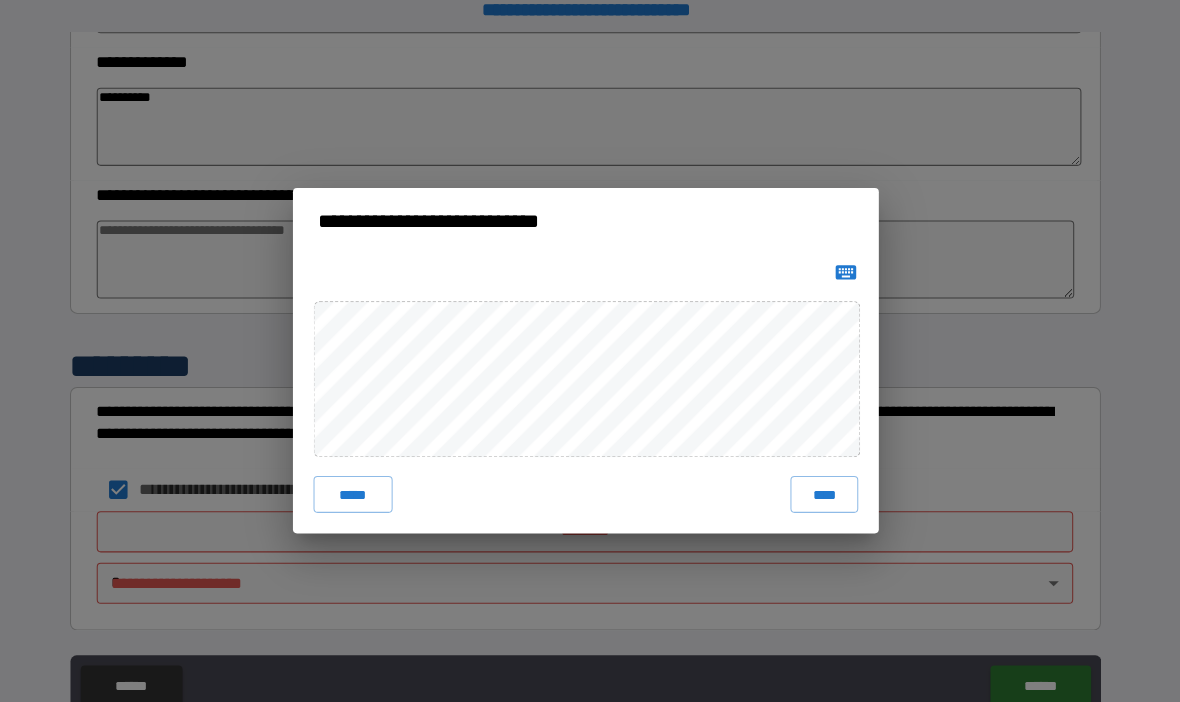 click on "****" at bounding box center [822, 481] 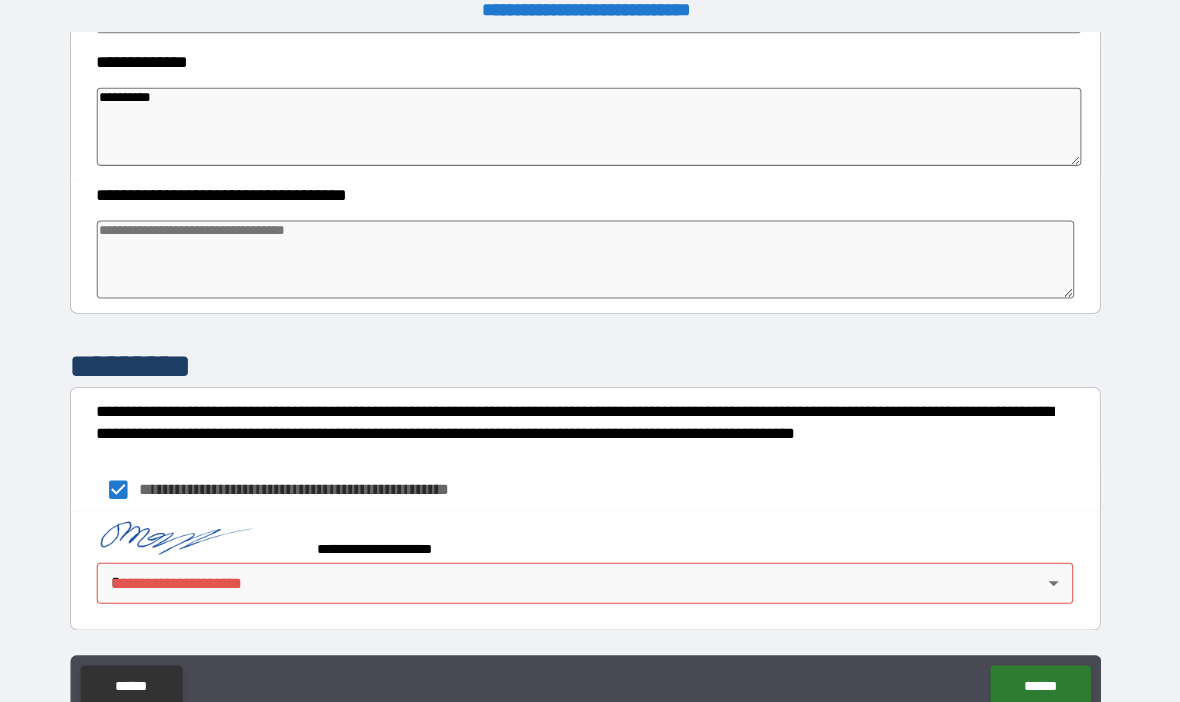 scroll, scrollTop: 538, scrollLeft: 0, axis: vertical 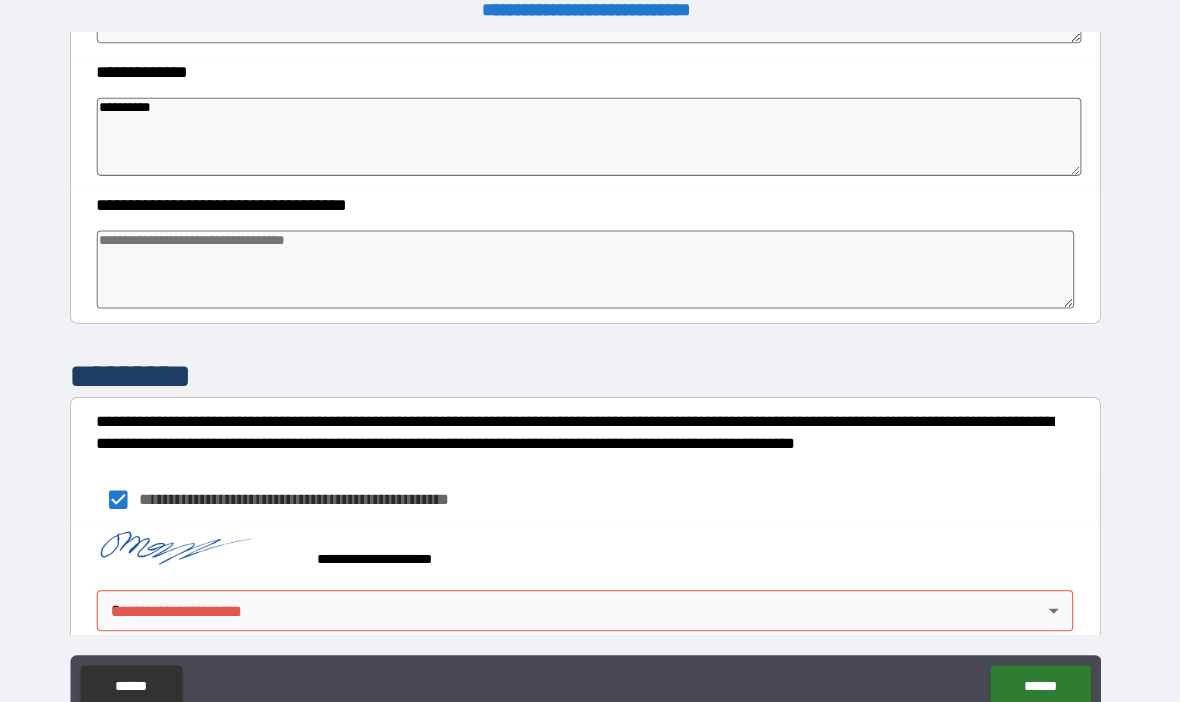 click on "**********" at bounding box center (590, 365) 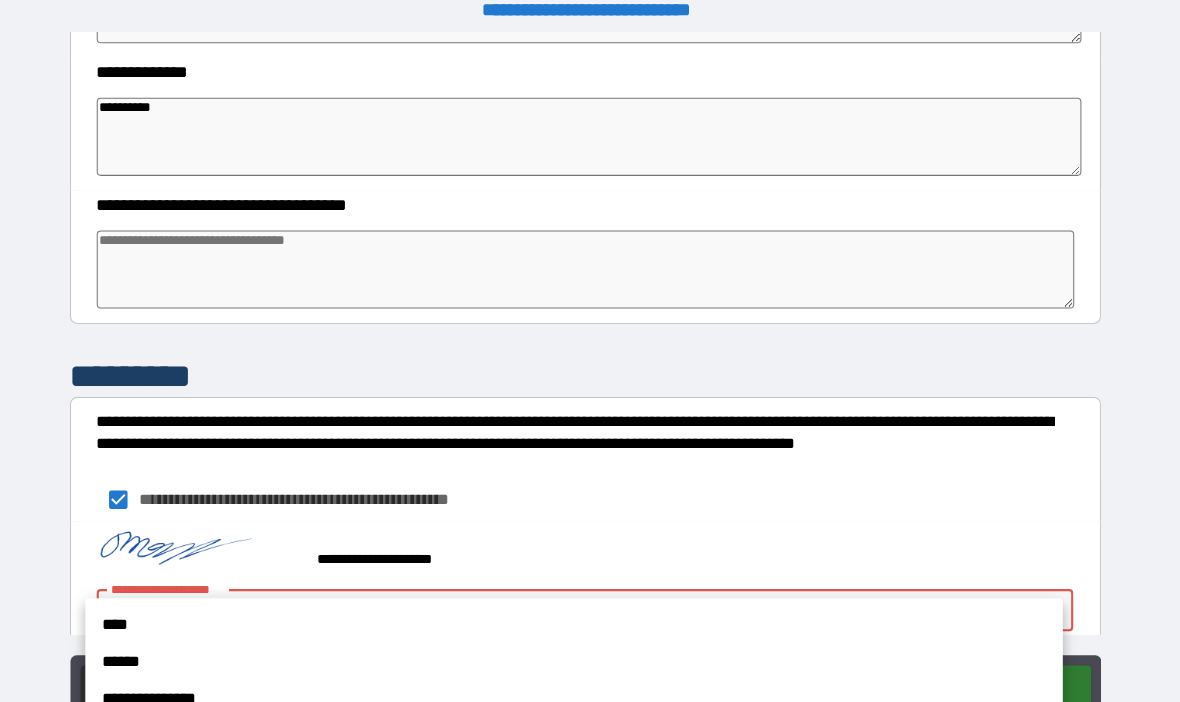 click on "**********" at bounding box center [578, 680] 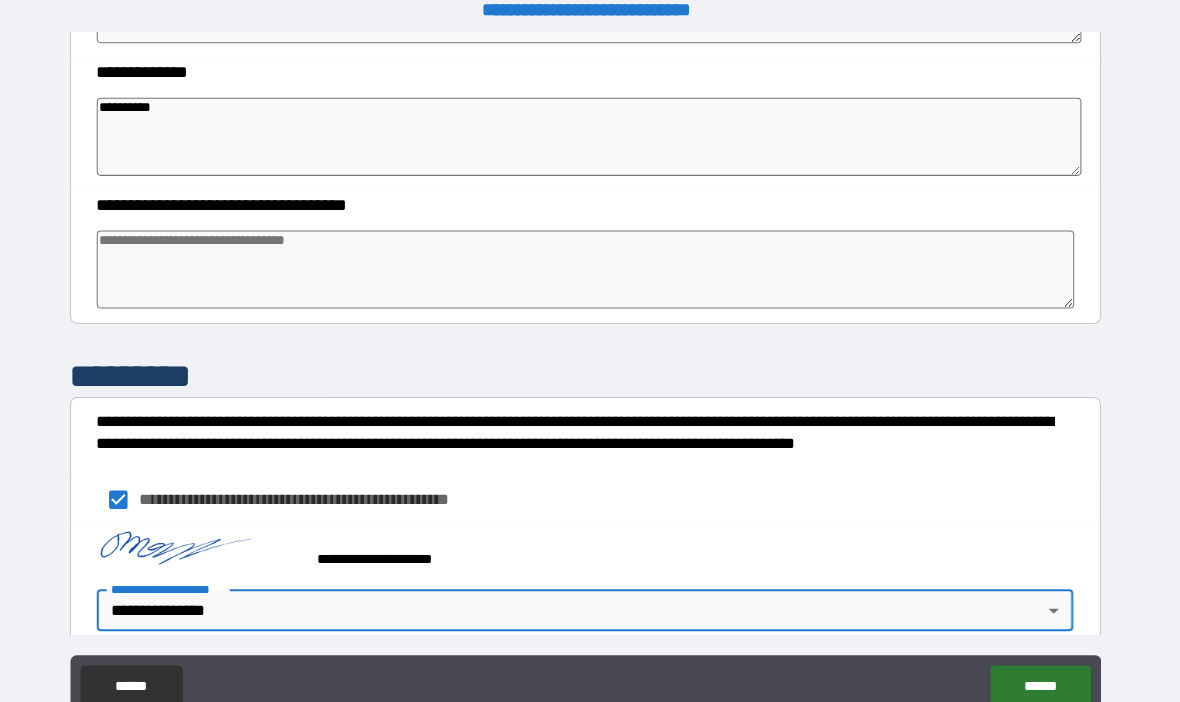click on "******" at bounding box center [1032, 668] 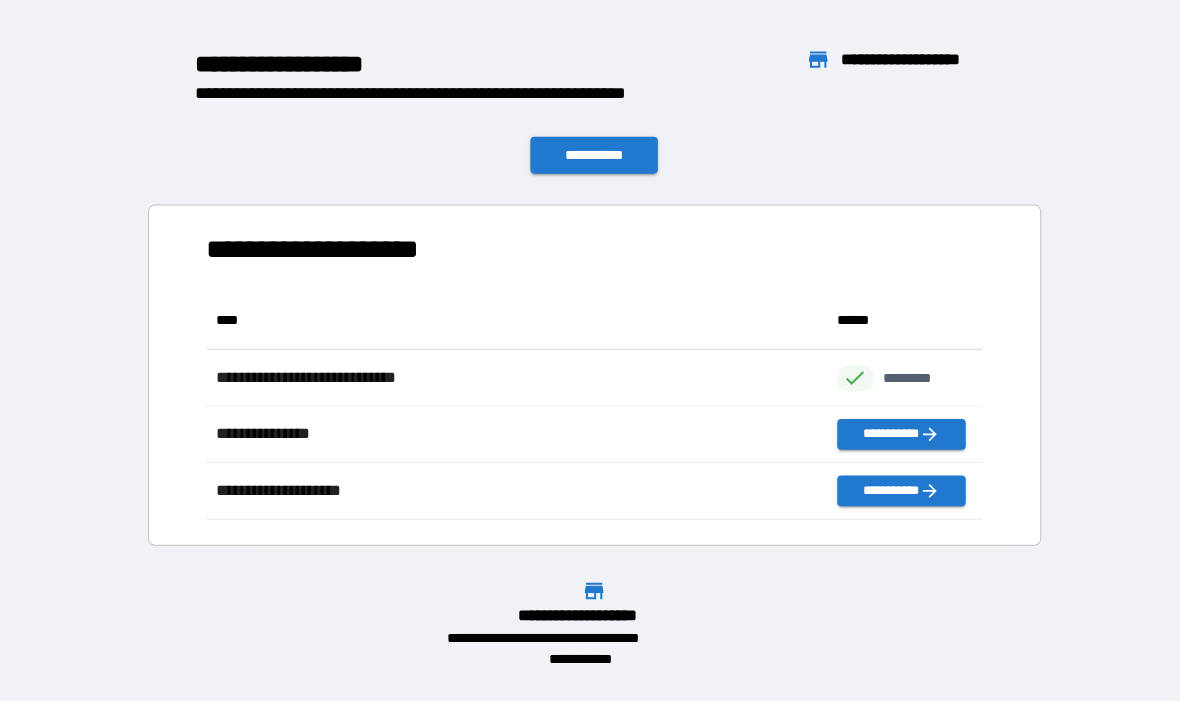 scroll, scrollTop: 1, scrollLeft: 1, axis: both 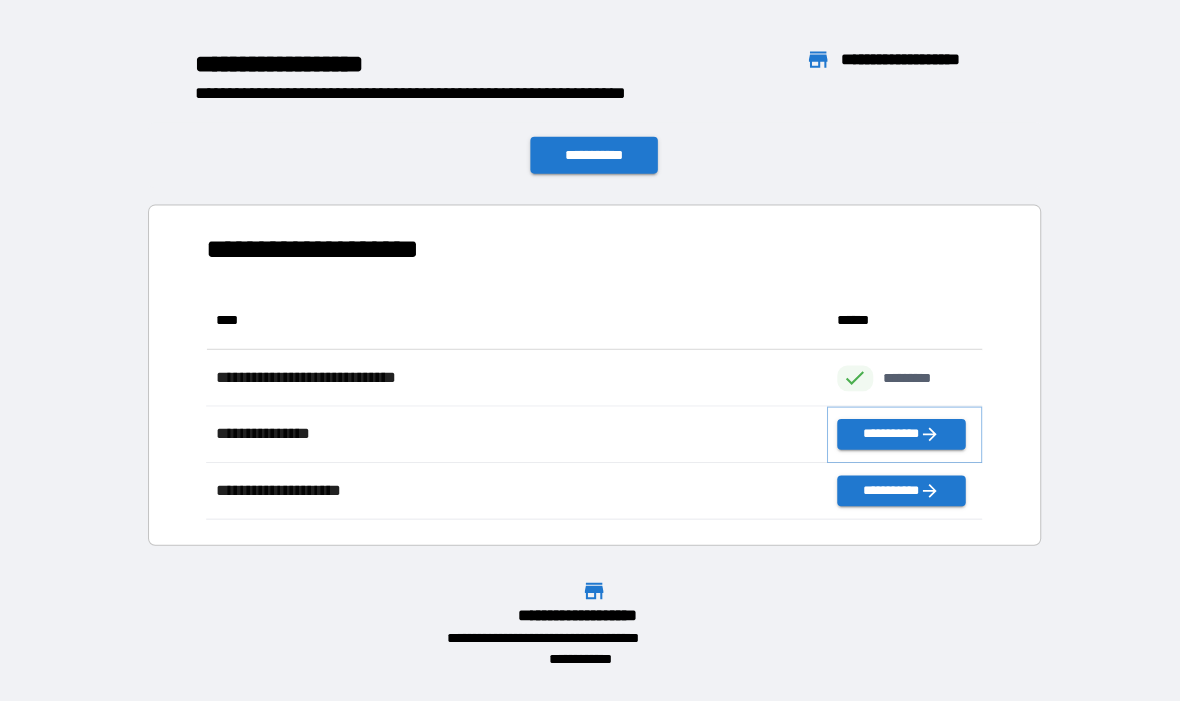 click on "**********" at bounding box center [897, 423] 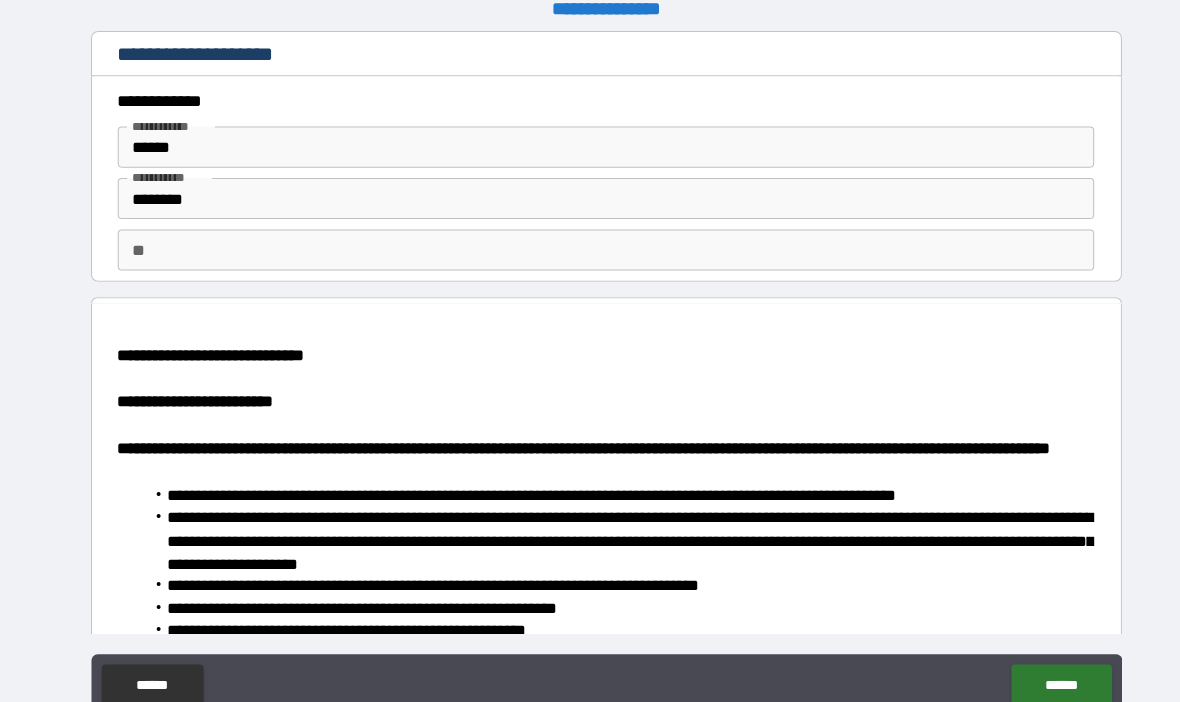scroll, scrollTop: 20, scrollLeft: 0, axis: vertical 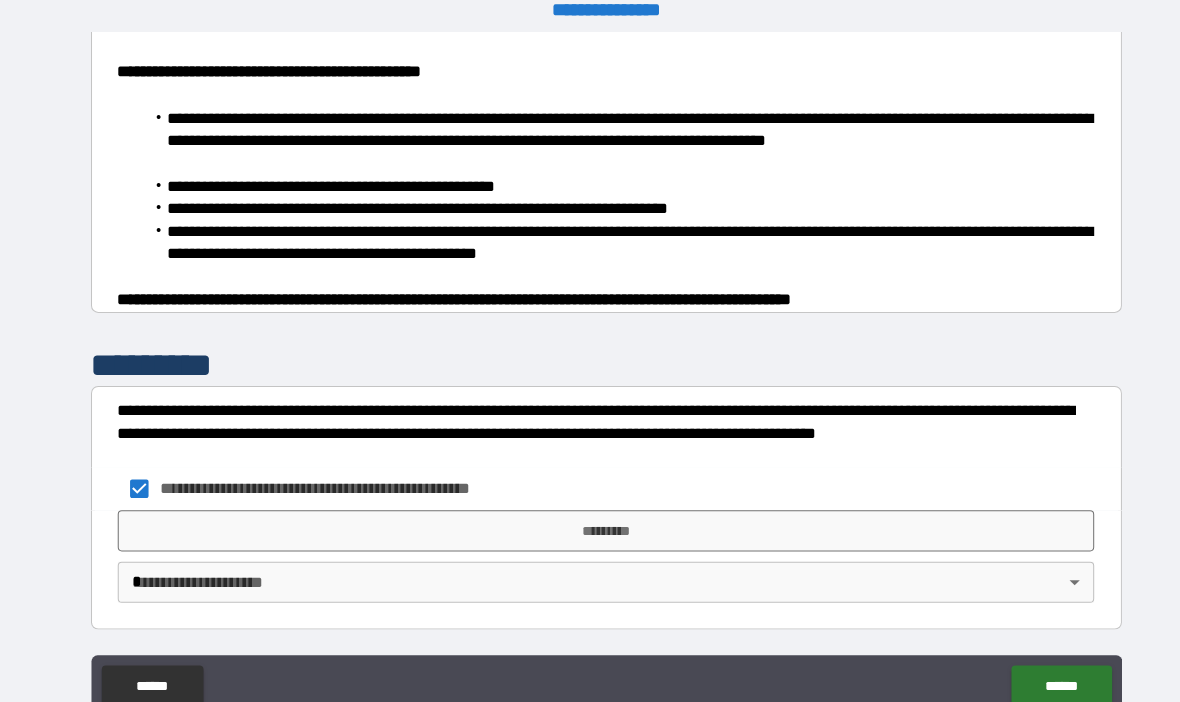 click on "*********" at bounding box center (590, 517) 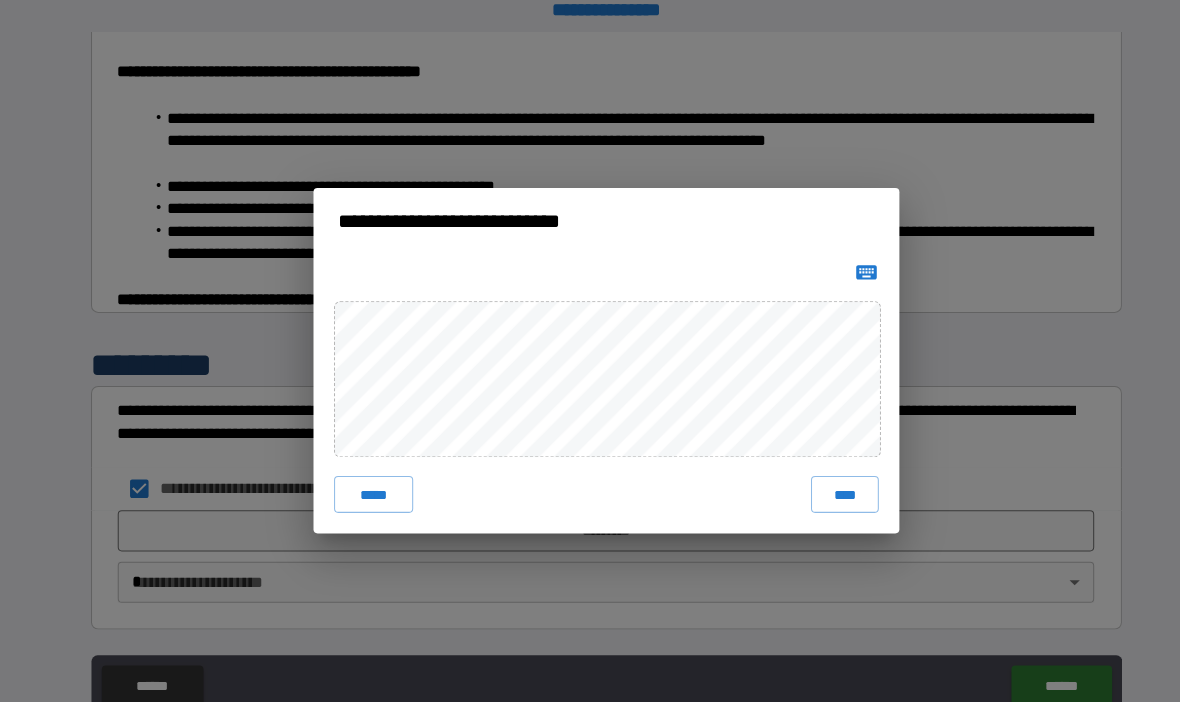 click on "****" at bounding box center [822, 481] 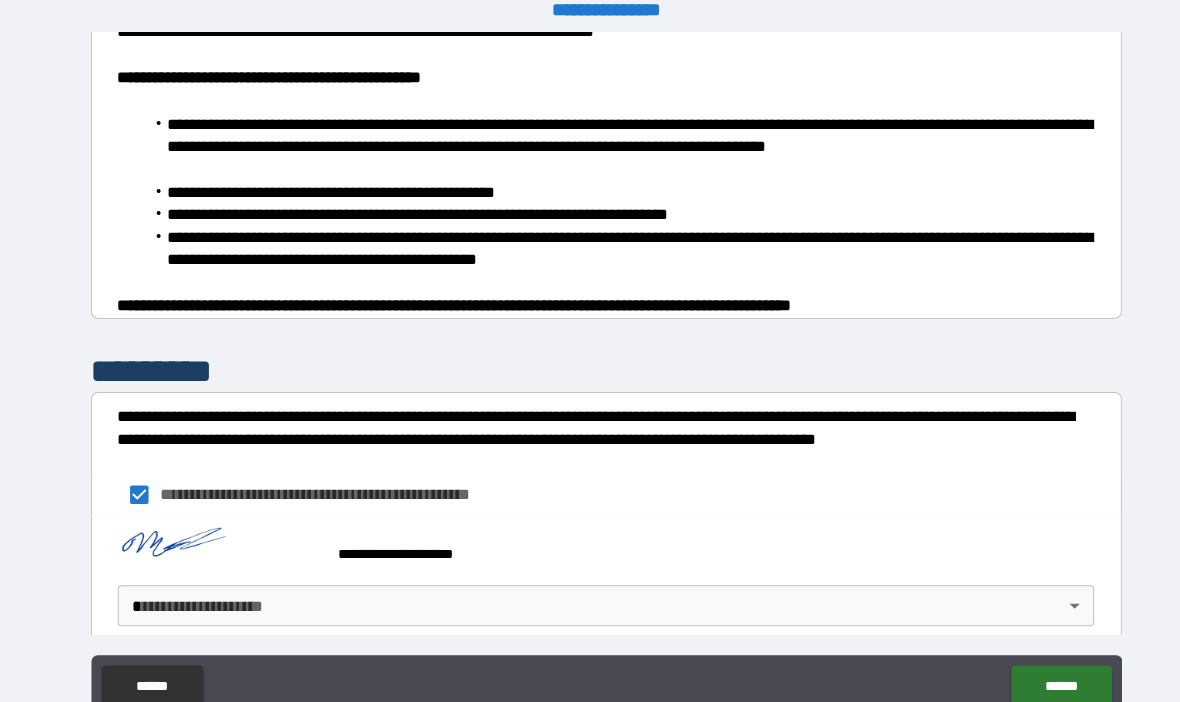 click on "**********" at bounding box center [590, 365] 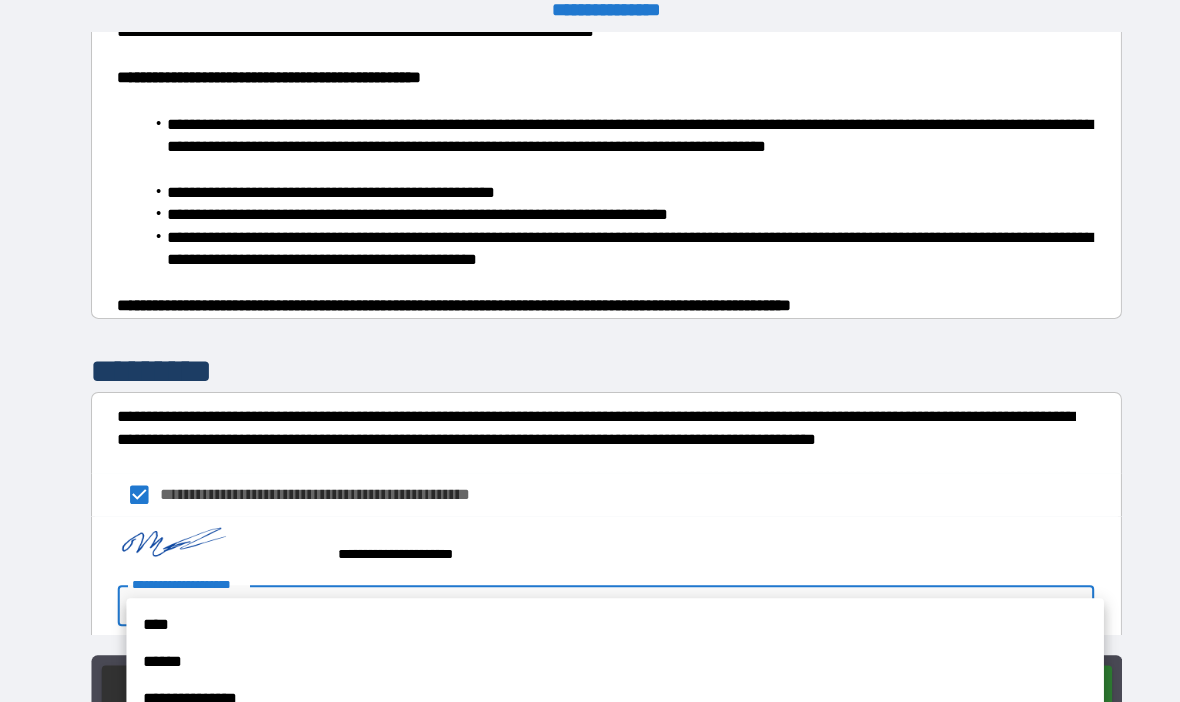click on "**********" at bounding box center [598, 680] 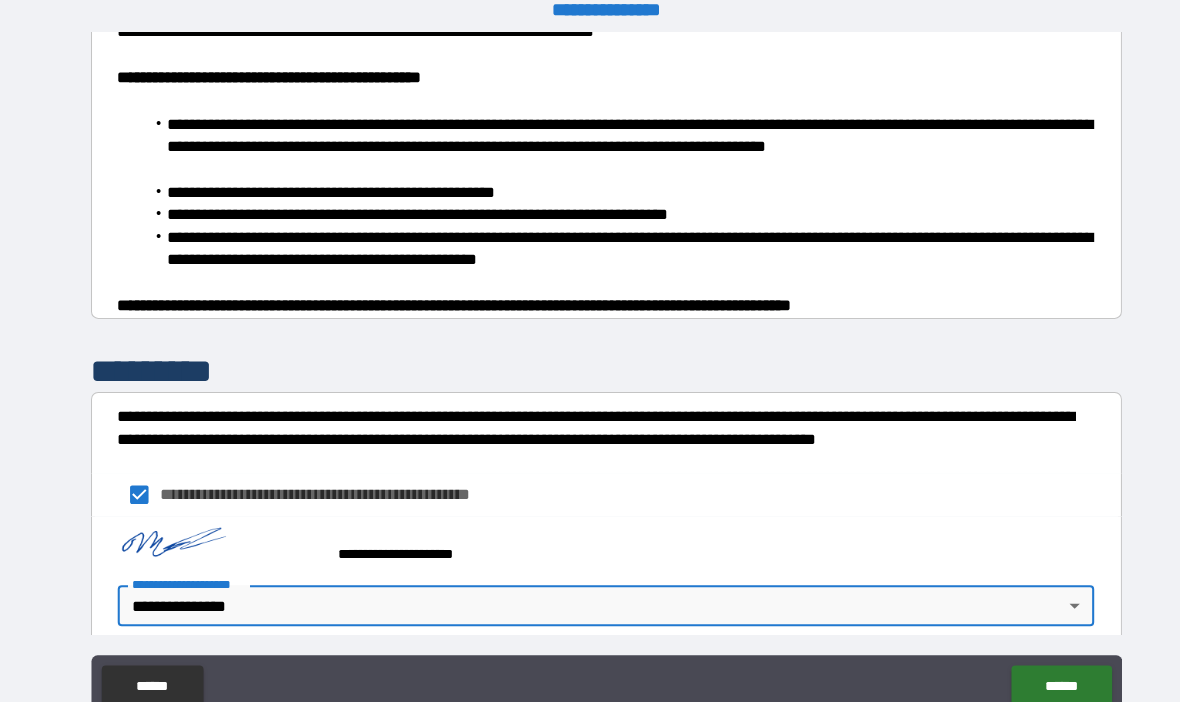 click on "******" at bounding box center [1032, 668] 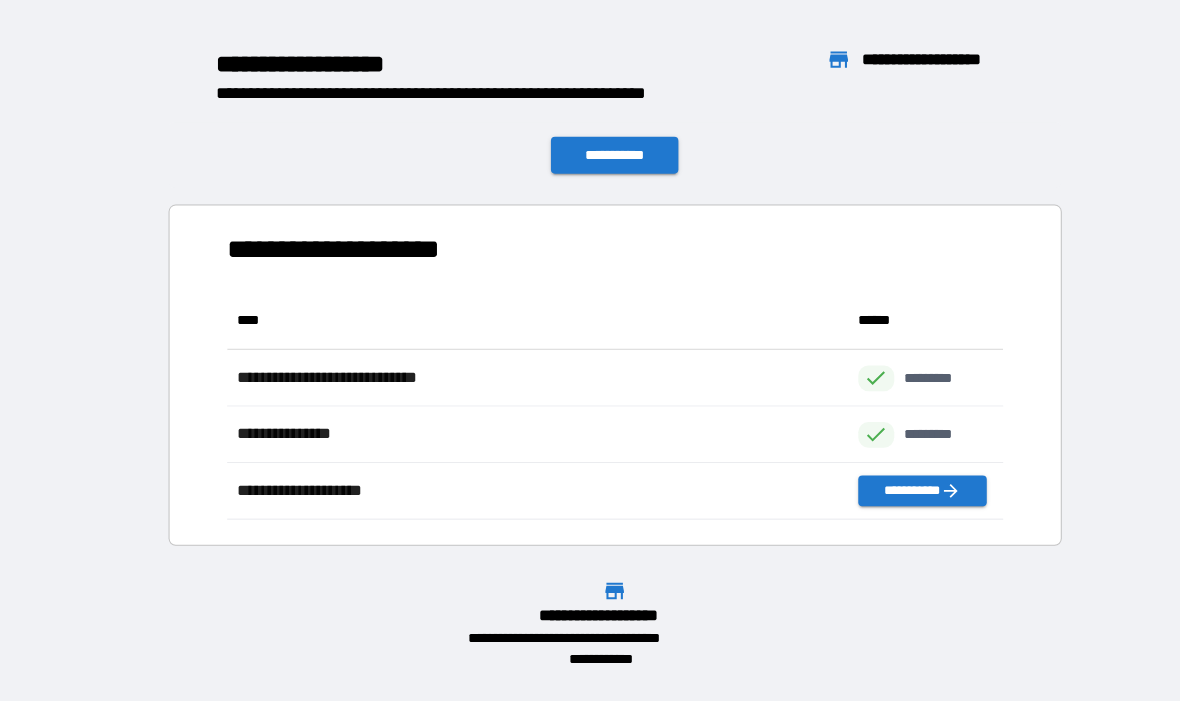 scroll, scrollTop: 1, scrollLeft: 1, axis: both 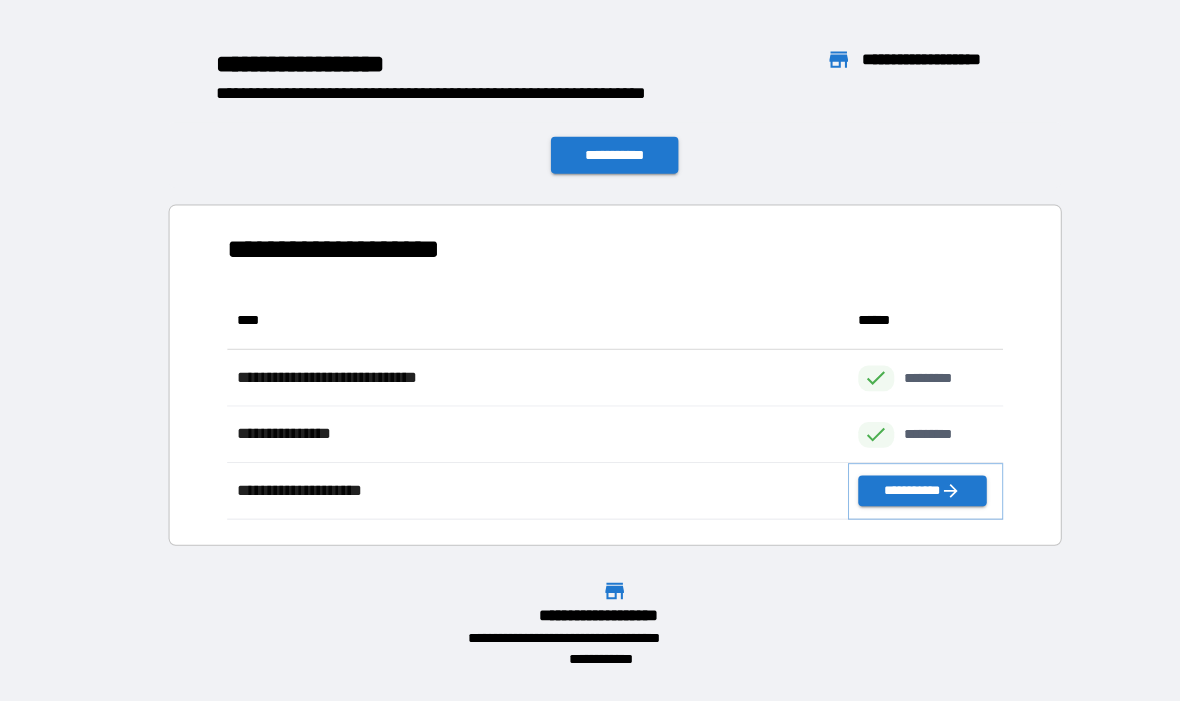 click on "**********" at bounding box center [897, 478] 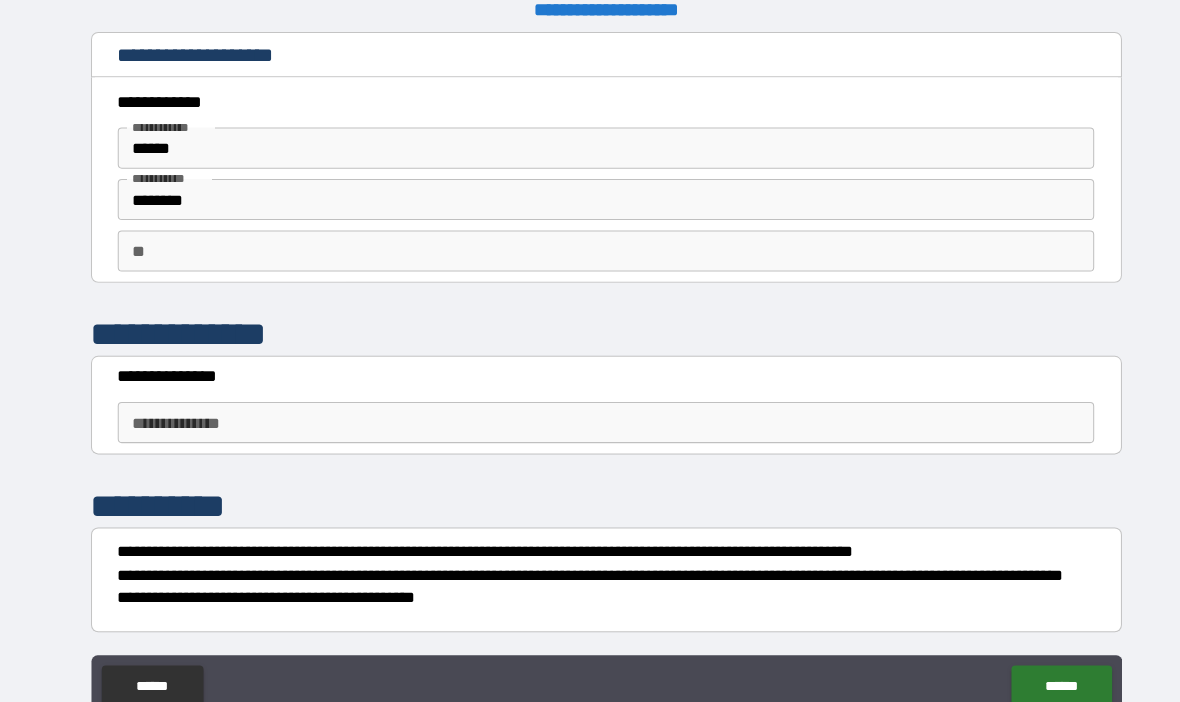 click on "**********" at bounding box center (590, 412) 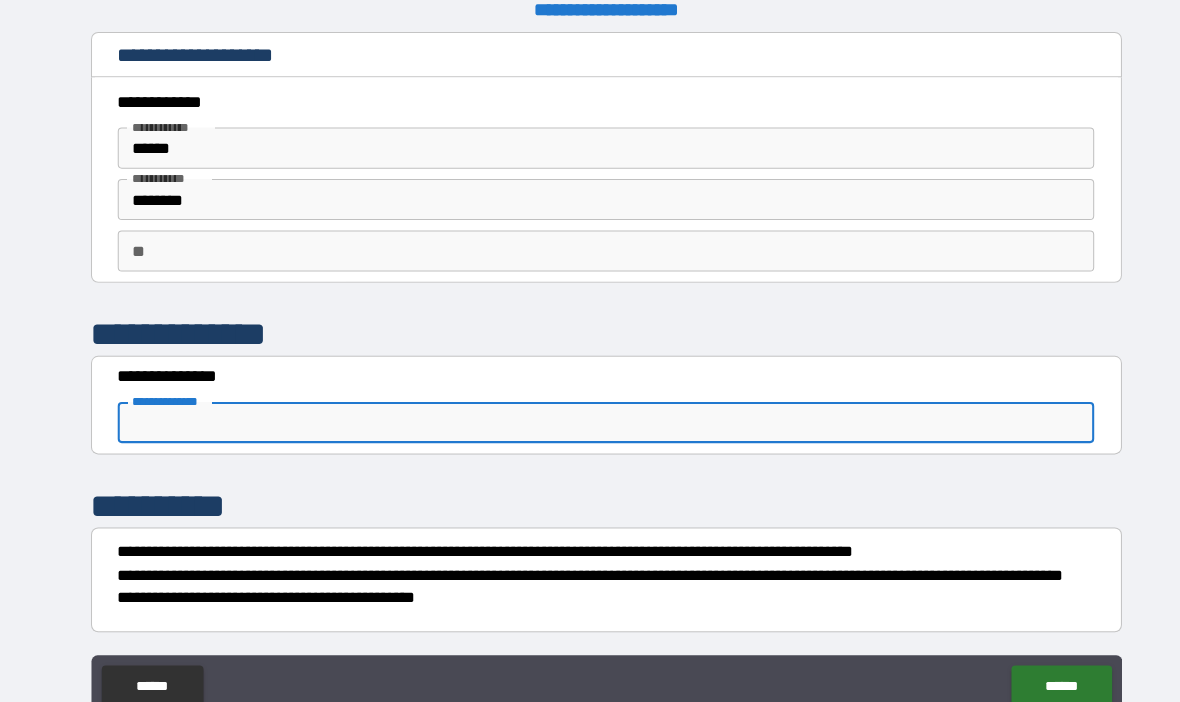 scroll, scrollTop: 20, scrollLeft: 0, axis: vertical 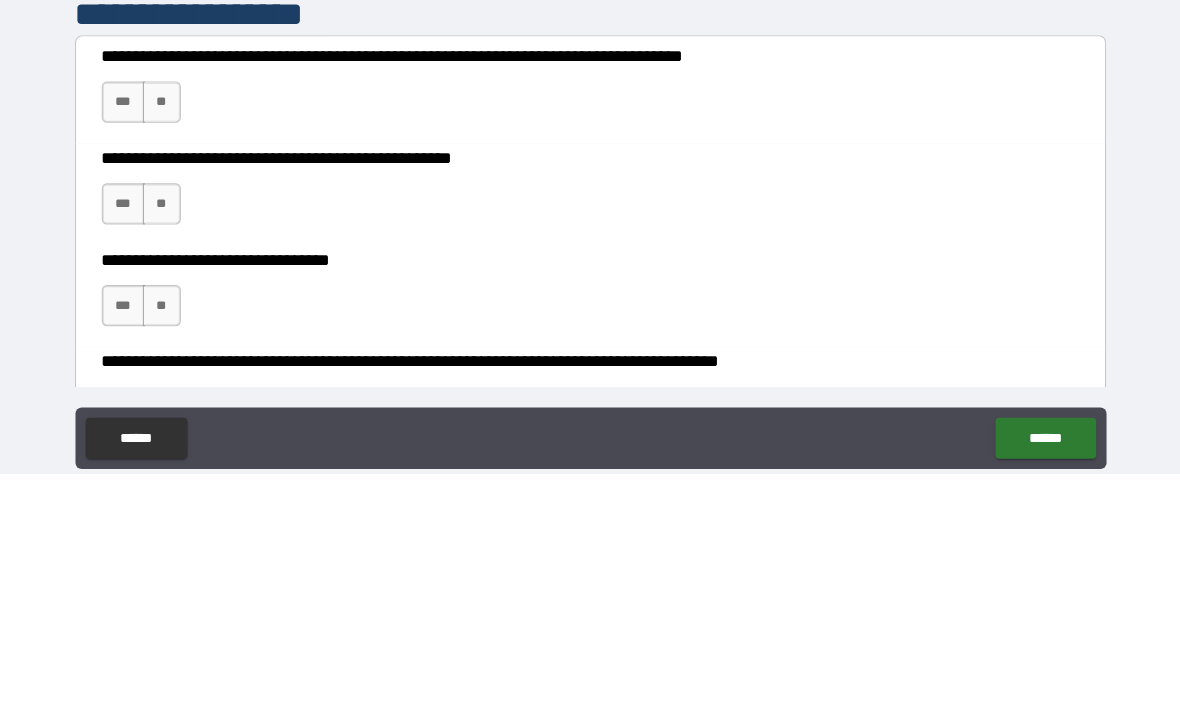 click on "***" at bounding box center (136, 341) 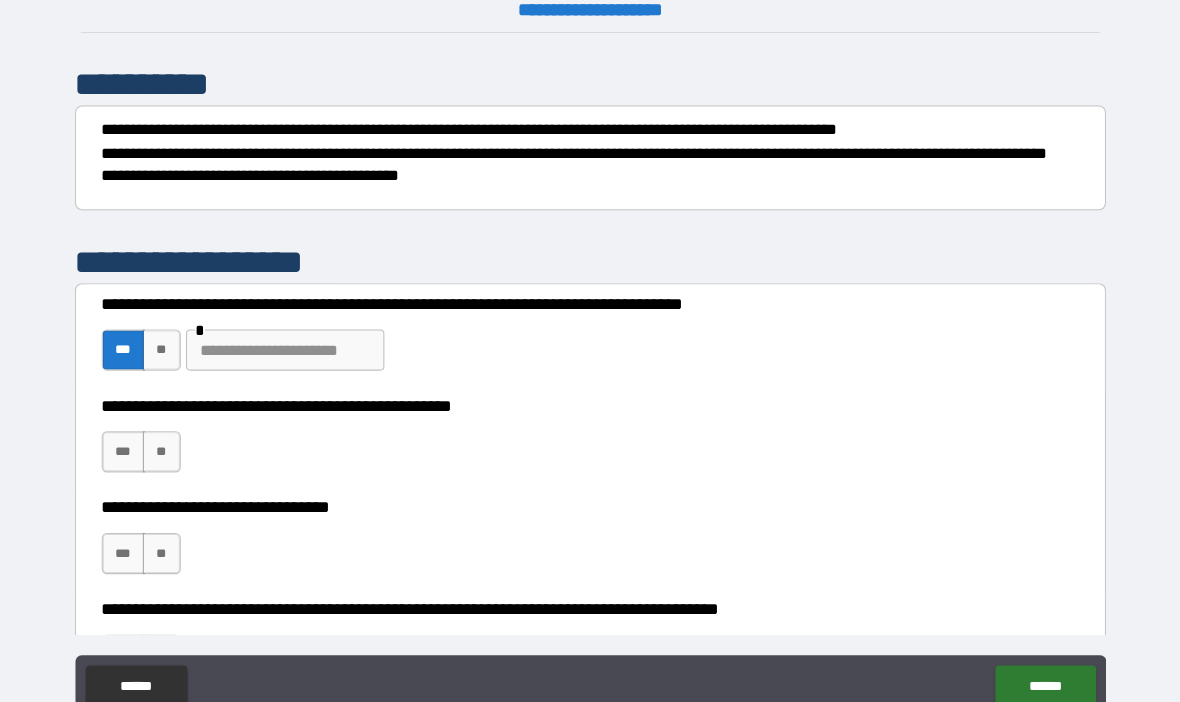 scroll, scrollTop: 20, scrollLeft: 0, axis: vertical 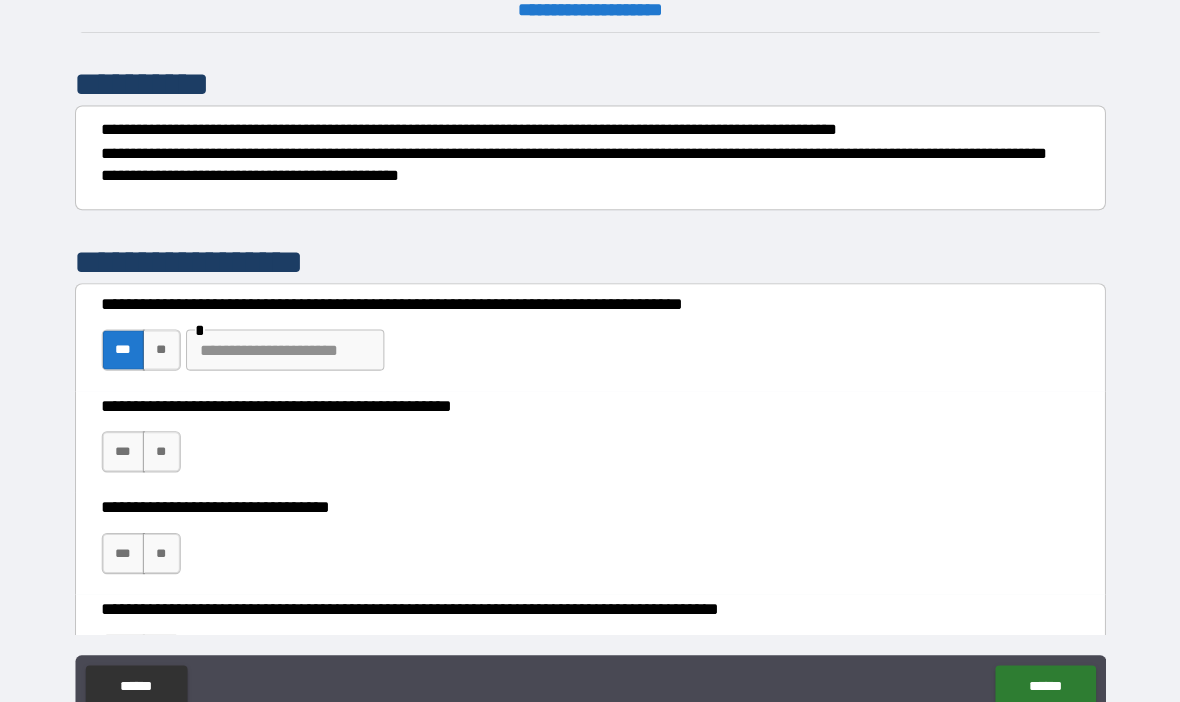 click on "**" at bounding box center (173, 440) 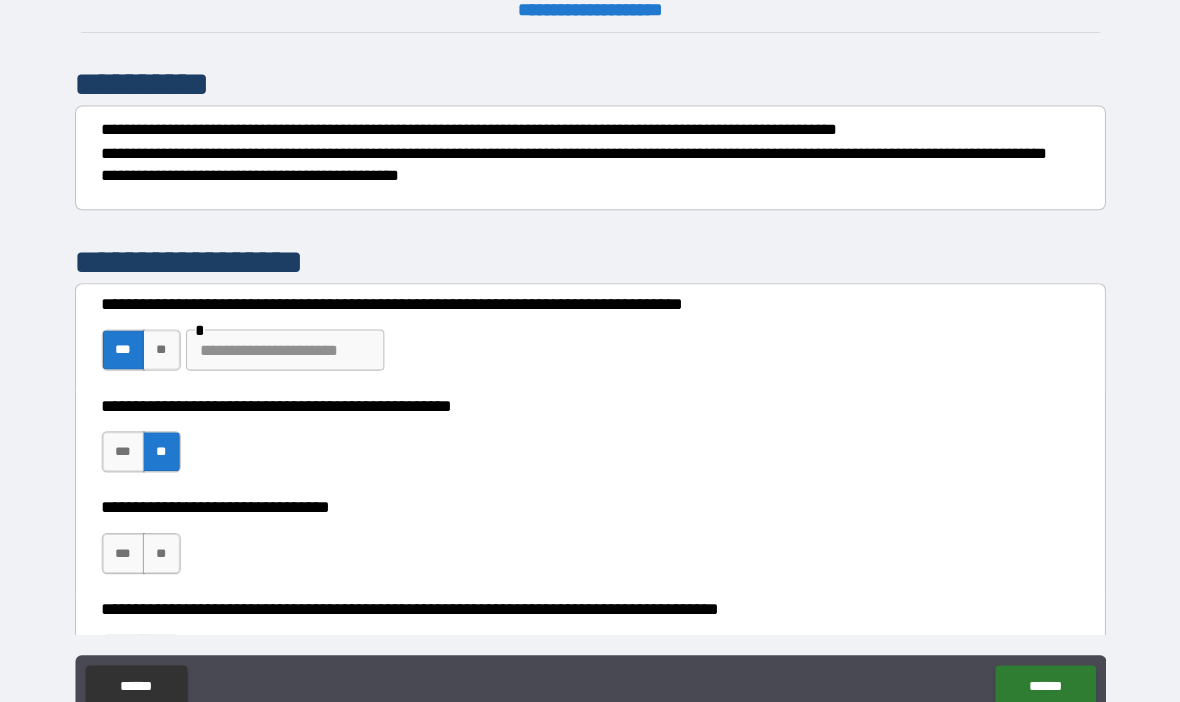 click on "**" at bounding box center [173, 539] 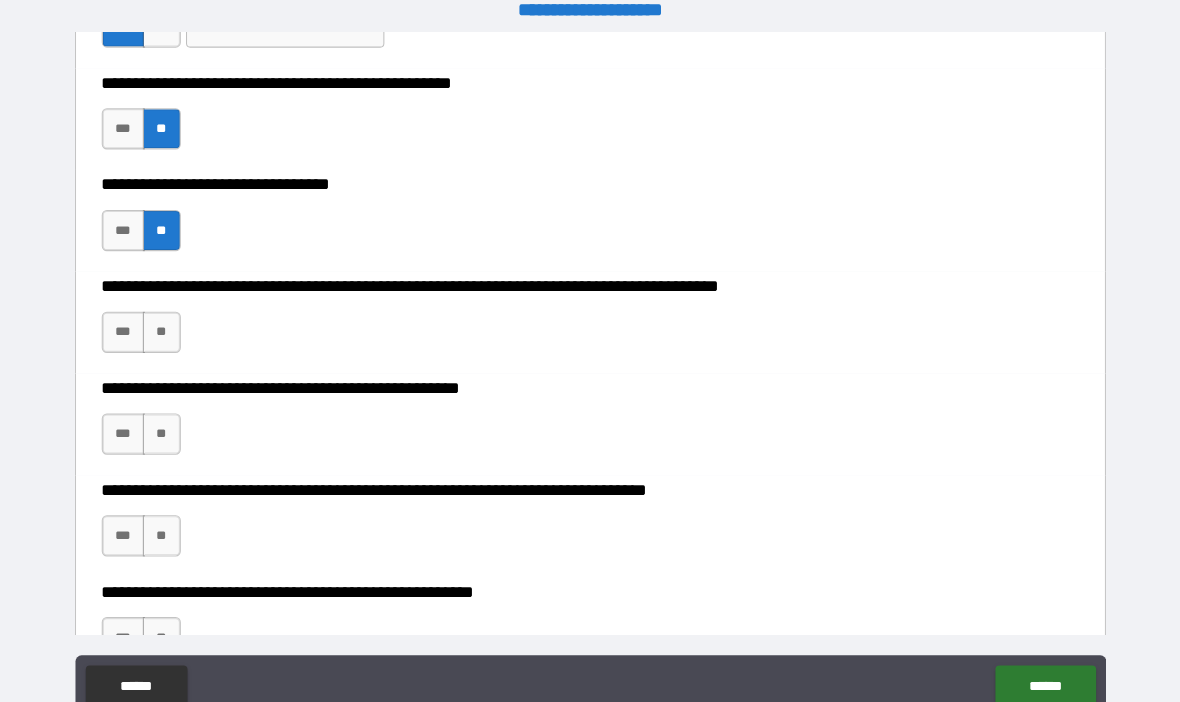 scroll, scrollTop: 736, scrollLeft: 0, axis: vertical 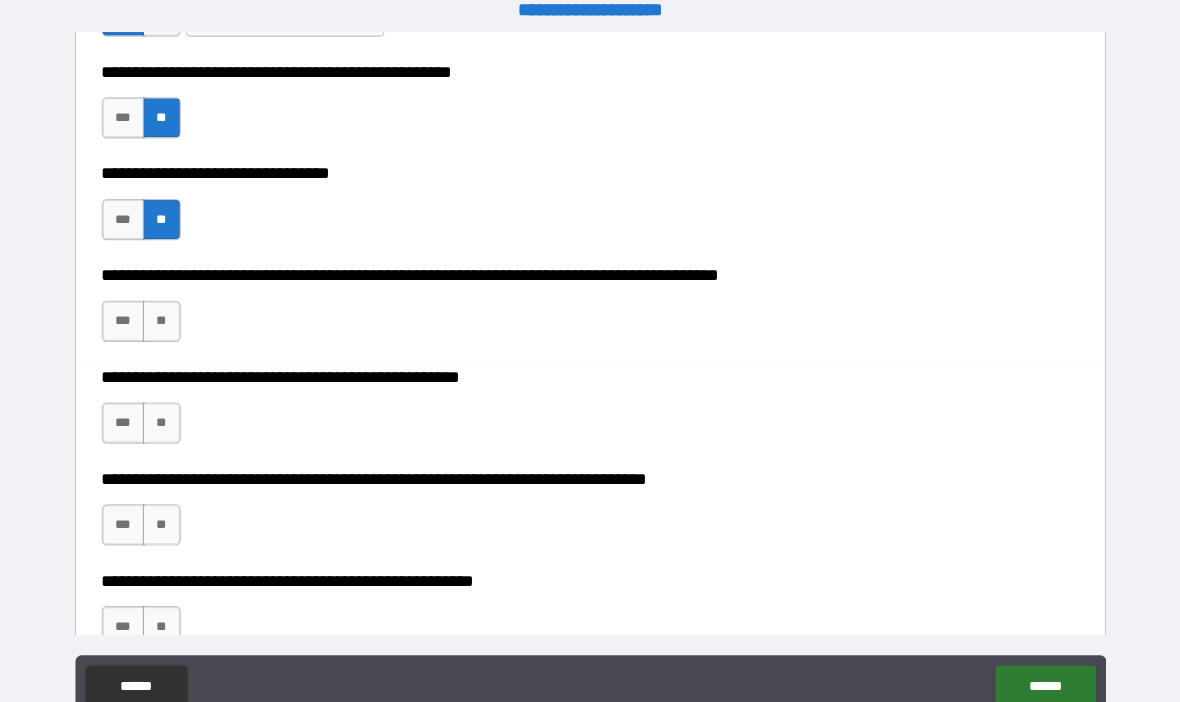 click on "**" at bounding box center (173, 313) 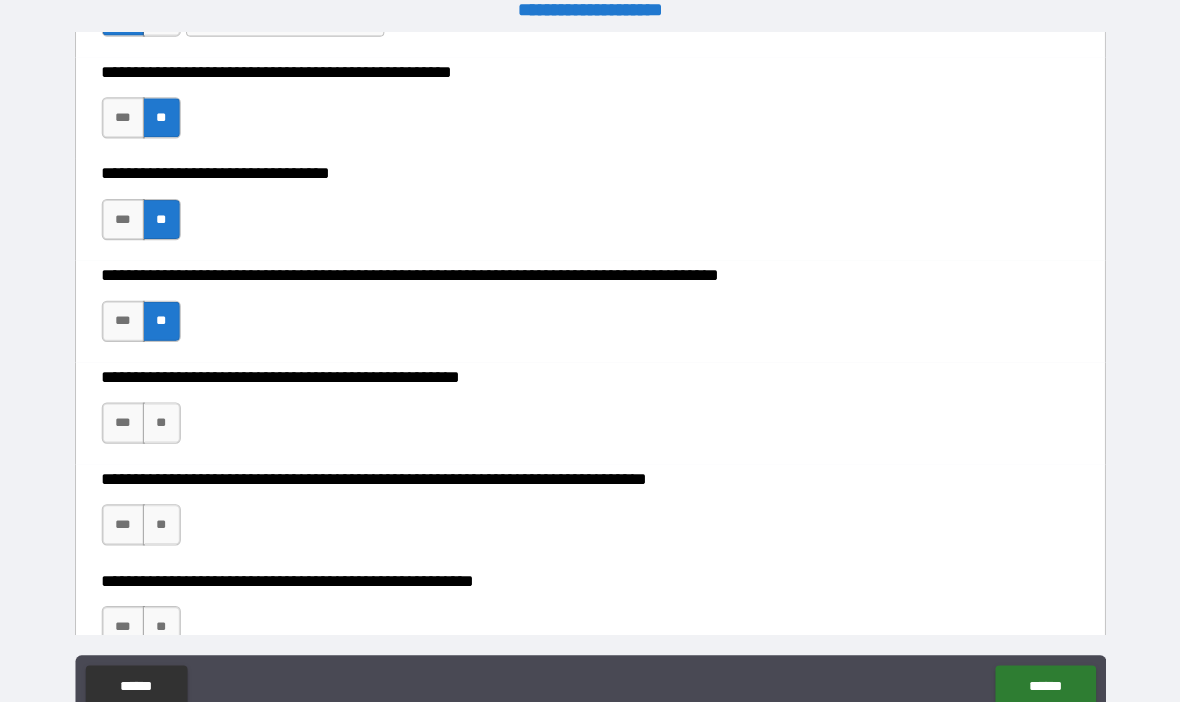 click on "**" at bounding box center [173, 412] 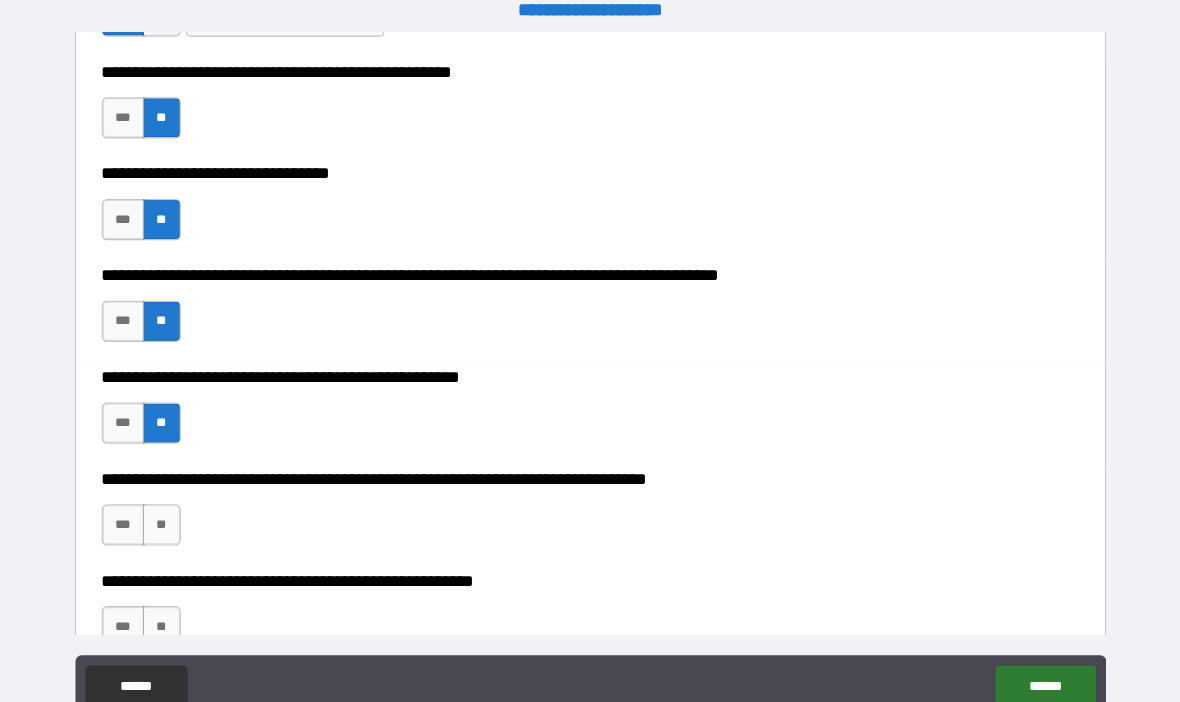 click on "**" at bounding box center [173, 511] 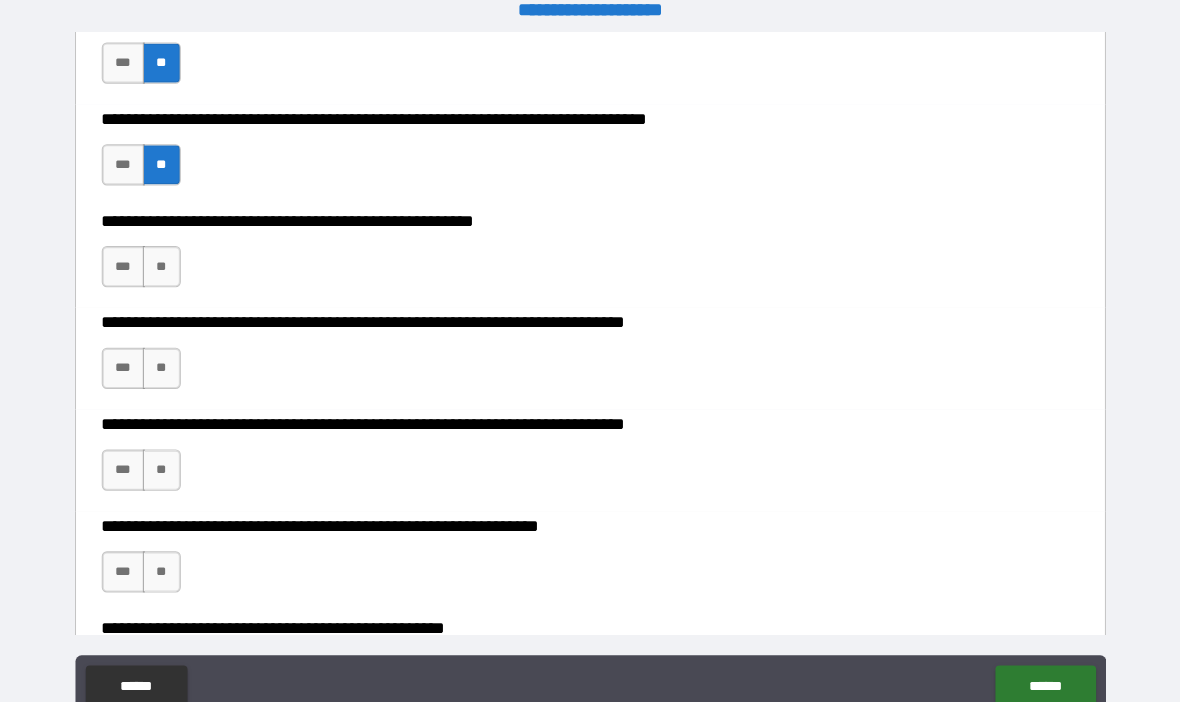 scroll, scrollTop: 1087, scrollLeft: 0, axis: vertical 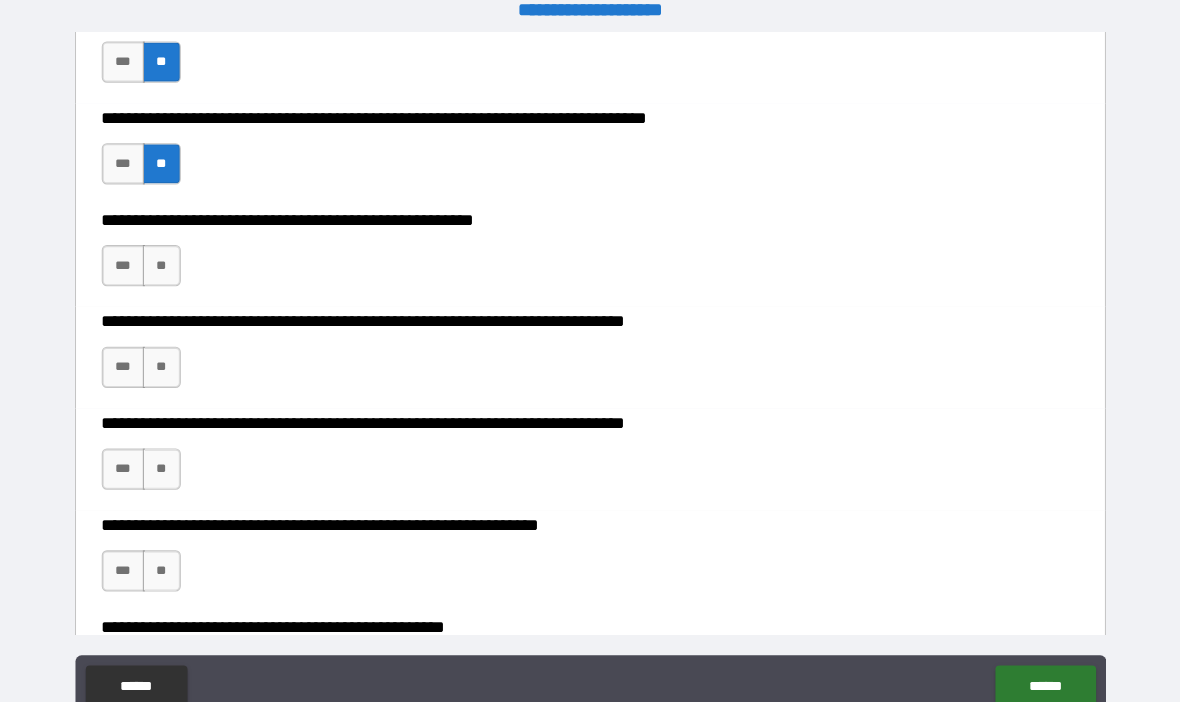 click on "**" at bounding box center (173, 259) 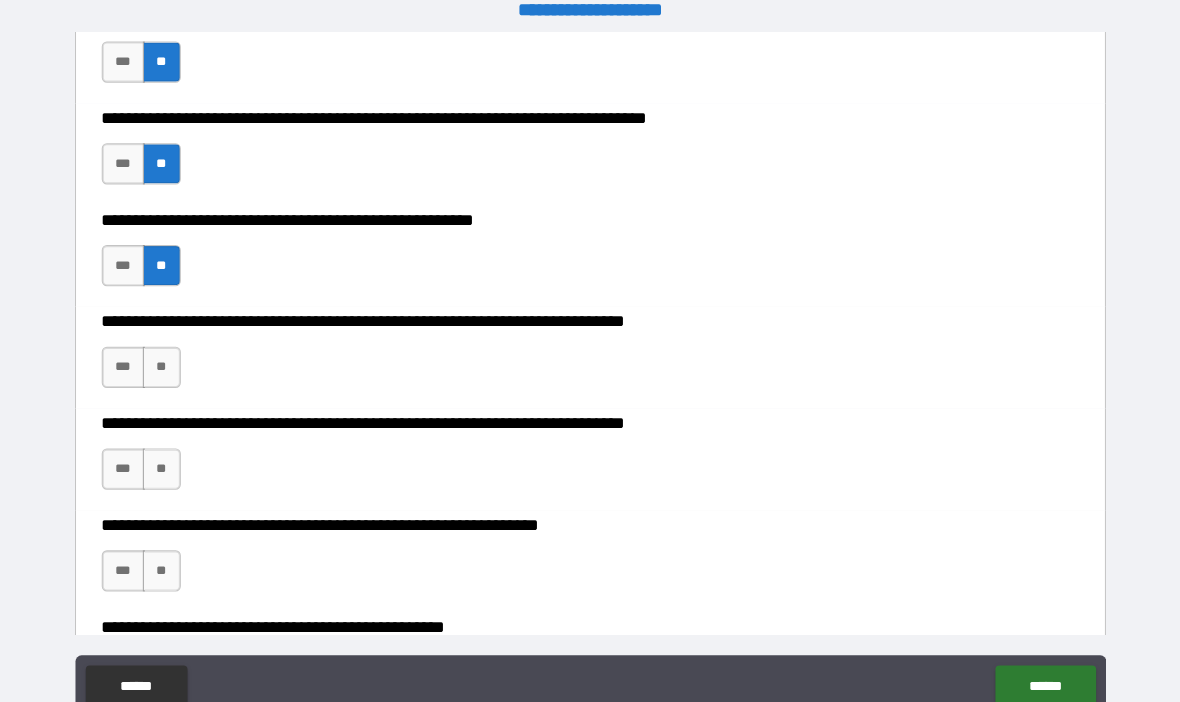 click on "**" at bounding box center [173, 358] 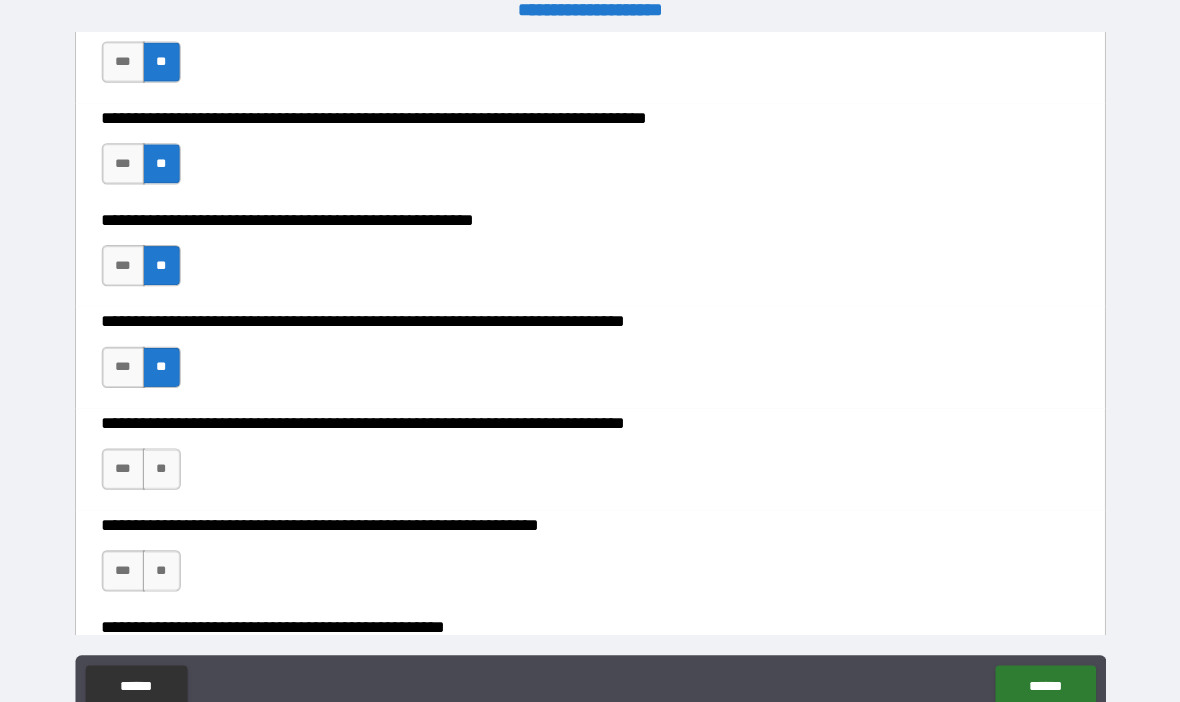 click on "**" at bounding box center [173, 457] 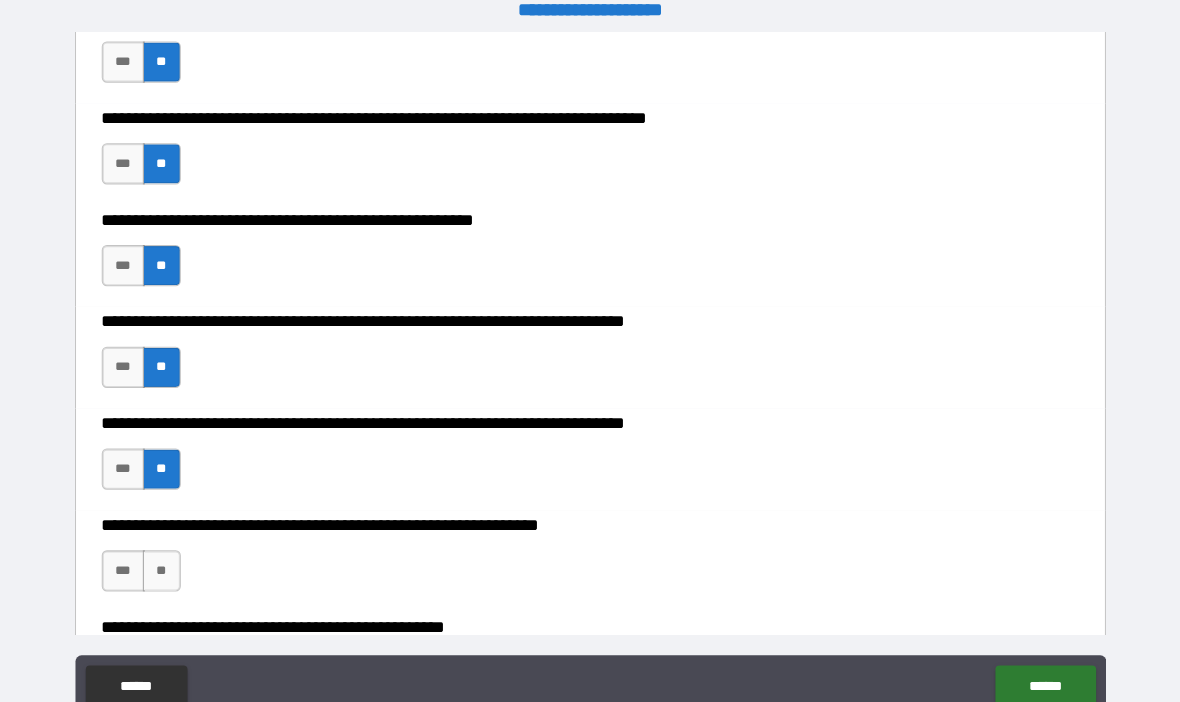 click on "**" at bounding box center [173, 556] 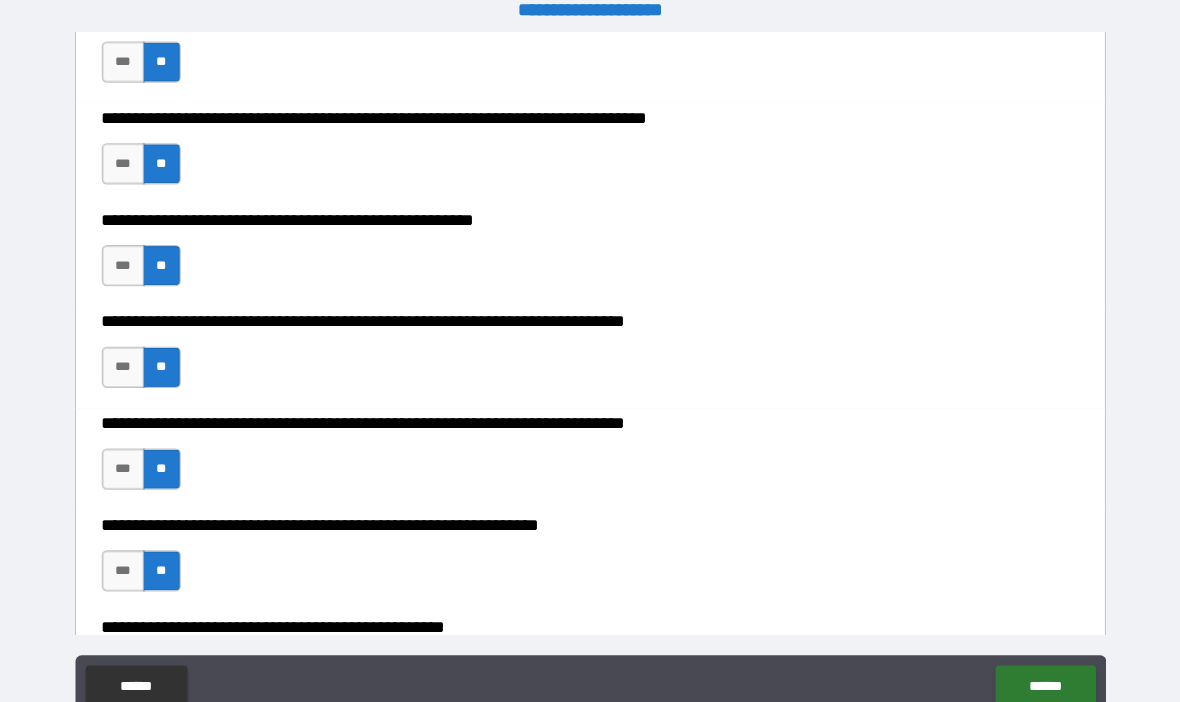 scroll, scrollTop: 20, scrollLeft: 0, axis: vertical 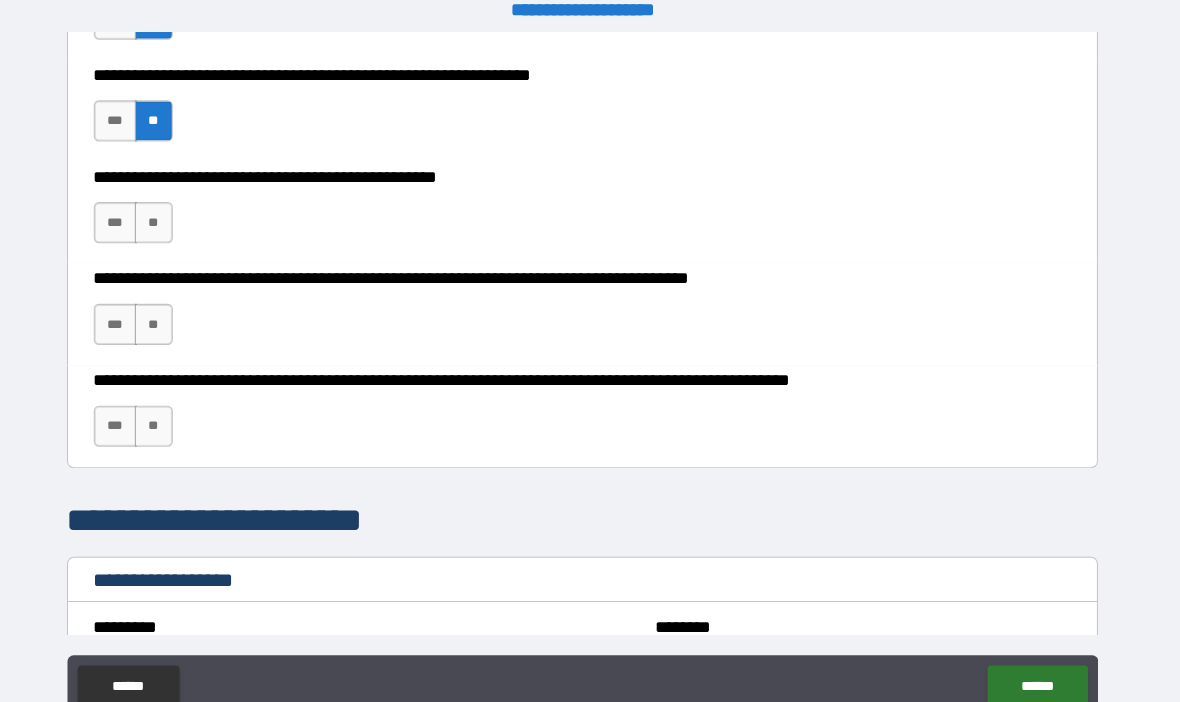 click on "**" at bounding box center [173, 217] 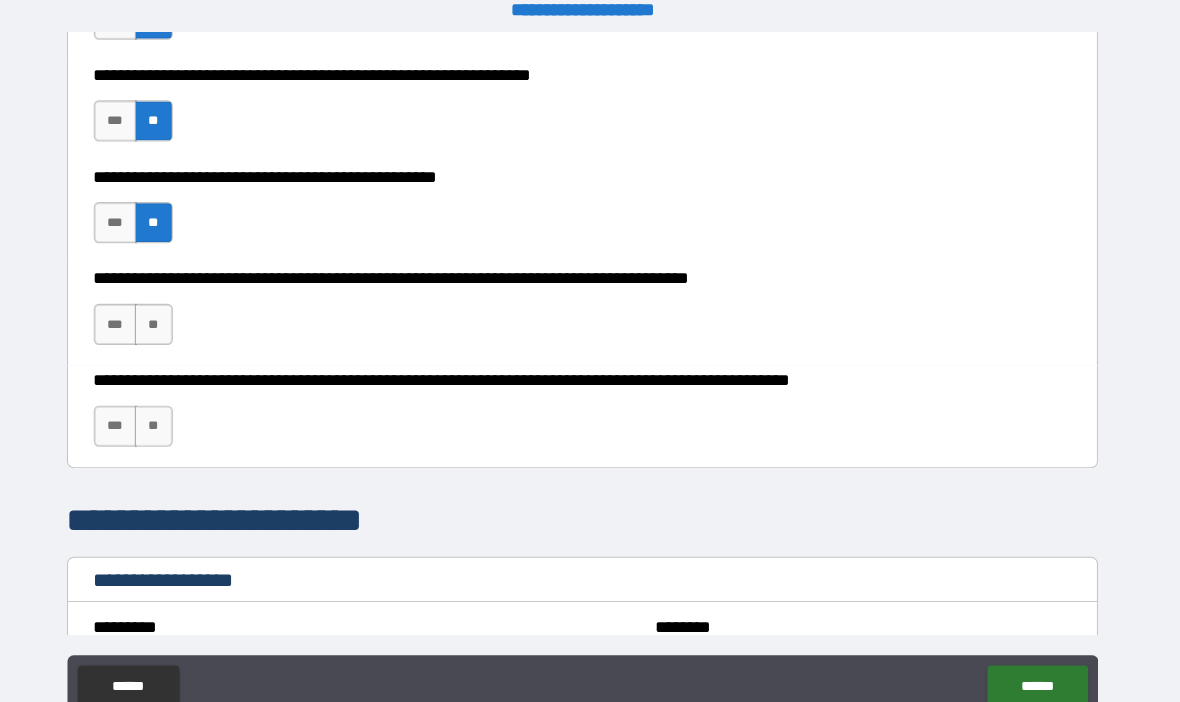 click on "**" at bounding box center [173, 316] 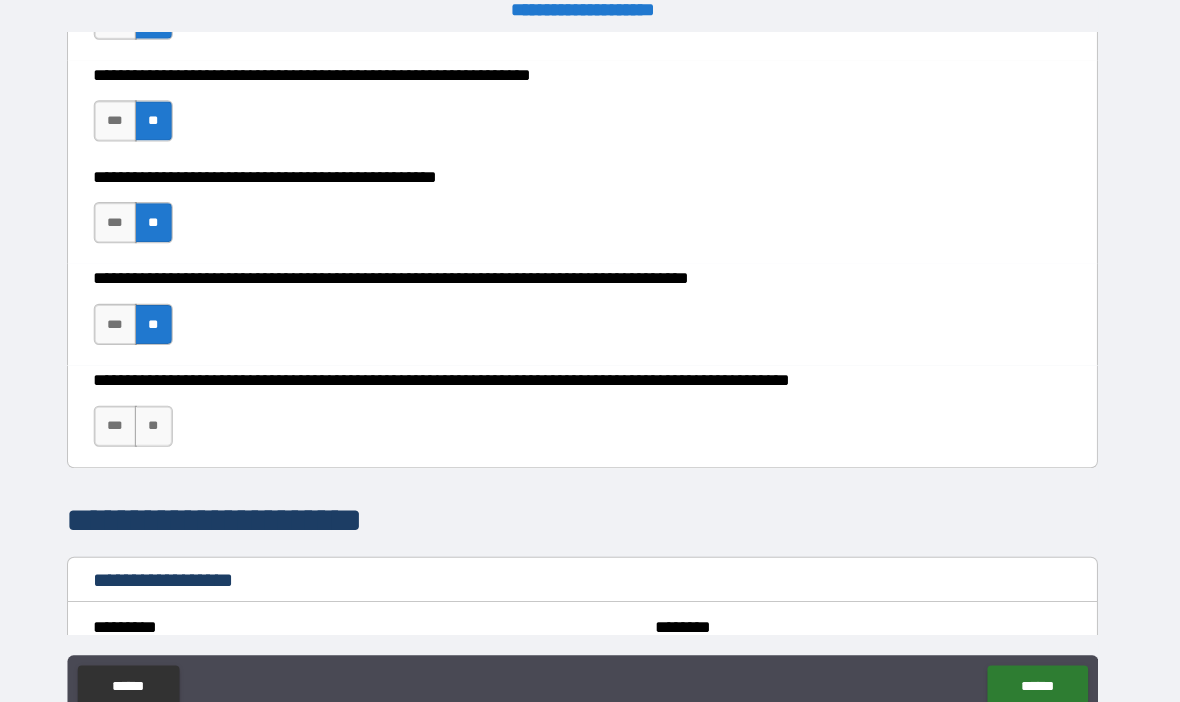 click on "**" at bounding box center [173, 415] 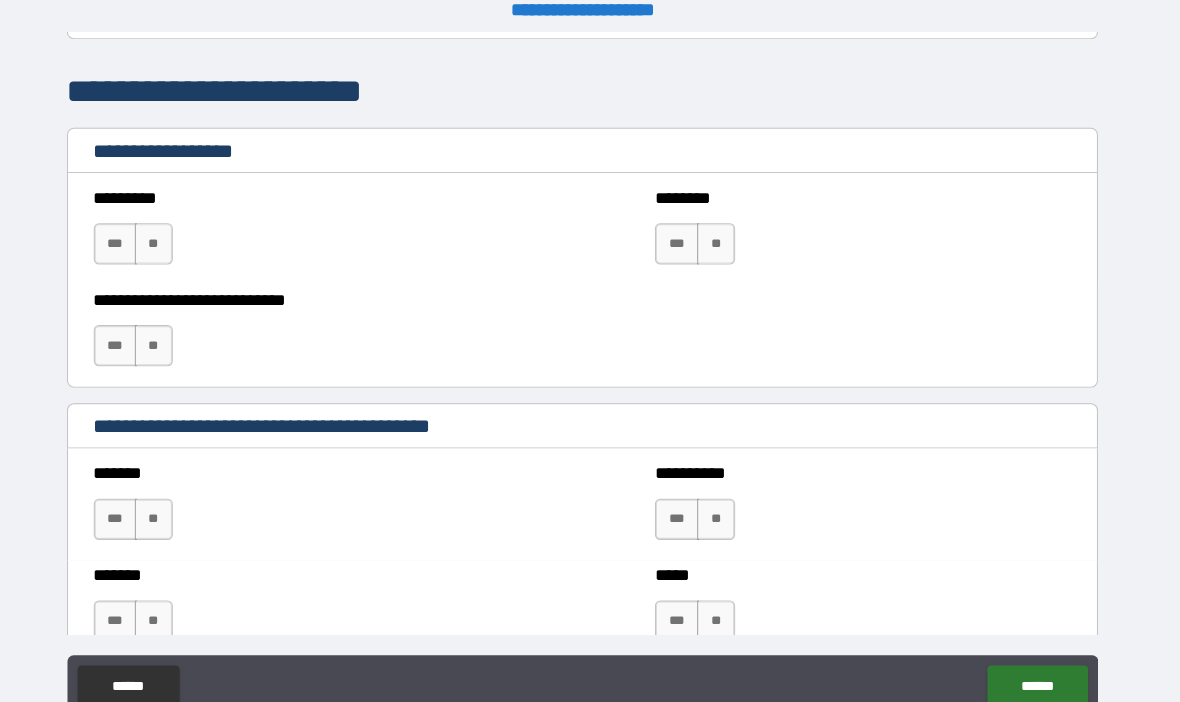 scroll, scrollTop: 1940, scrollLeft: 0, axis: vertical 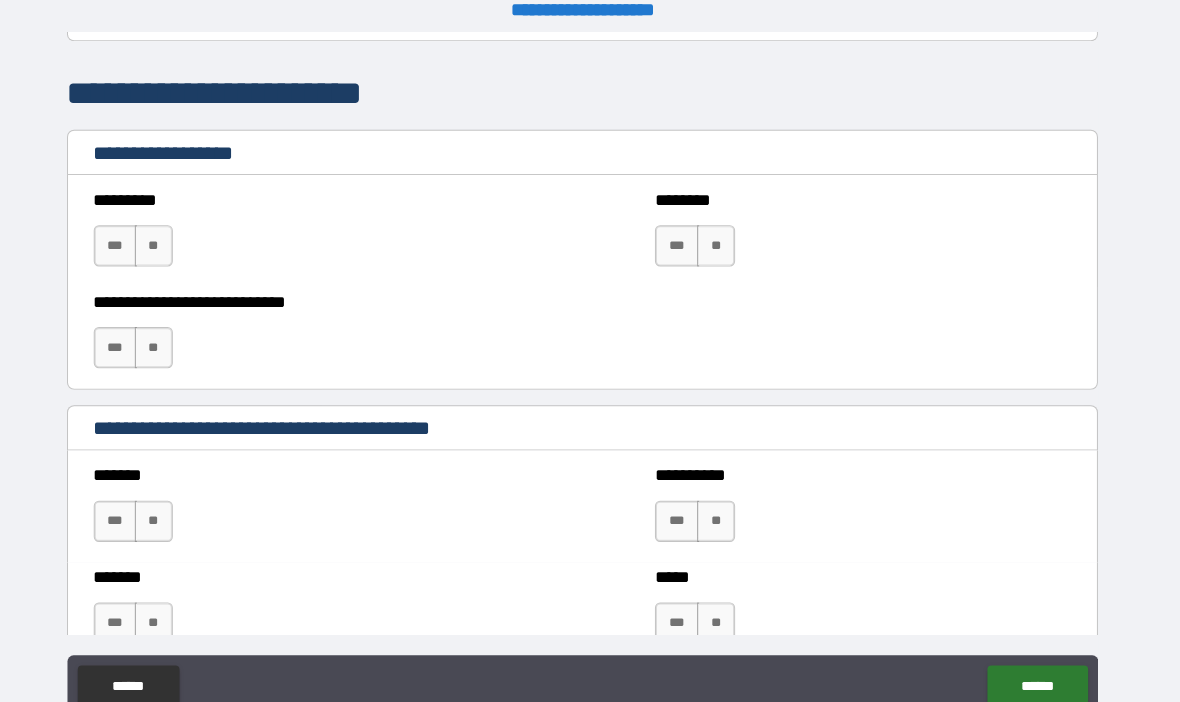 click on "**" at bounding box center [173, 240] 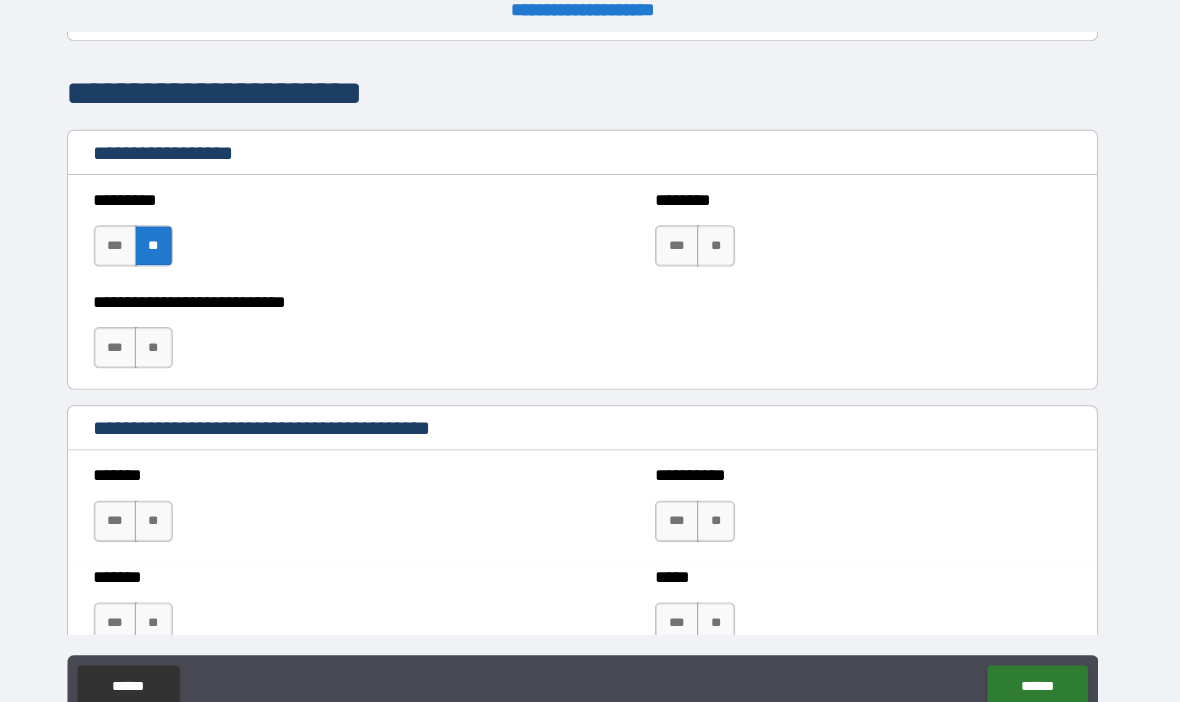 click on "**" at bounding box center (173, 339) 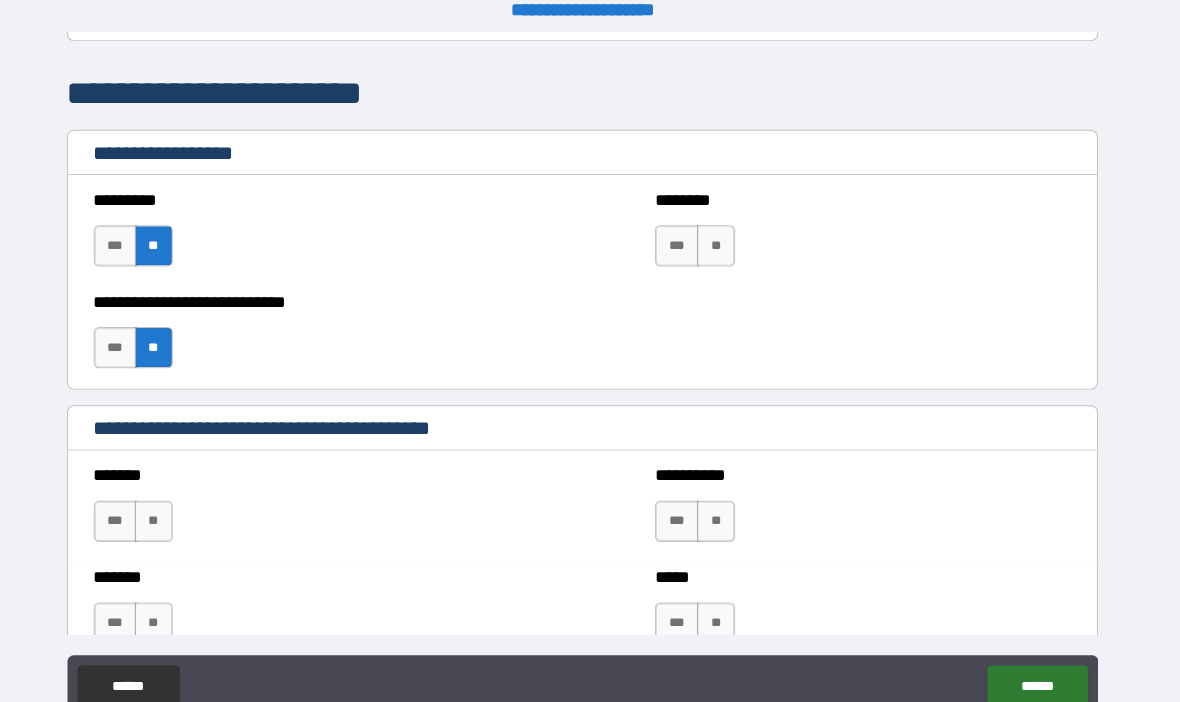 click on "**" at bounding box center [720, 240] 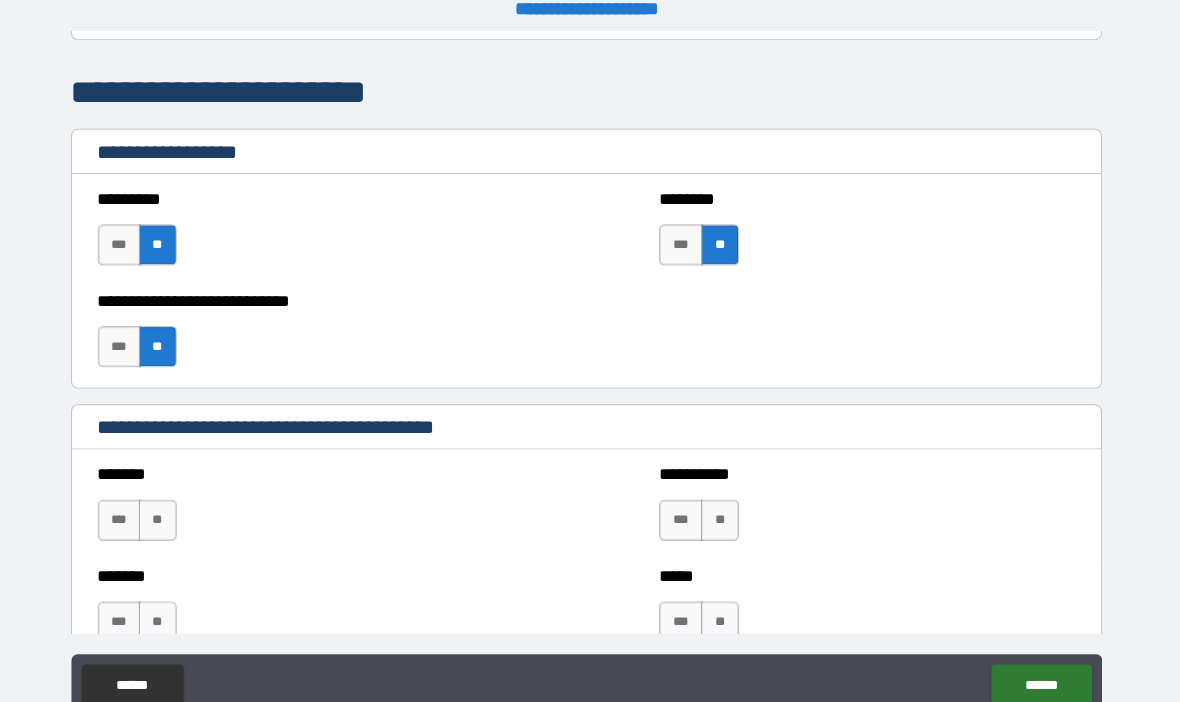 scroll, scrollTop: 20, scrollLeft: 0, axis: vertical 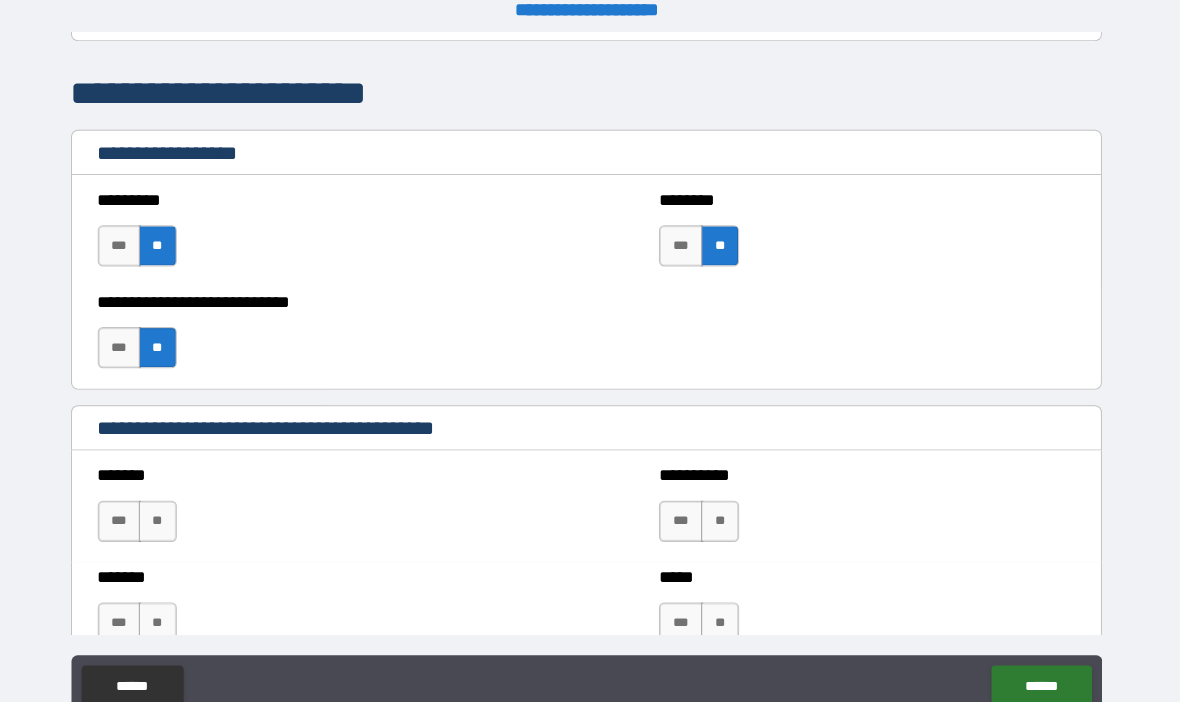 click on "**" at bounding box center [173, 508] 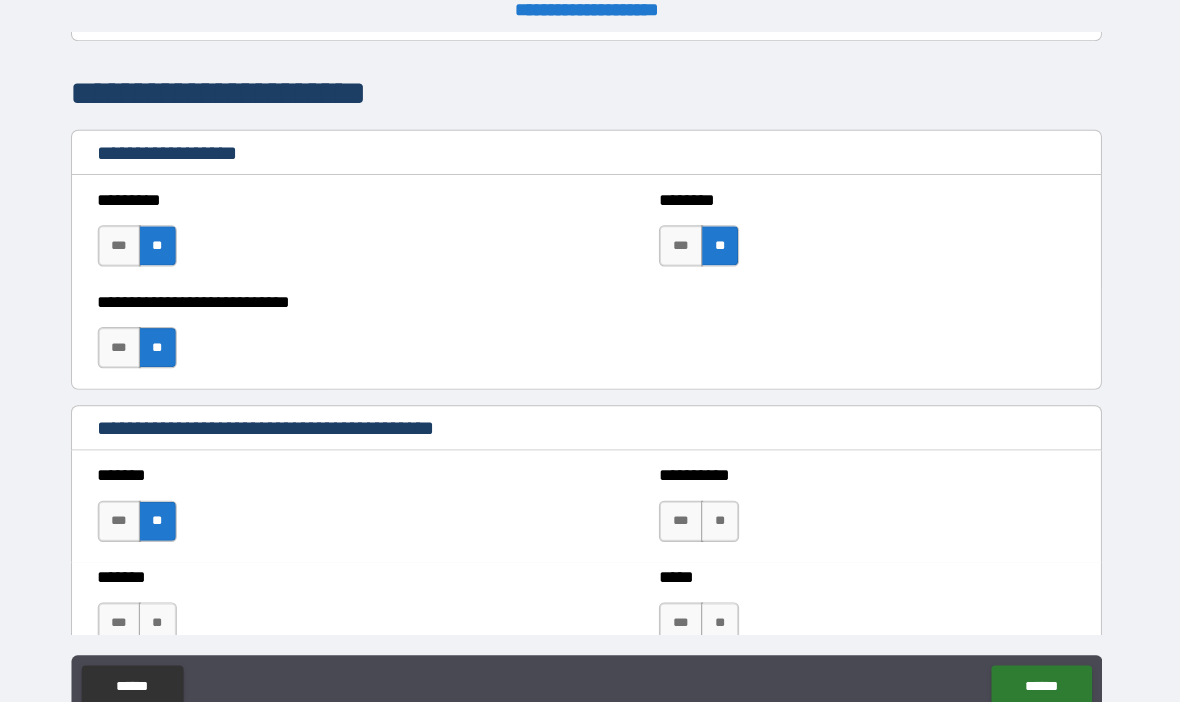 scroll, scrollTop: 20, scrollLeft: 0, axis: vertical 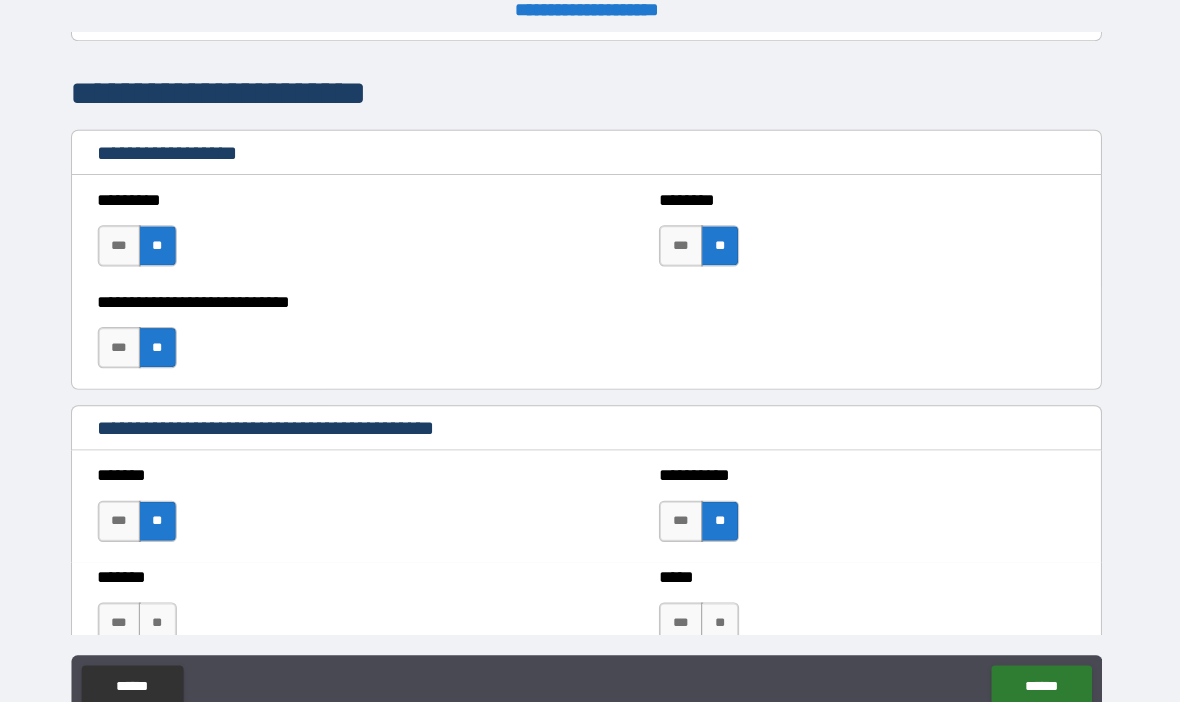 click on "**" at bounding box center [720, 607] 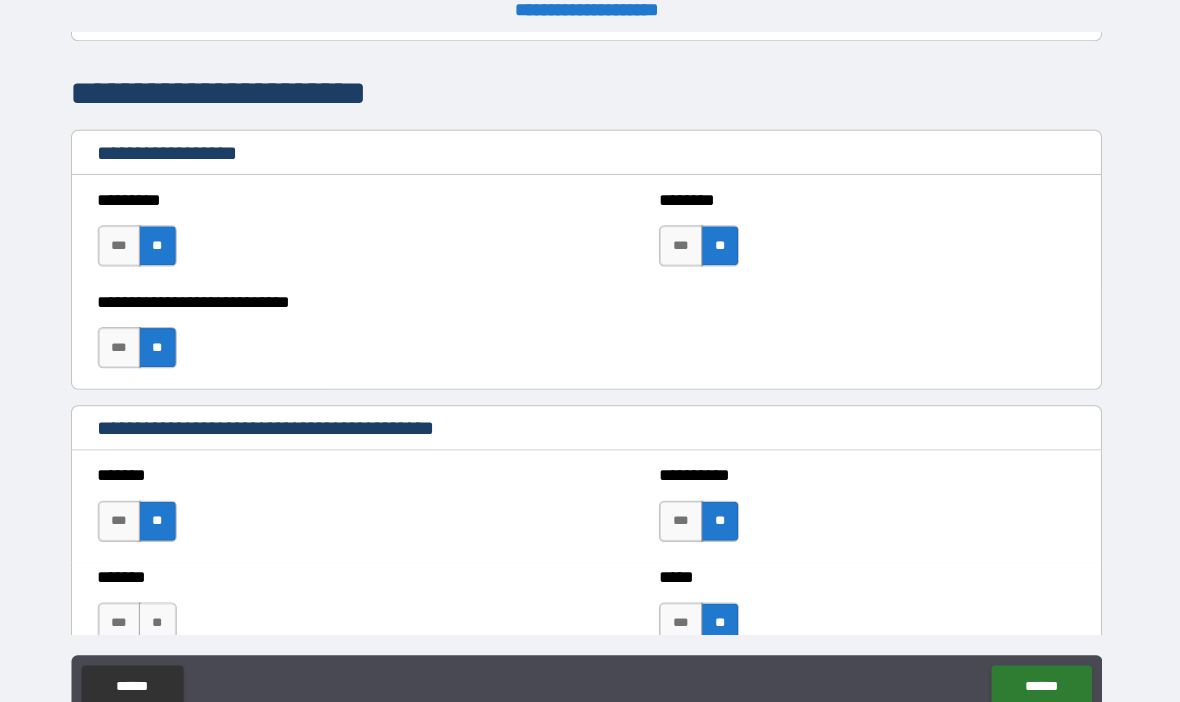 click on "**" at bounding box center (173, 607) 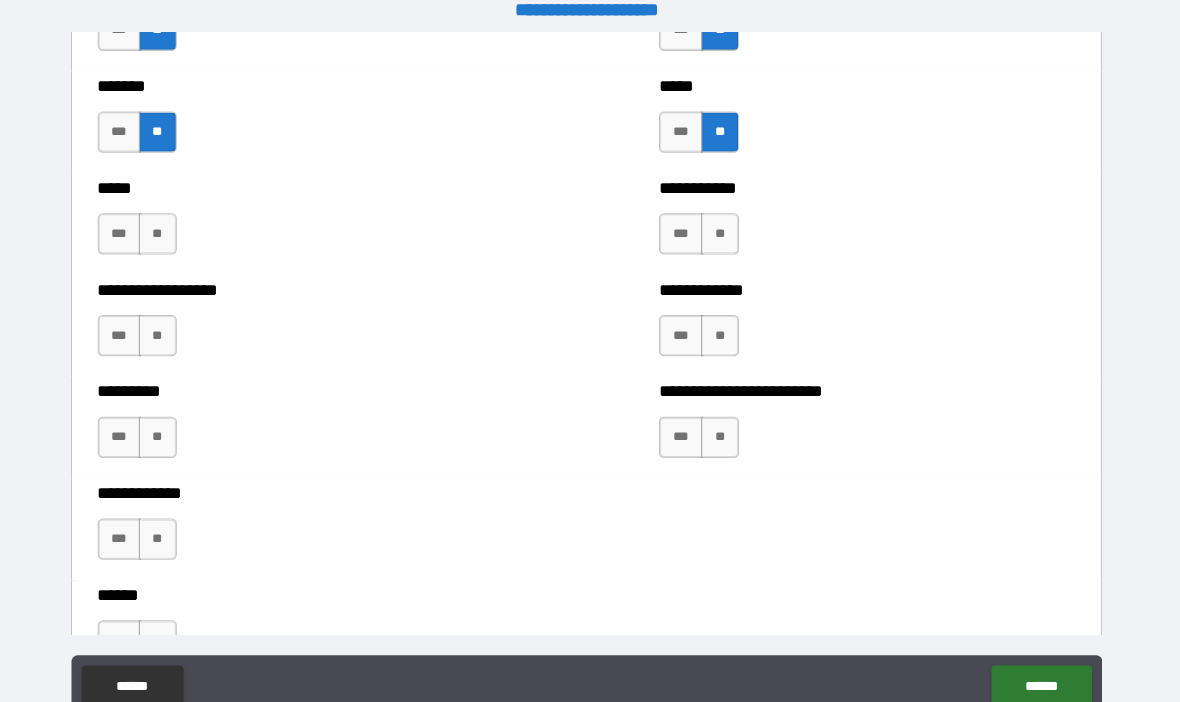 scroll, scrollTop: 2419, scrollLeft: 0, axis: vertical 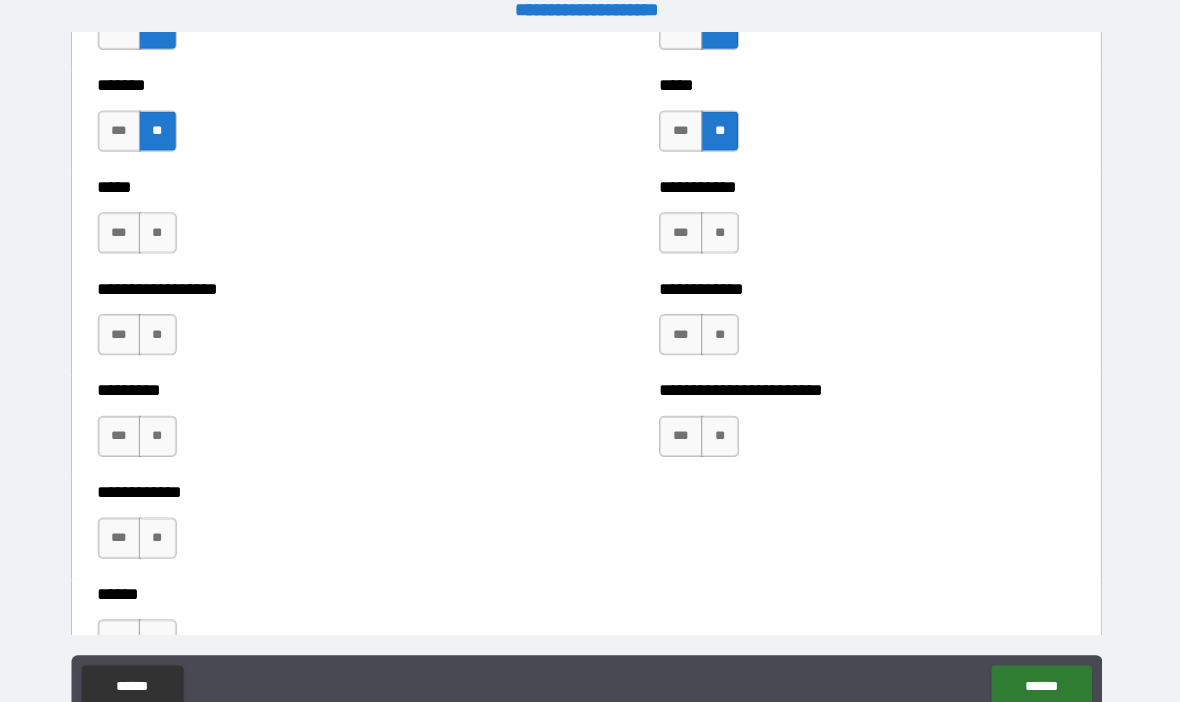 click on "**" at bounding box center [173, 227] 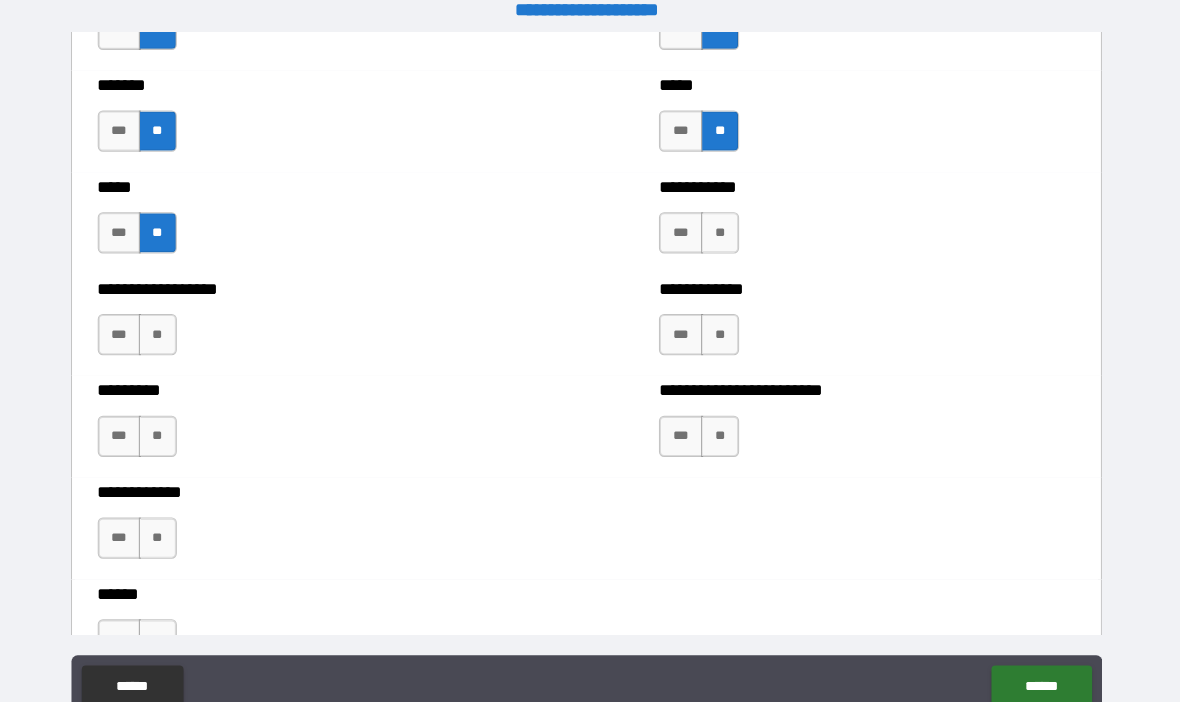 click on "**" at bounding box center (173, 326) 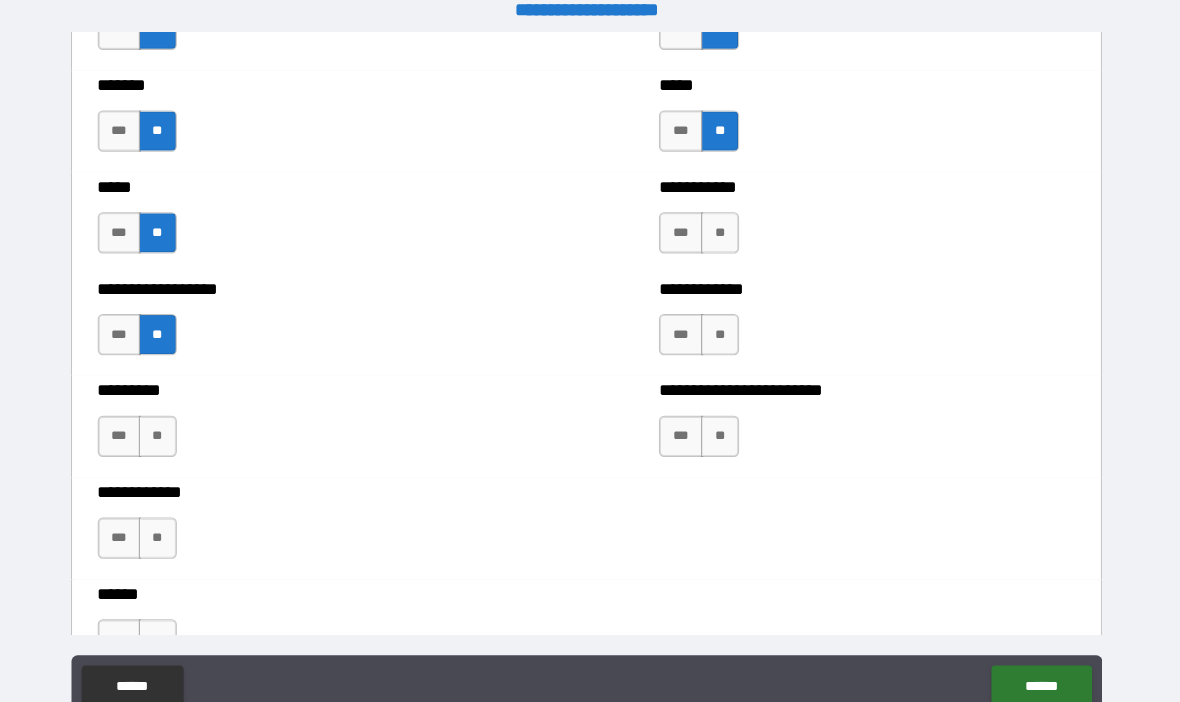 click on "**" at bounding box center [173, 425] 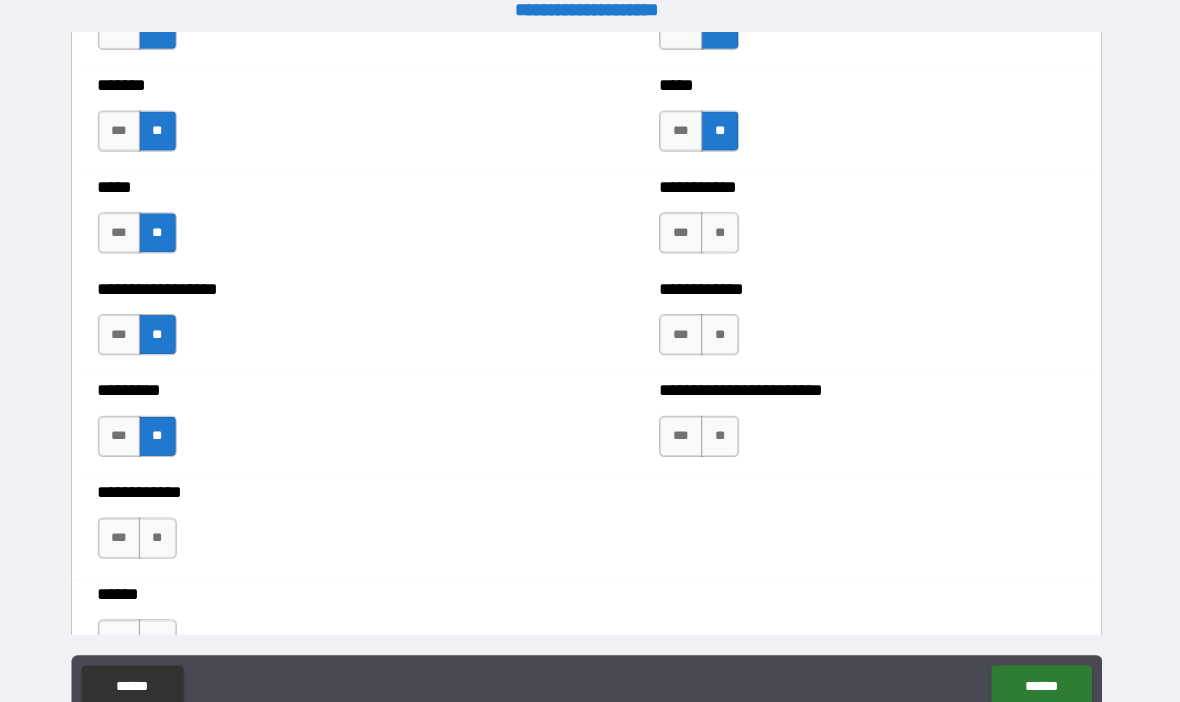 click on "**" at bounding box center (173, 524) 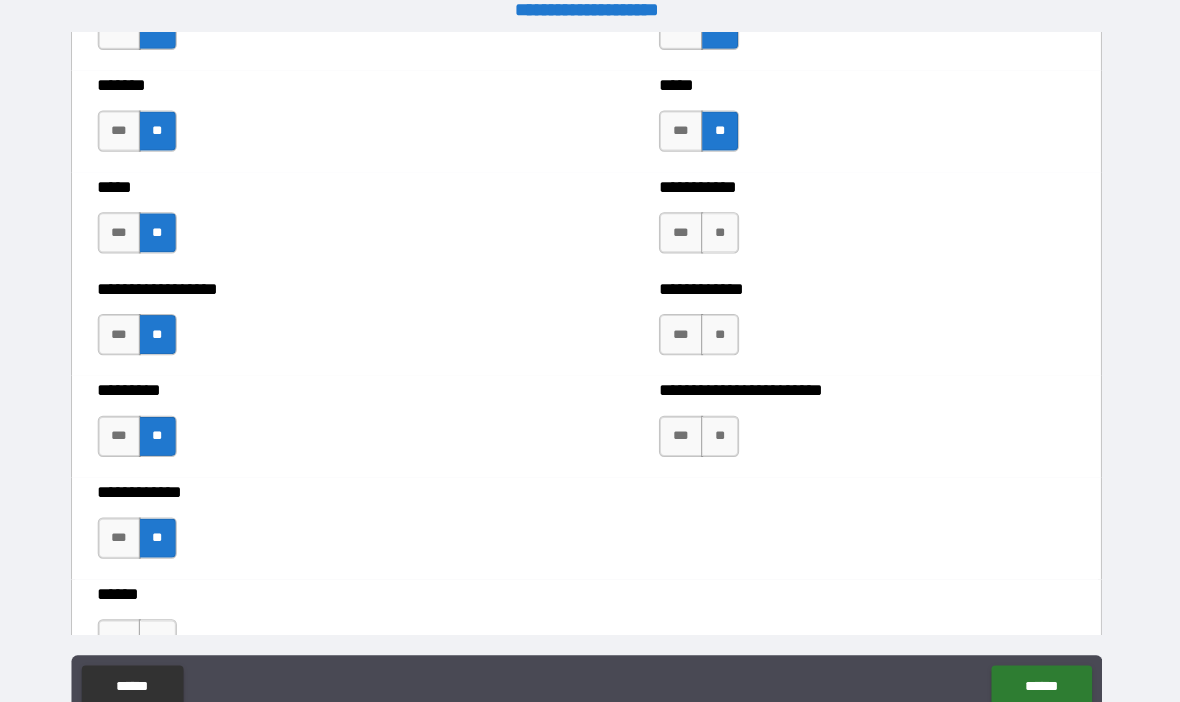 click on "**" at bounding box center [720, 227] 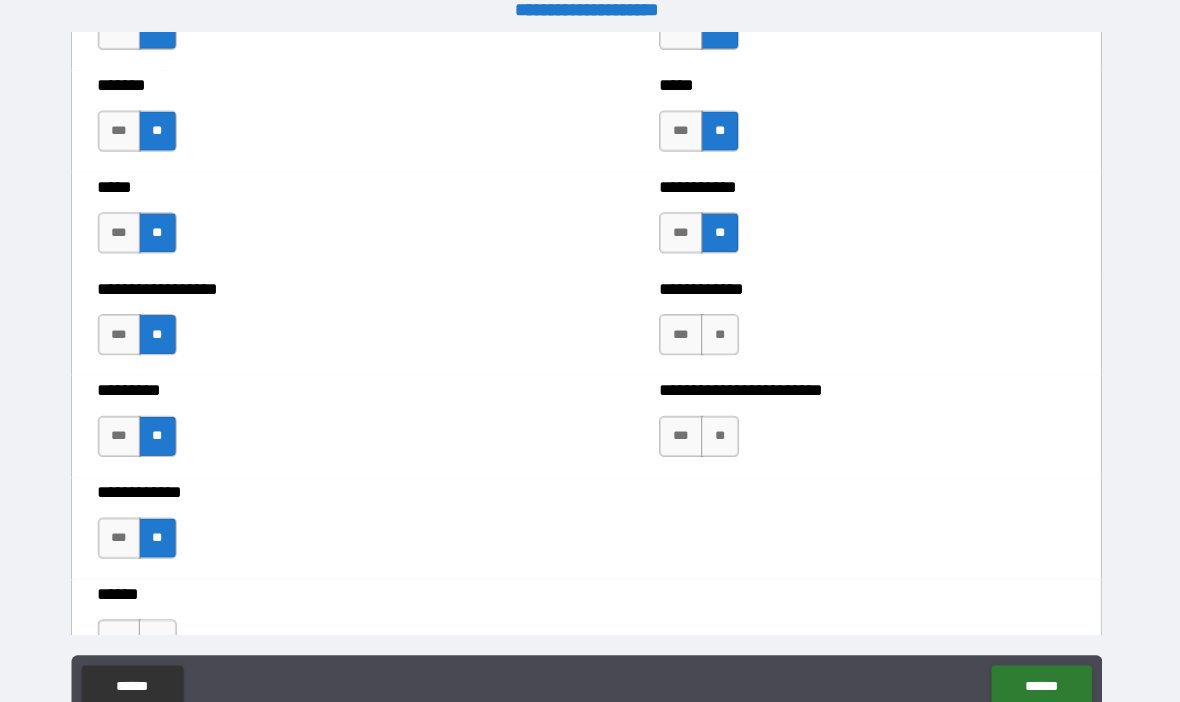 click on "**" at bounding box center [720, 326] 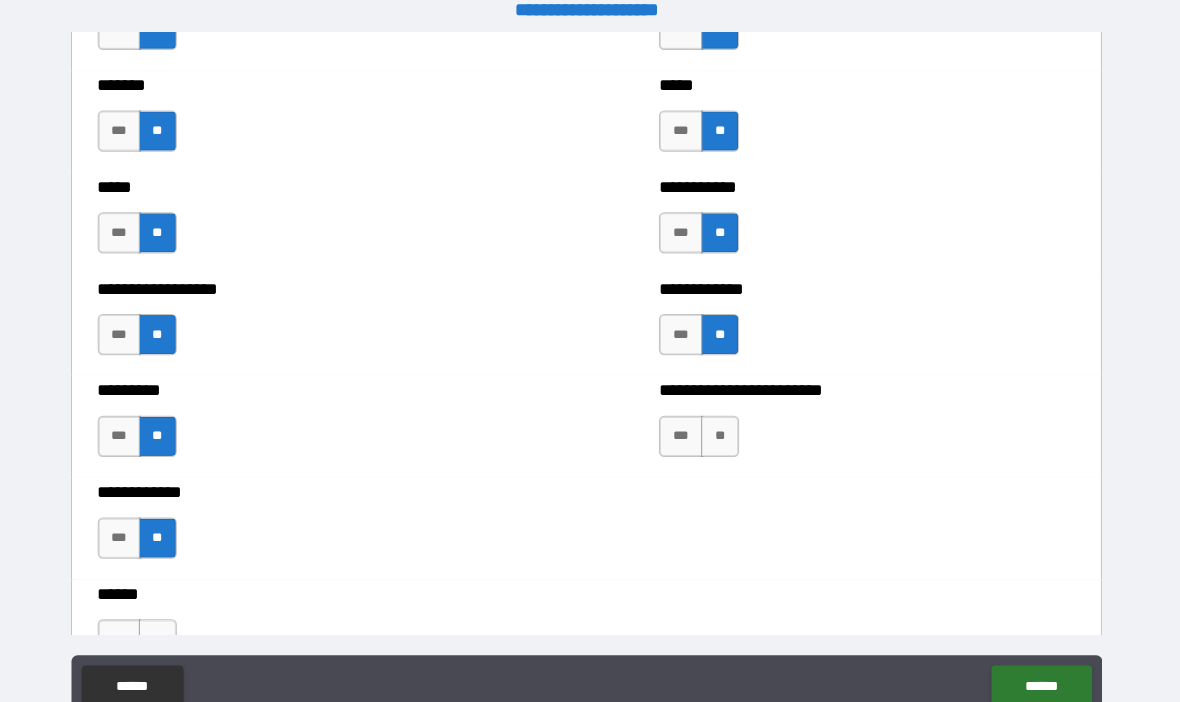 click on "**" at bounding box center [720, 425] 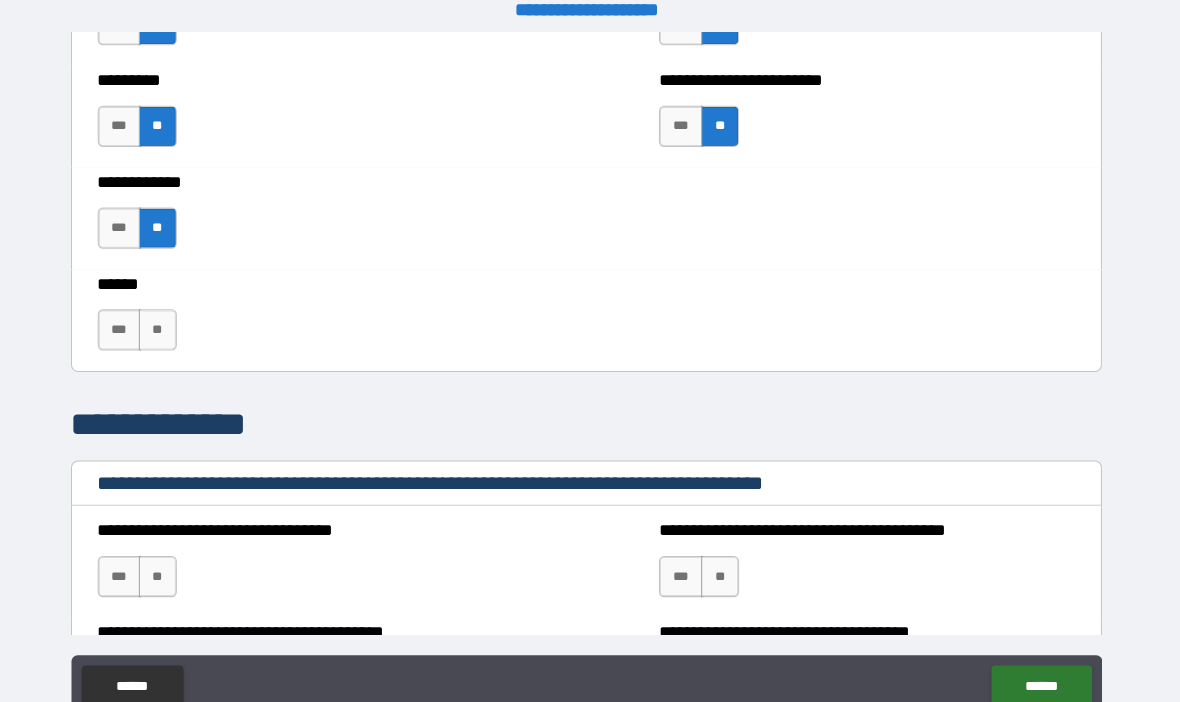 scroll, scrollTop: 2727, scrollLeft: 0, axis: vertical 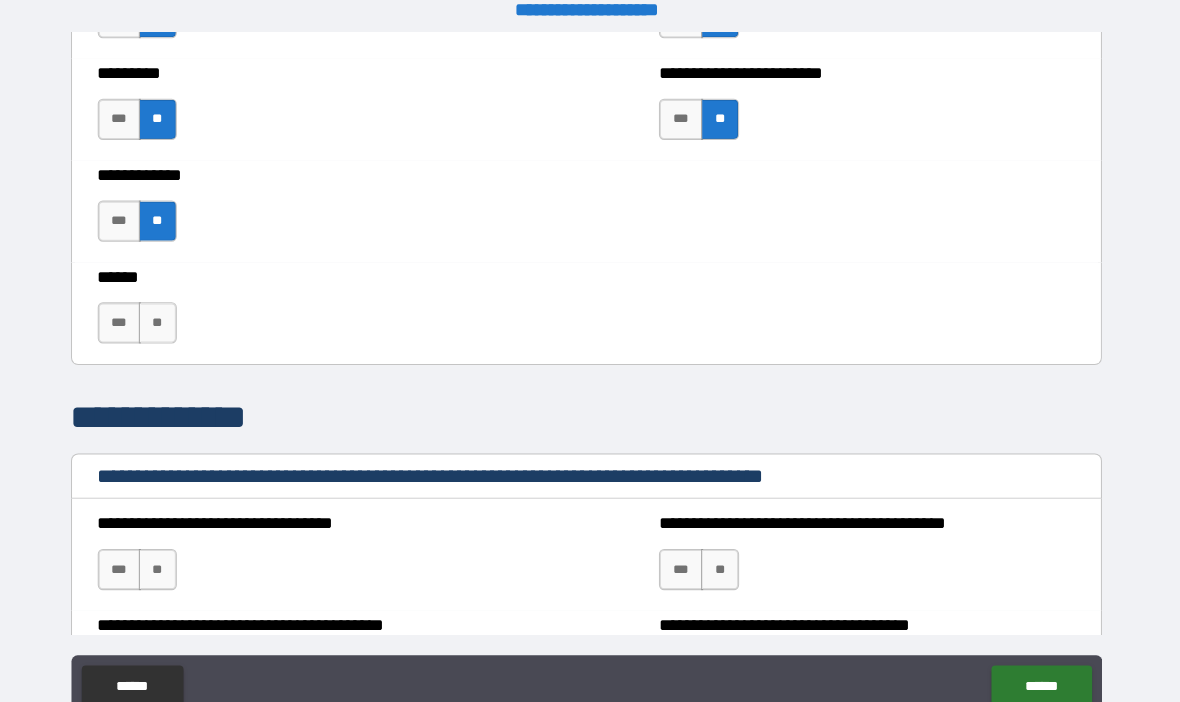 click on "**" at bounding box center [173, 315] 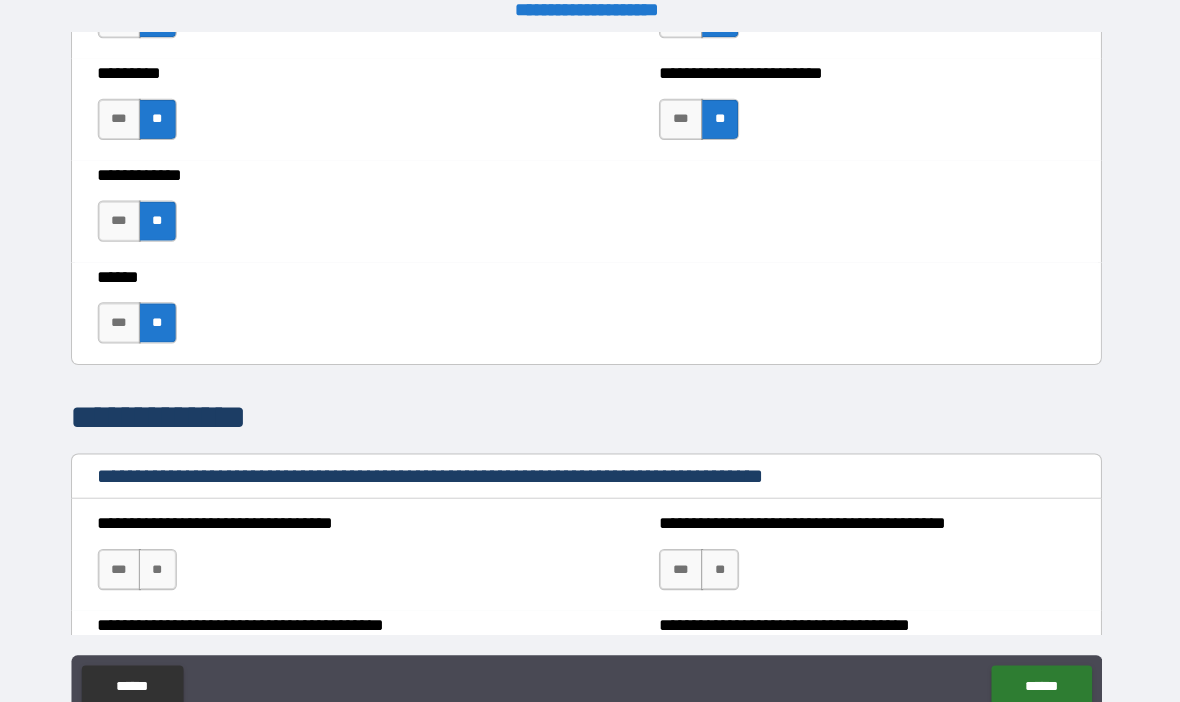 click on "***" at bounding box center [136, 315] 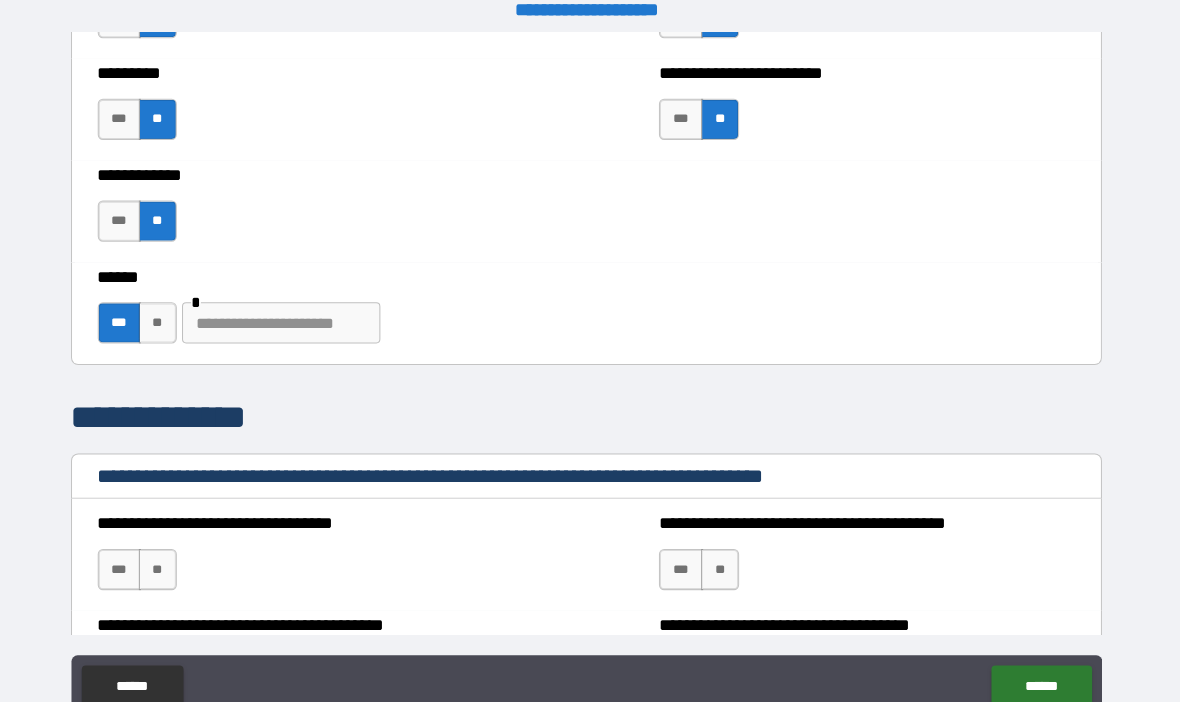 click at bounding box center (293, 315) 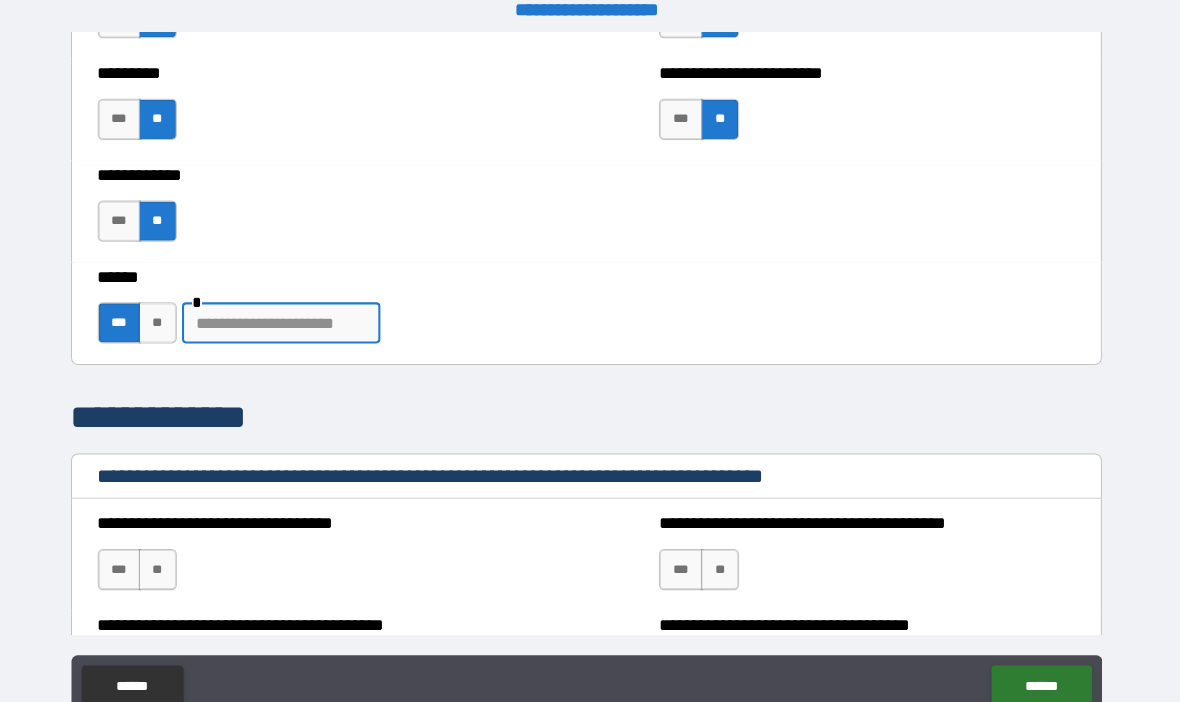 scroll, scrollTop: 20, scrollLeft: 0, axis: vertical 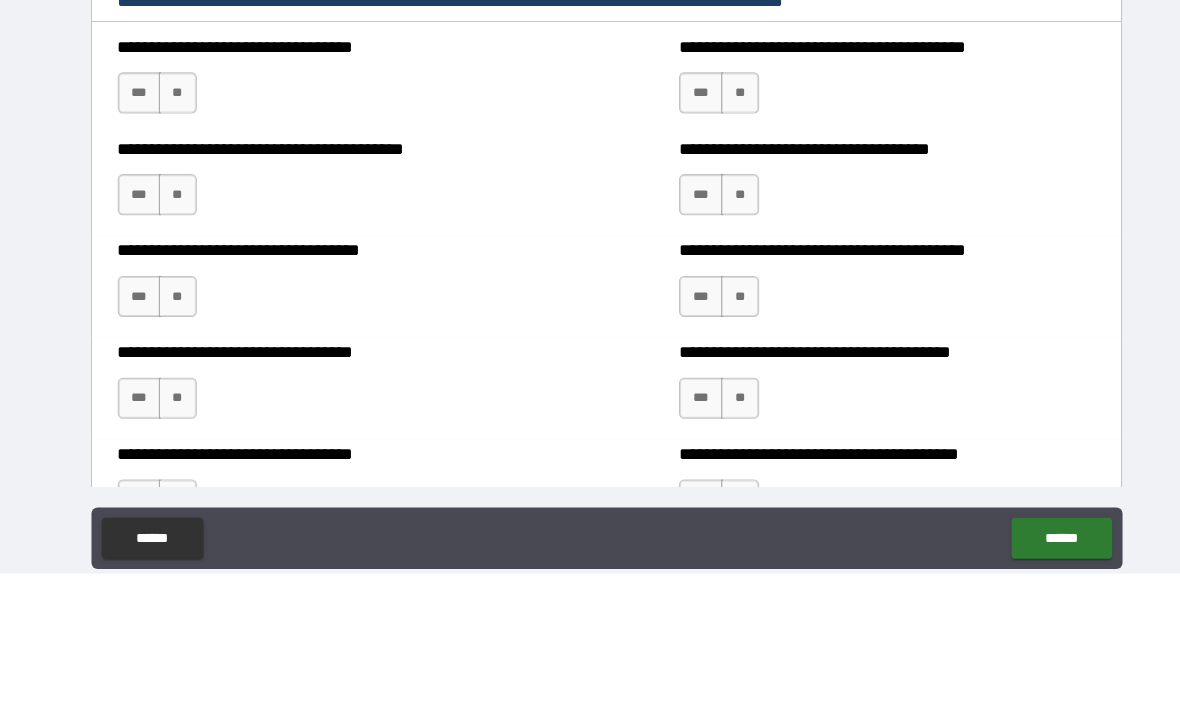 click on "**" at bounding box center [173, 235] 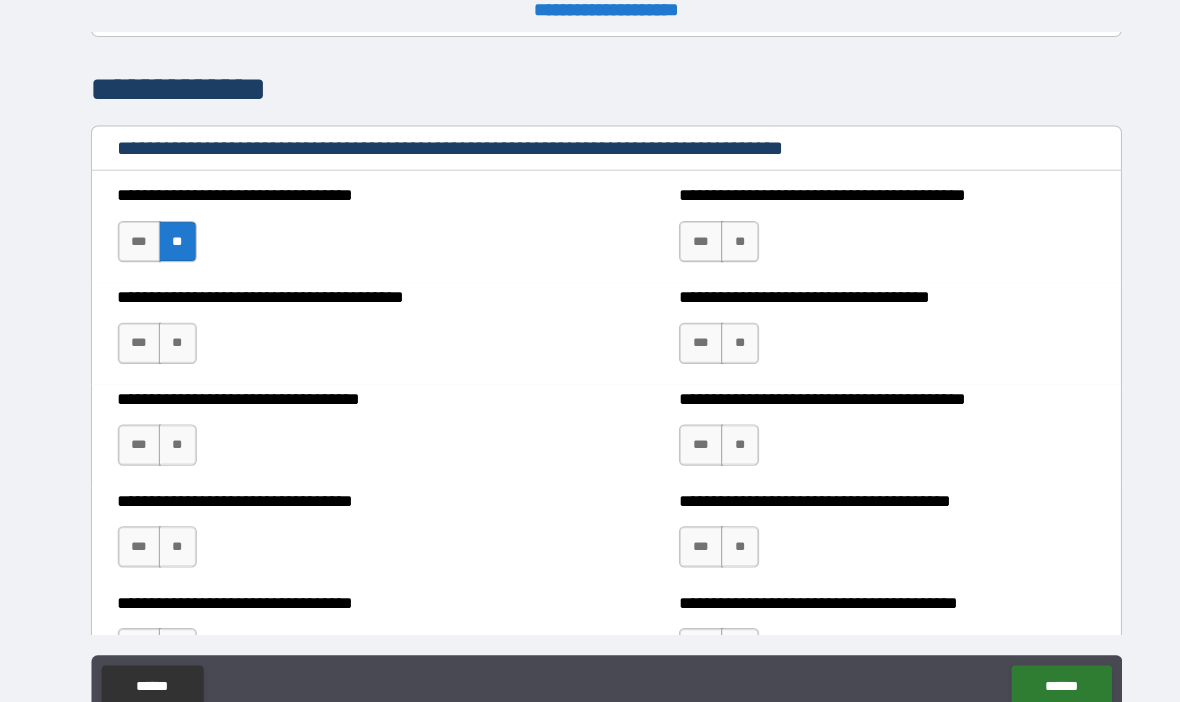 scroll, scrollTop: 20, scrollLeft: 0, axis: vertical 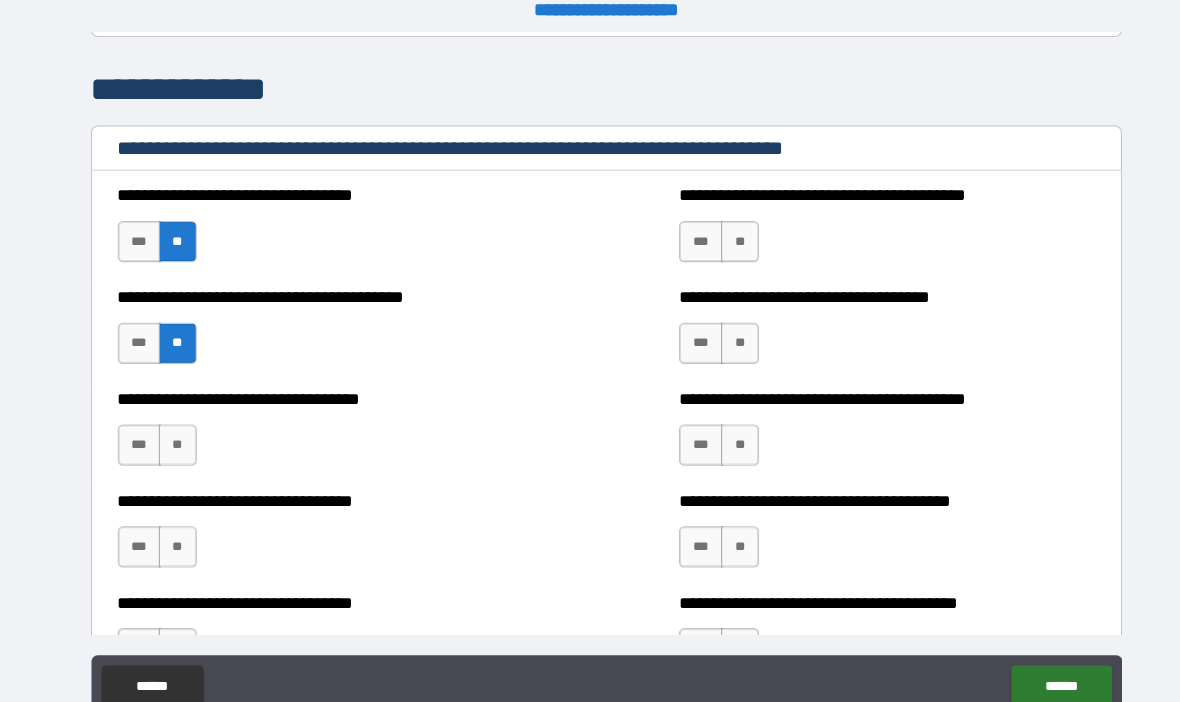 click on "**" at bounding box center [173, 433] 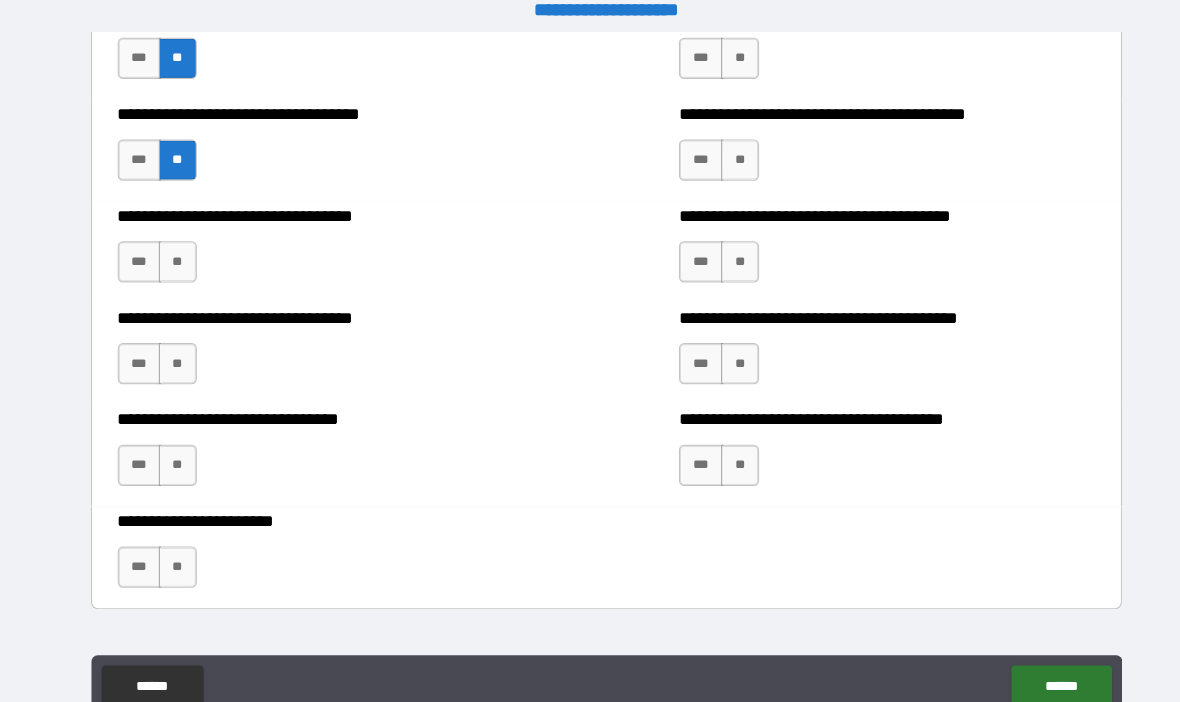 scroll, scrollTop: 3325, scrollLeft: 0, axis: vertical 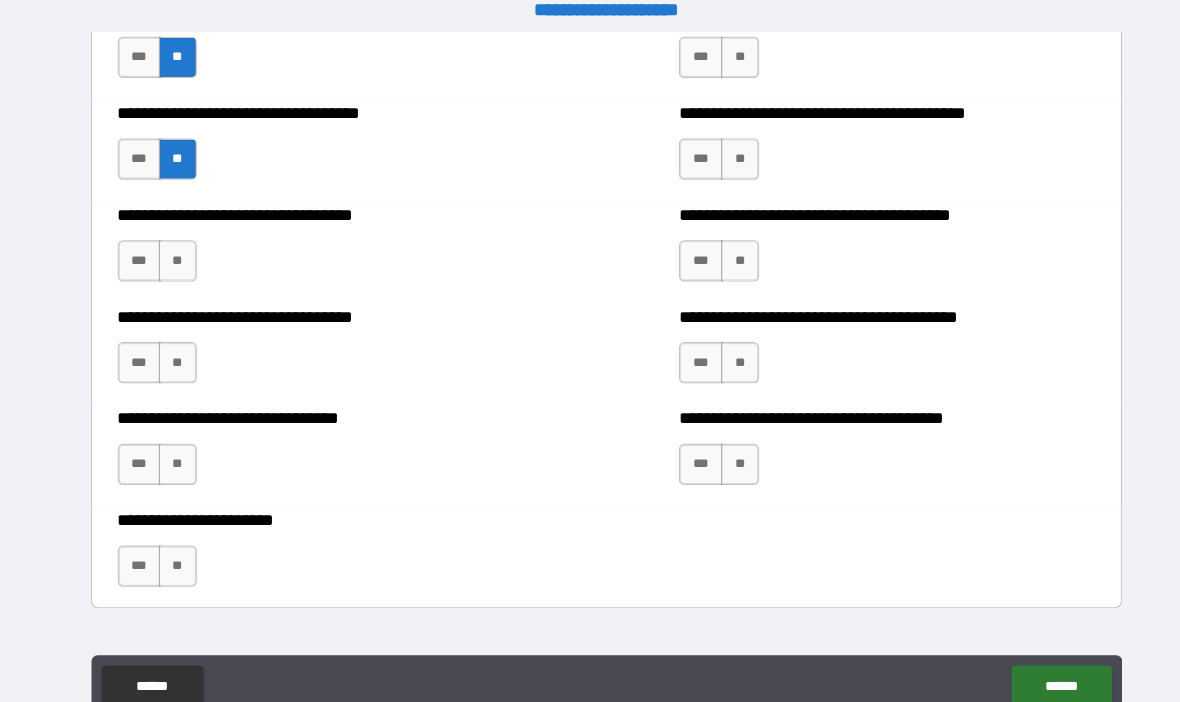 click on "**" at bounding box center (173, 254) 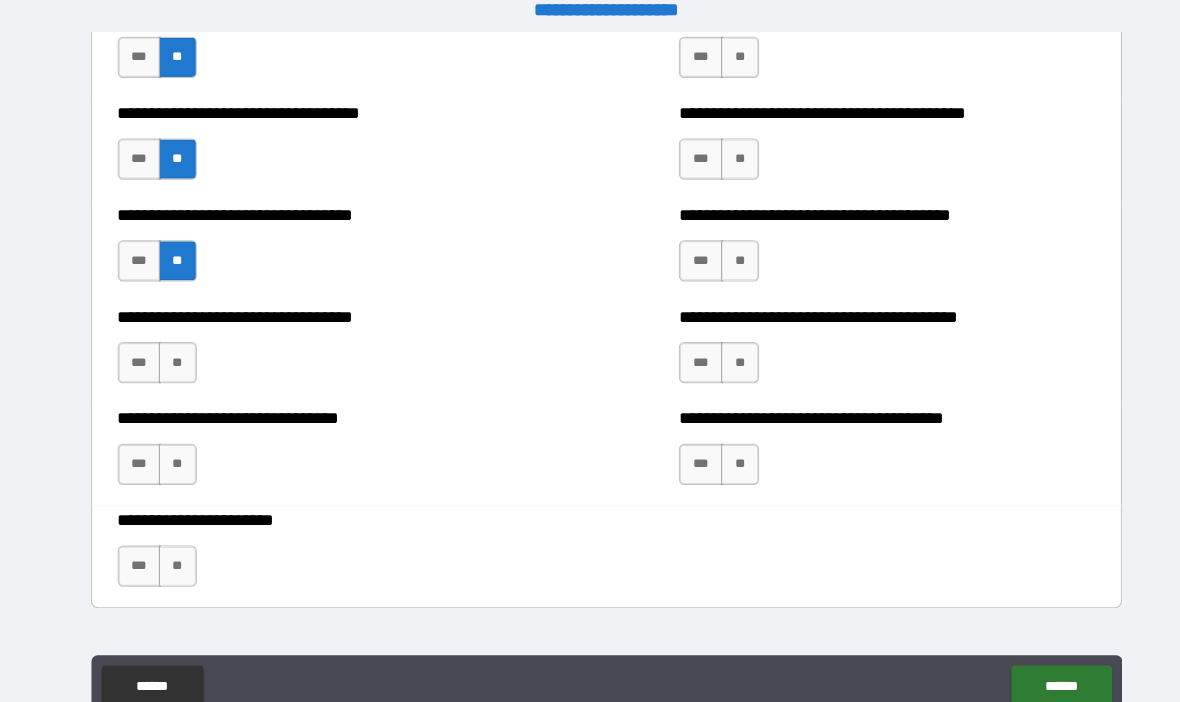 click on "**" at bounding box center [173, 353] 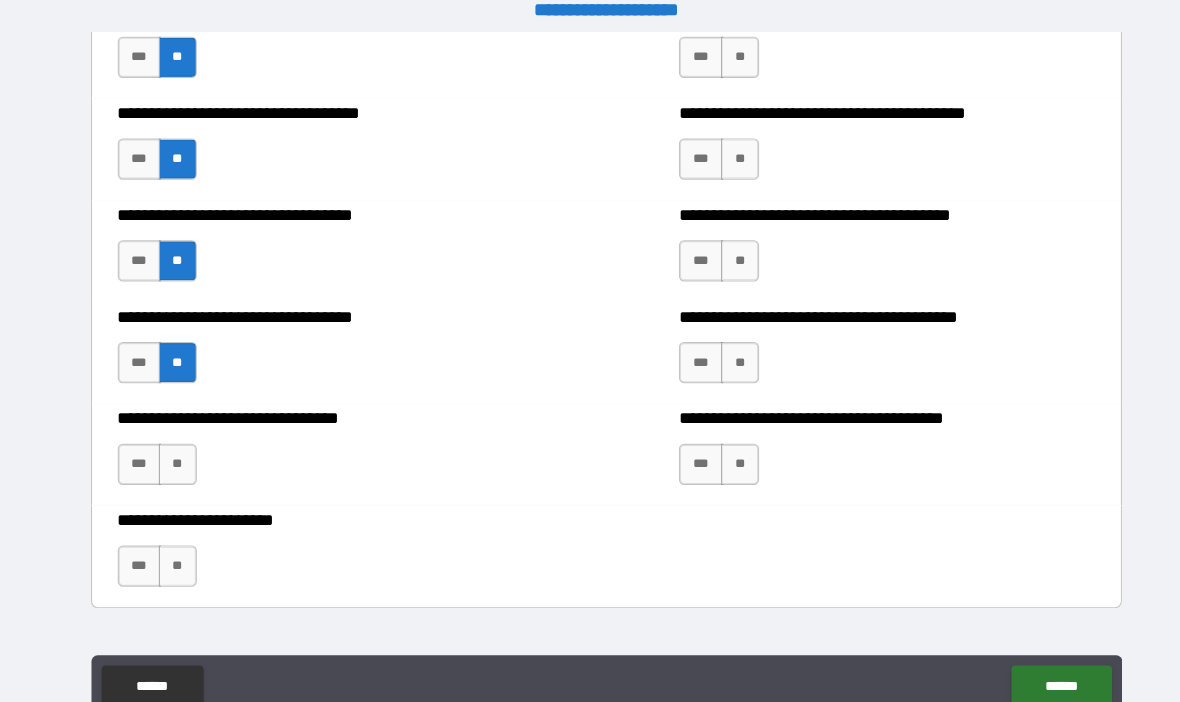 click on "**" at bounding box center [173, 452] 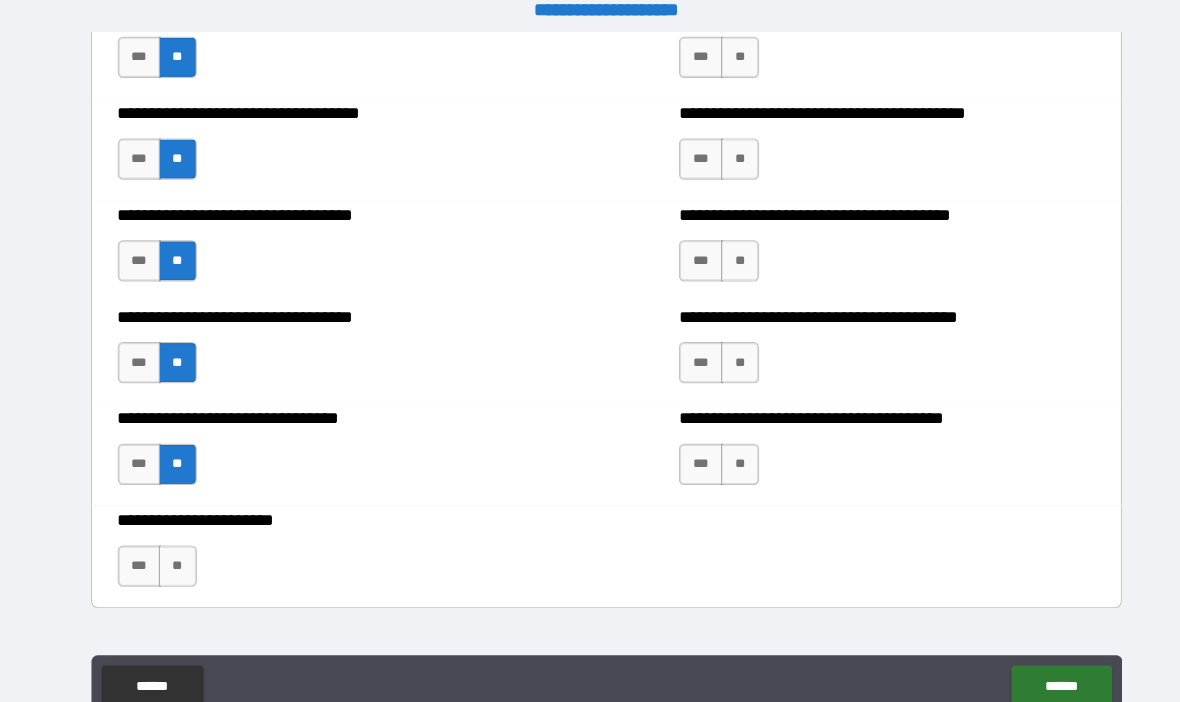 click on "**" at bounding box center [173, 551] 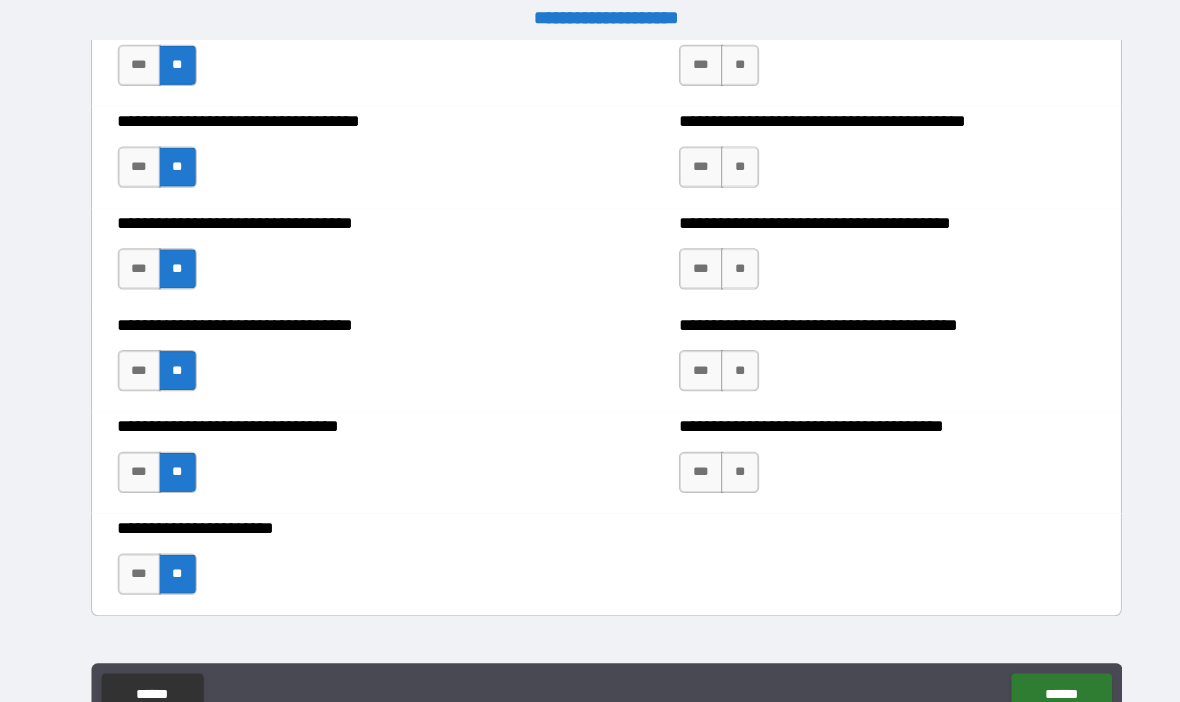 scroll, scrollTop: 32, scrollLeft: 0, axis: vertical 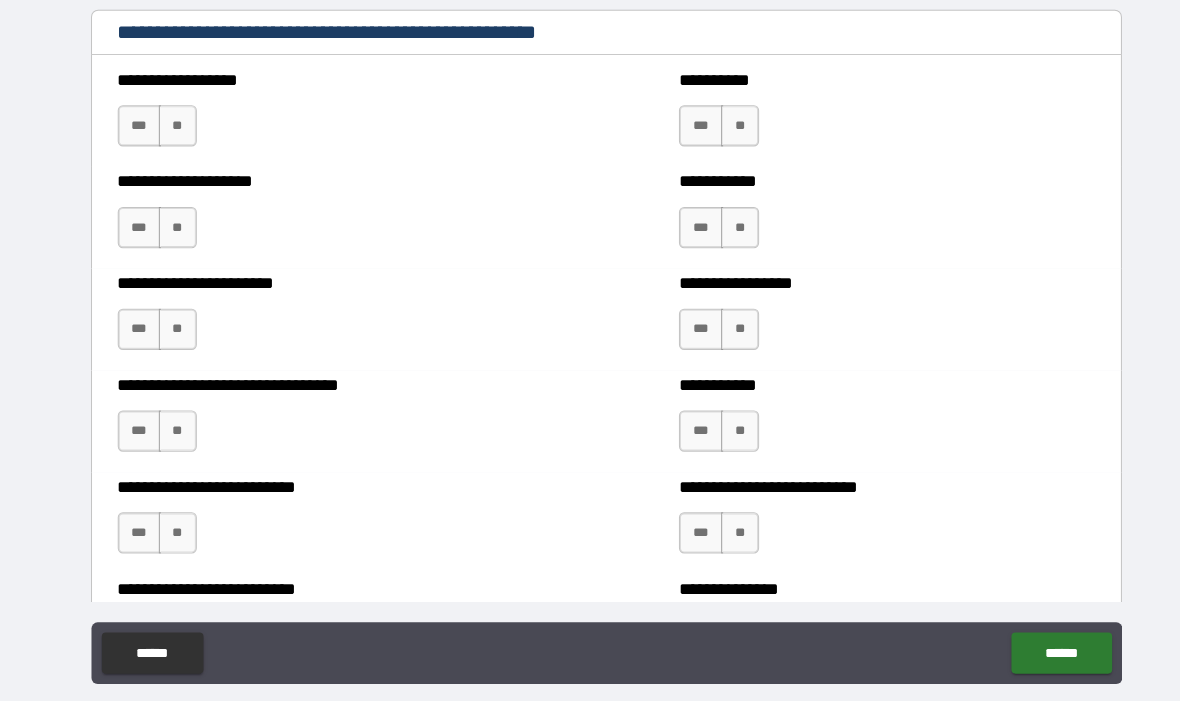 click on "**" at bounding box center (173, 143) 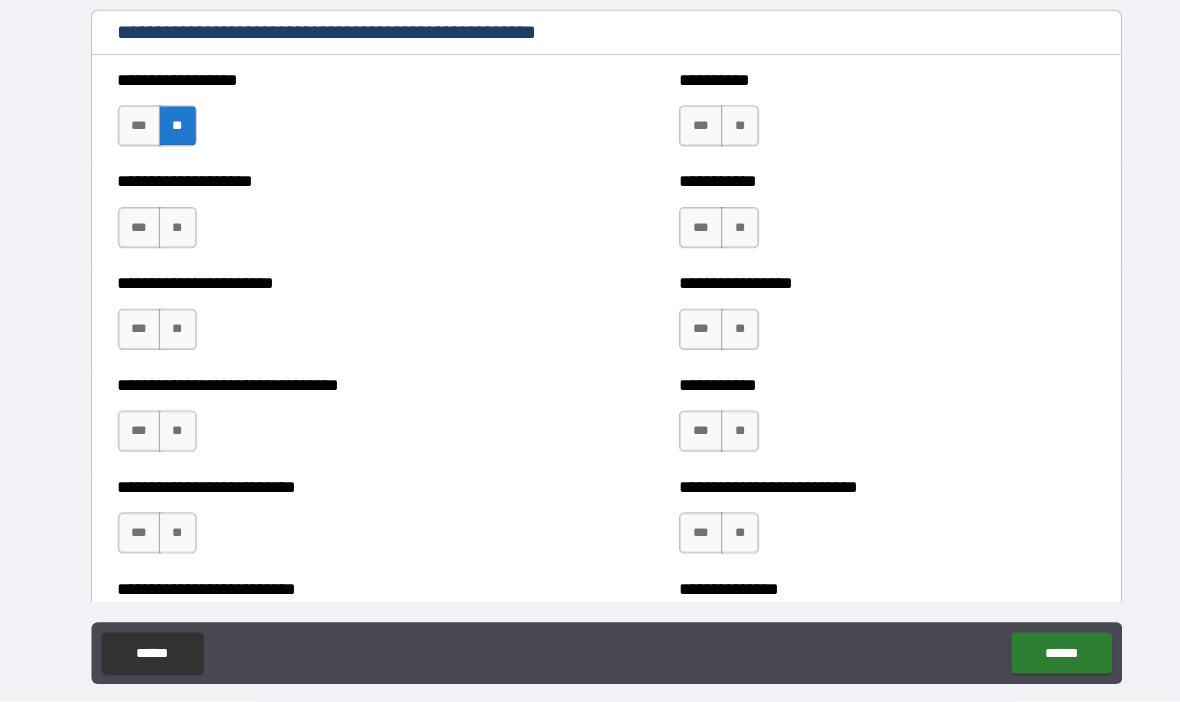 click on "**" at bounding box center [173, 241] 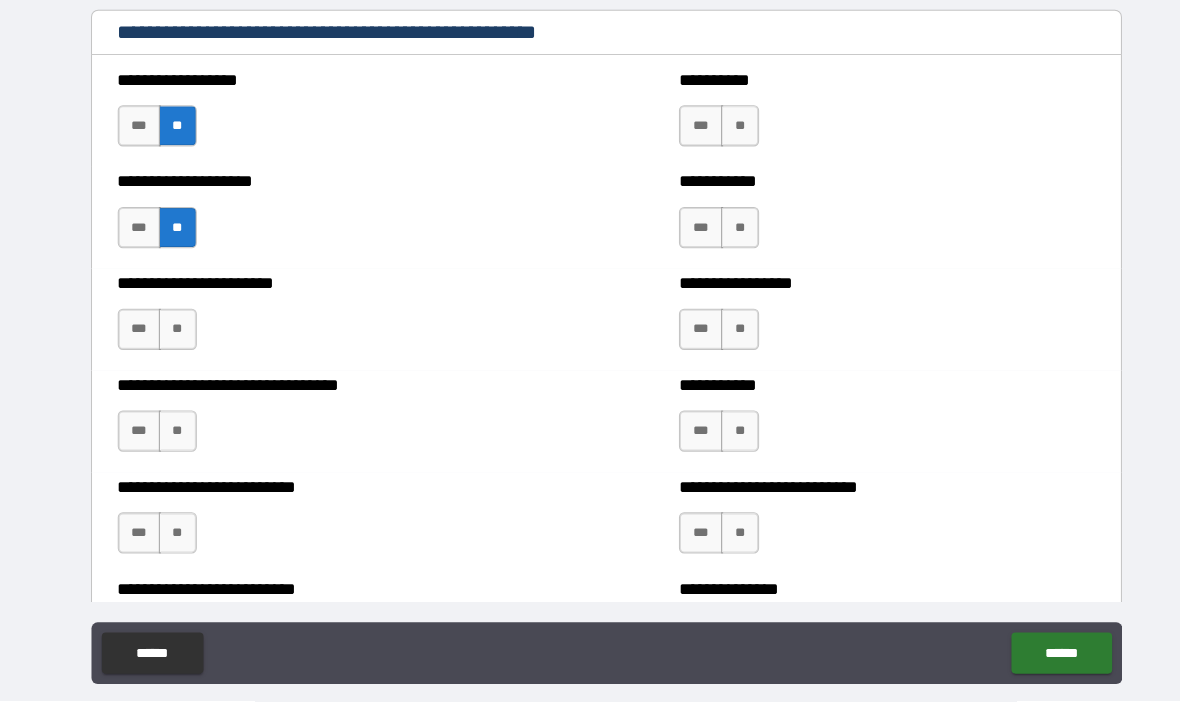 click on "**" at bounding box center (173, 340) 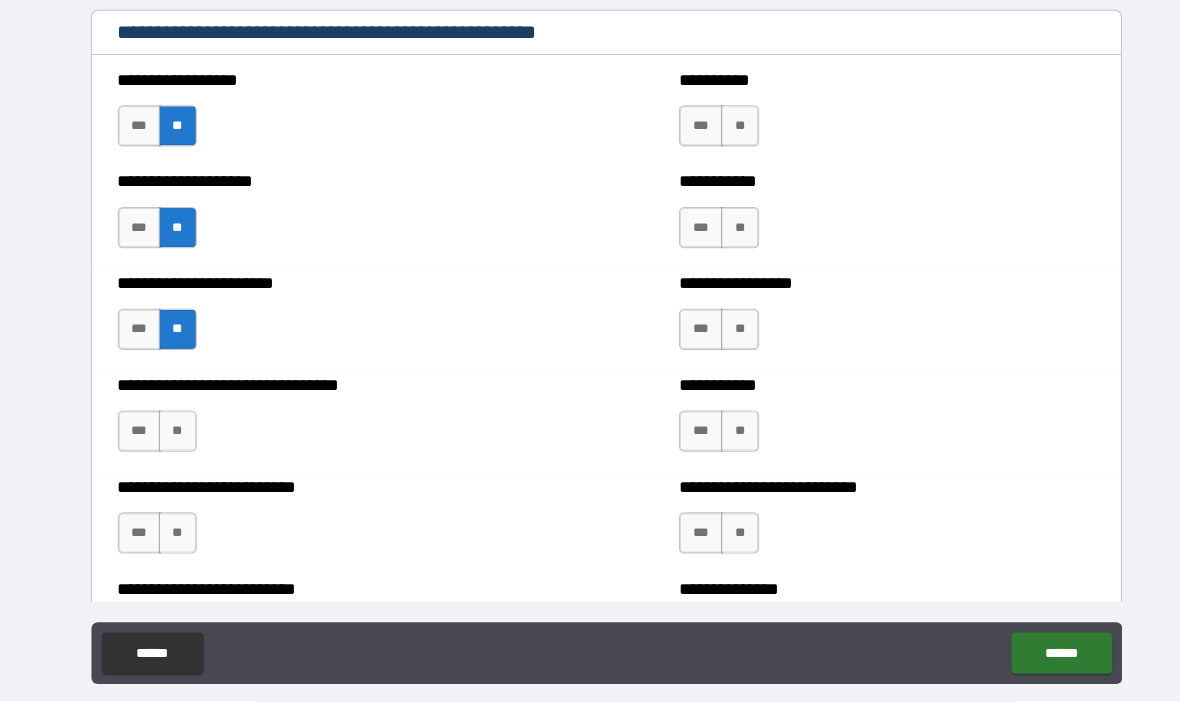 click on "**" at bounding box center [173, 439] 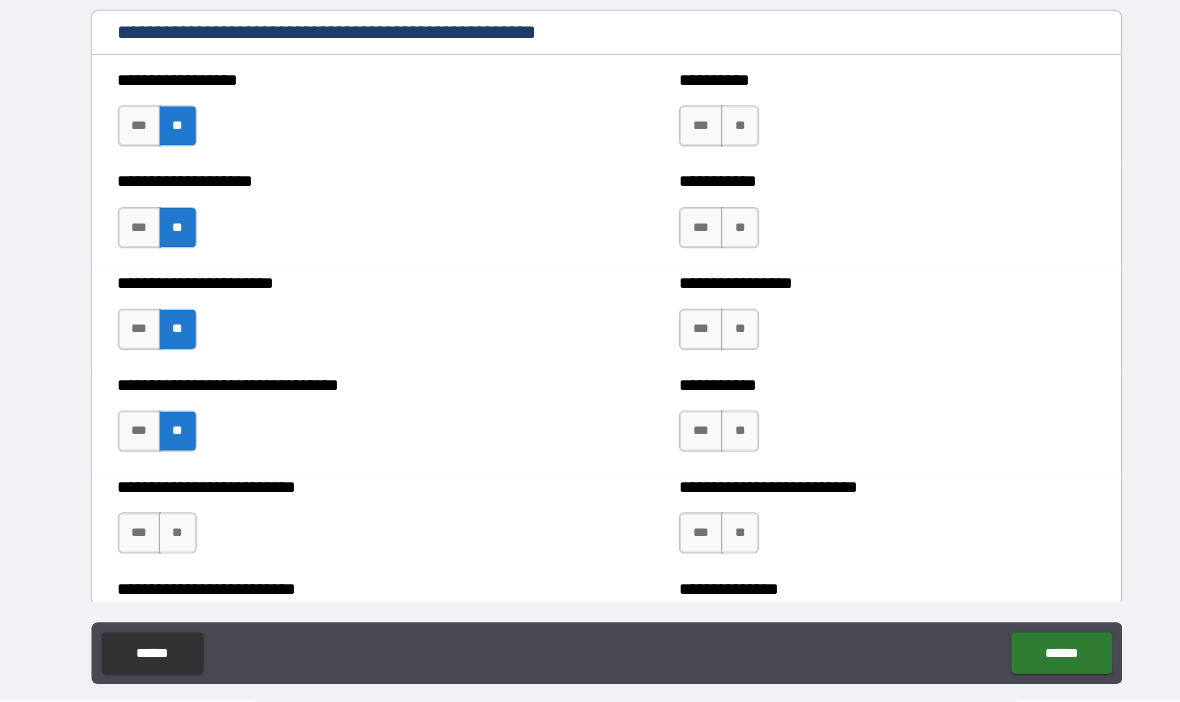 click on "**" at bounding box center (173, 538) 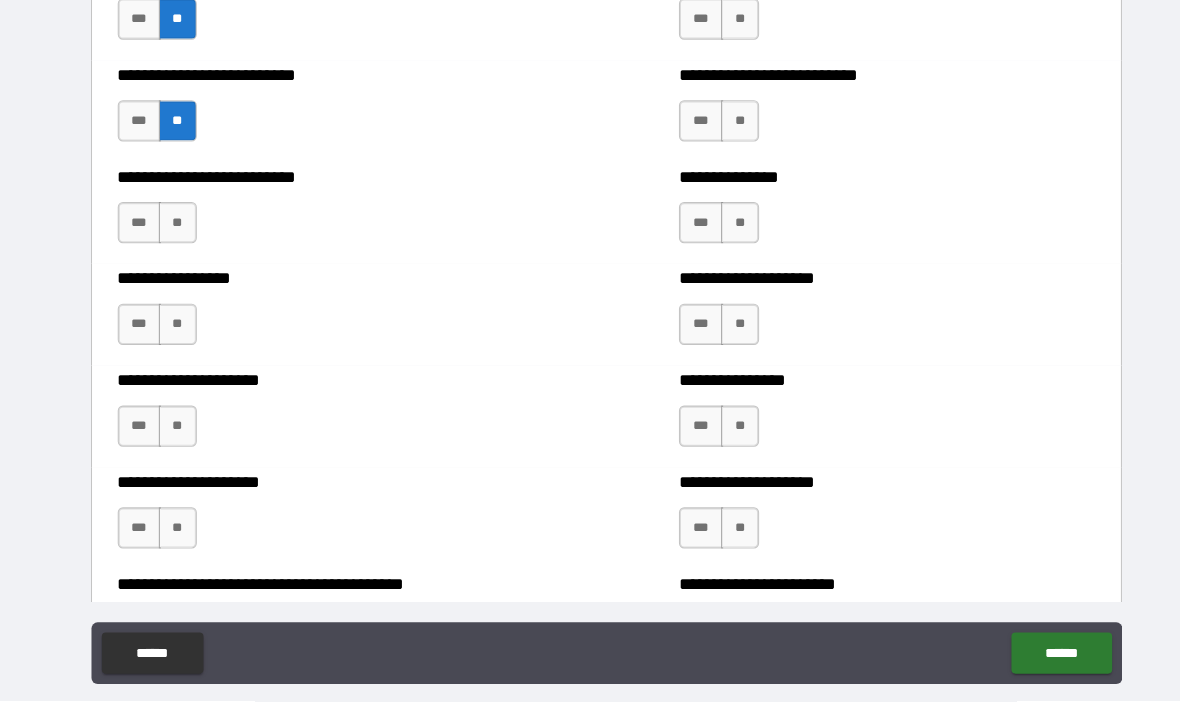scroll, scrollTop: 4364, scrollLeft: 0, axis: vertical 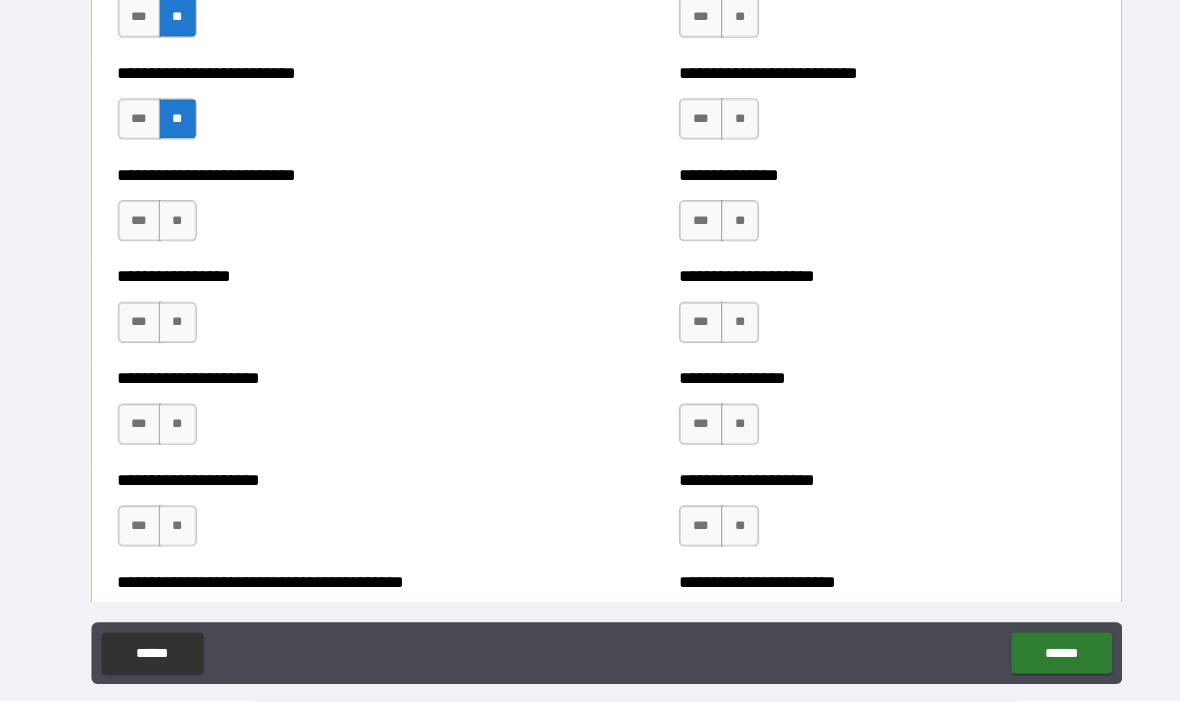 click on "**" at bounding box center [173, 234] 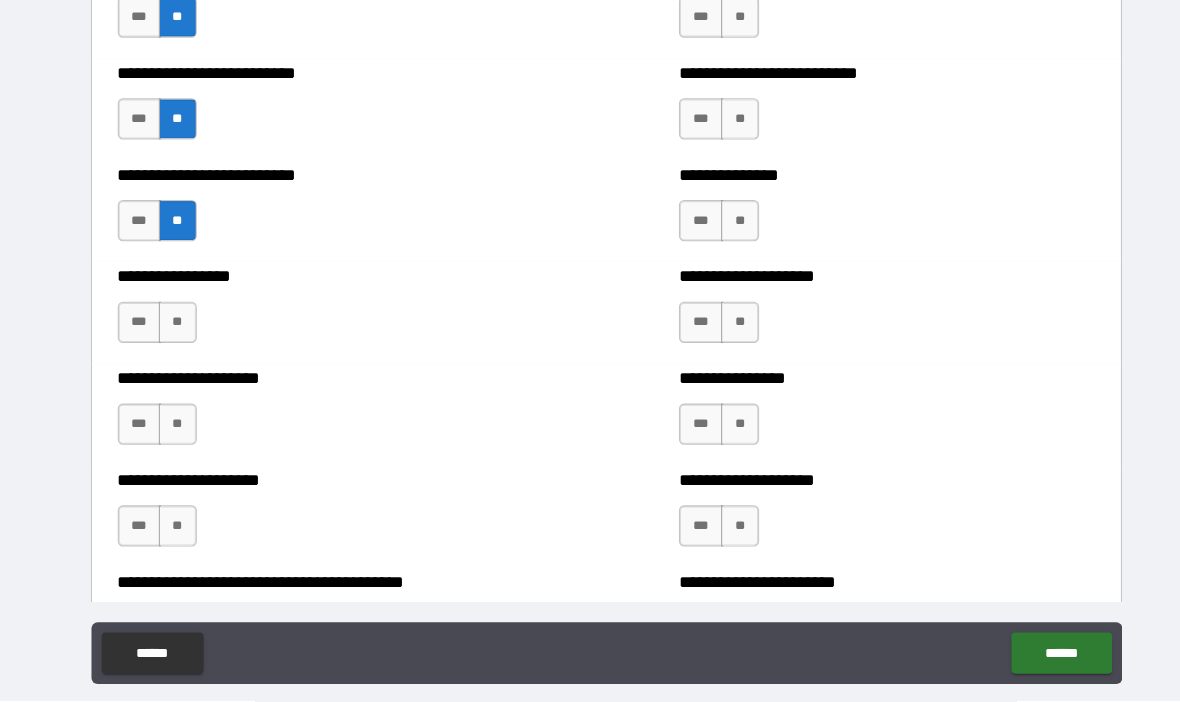 click on "**" at bounding box center [173, 333] 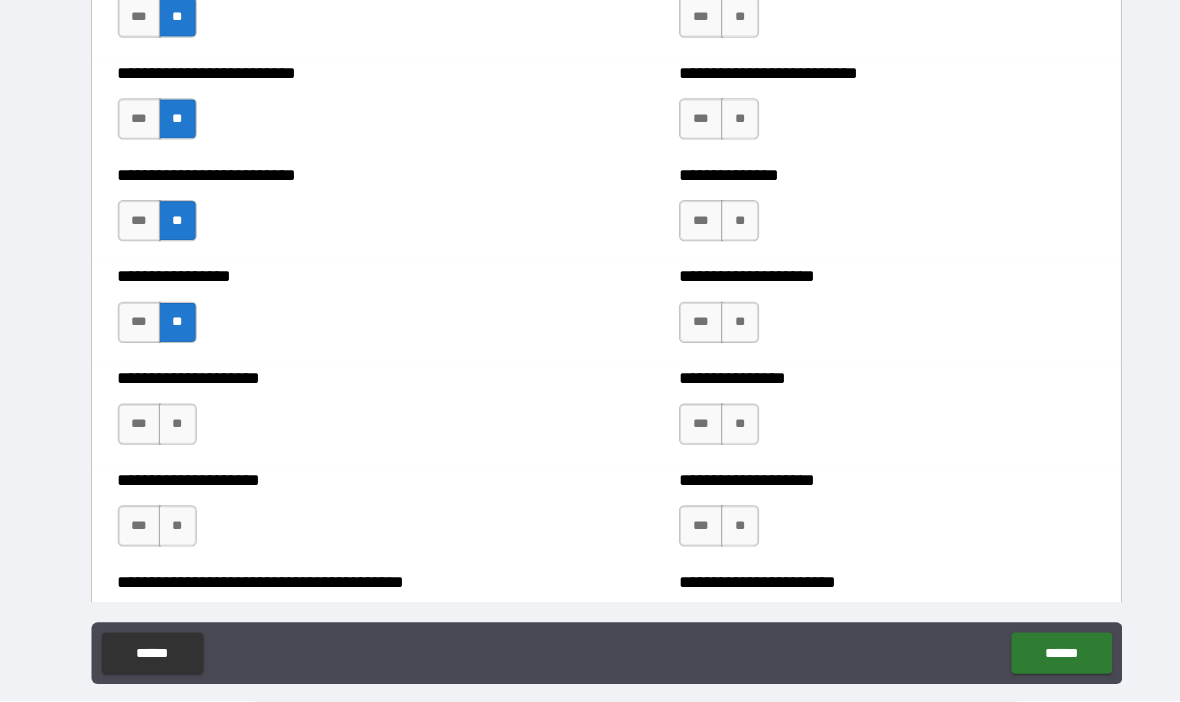 click on "**" at bounding box center [173, 432] 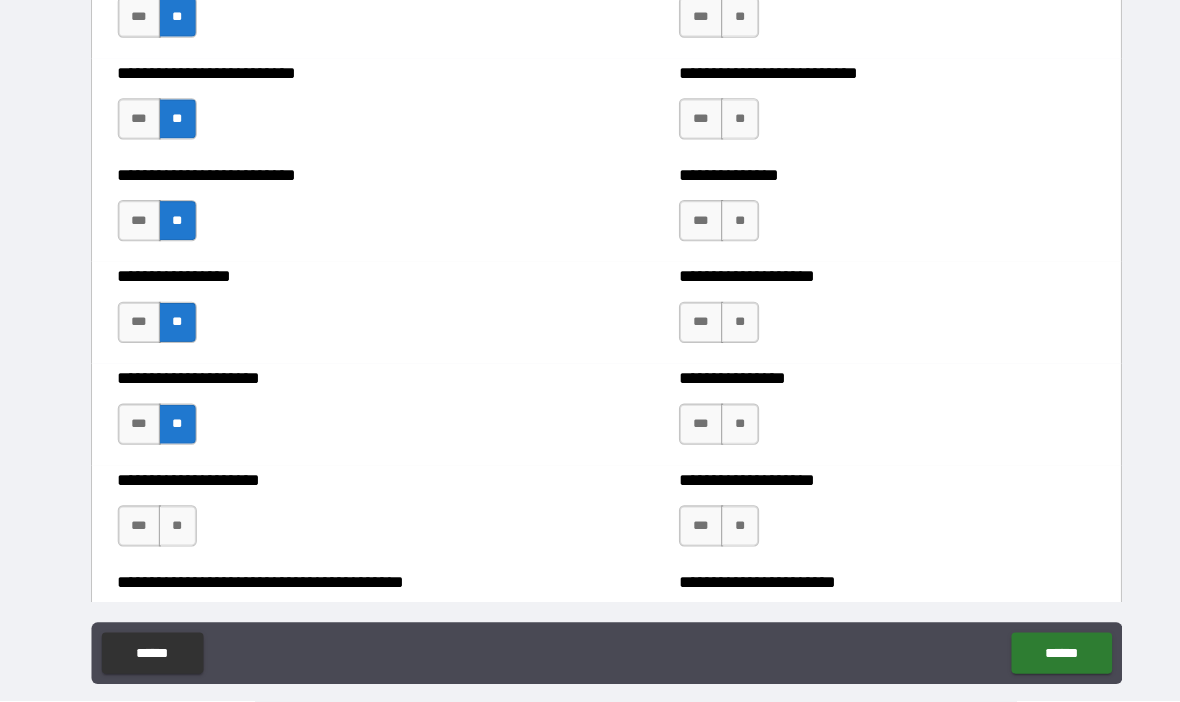 click on "**" at bounding box center (173, 531) 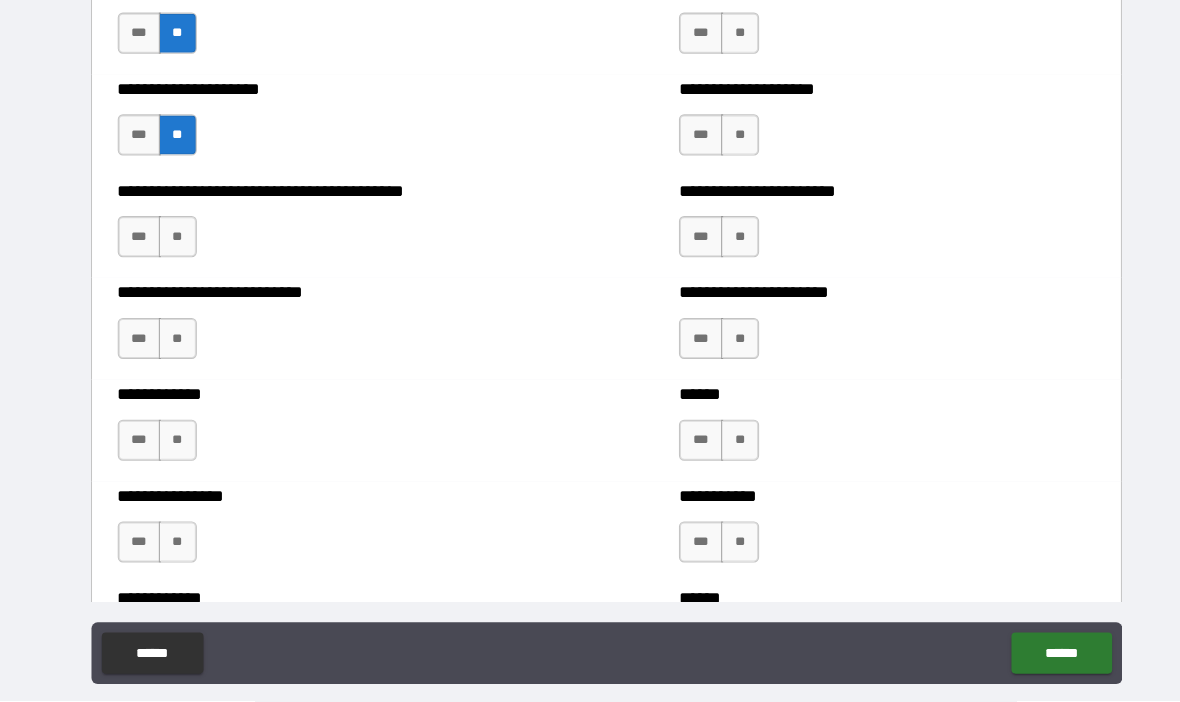 scroll, scrollTop: 4752, scrollLeft: 0, axis: vertical 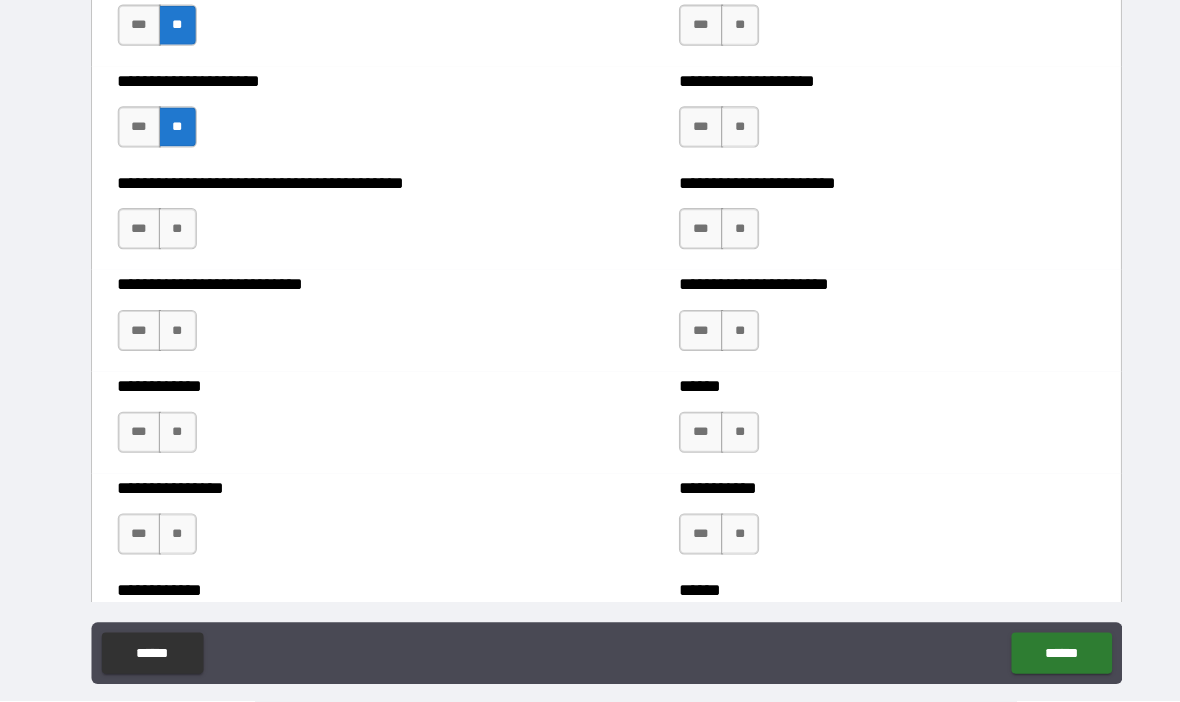 click on "**" at bounding box center (173, 242) 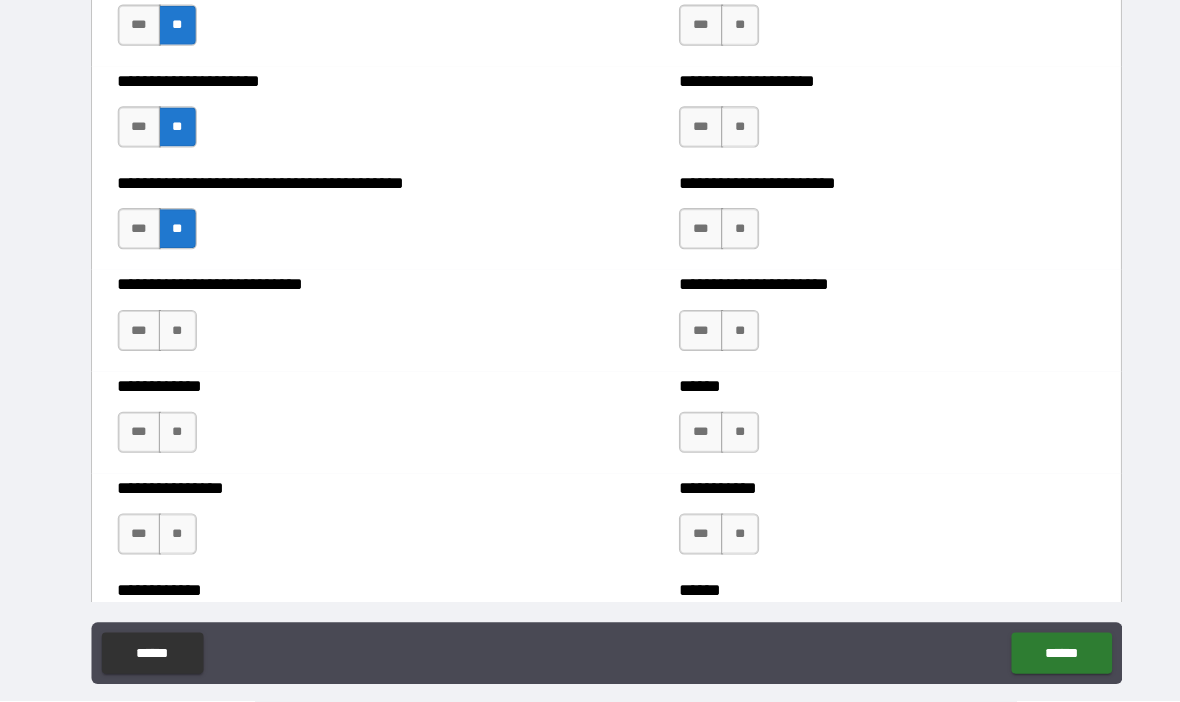 click on "**" at bounding box center [173, 341] 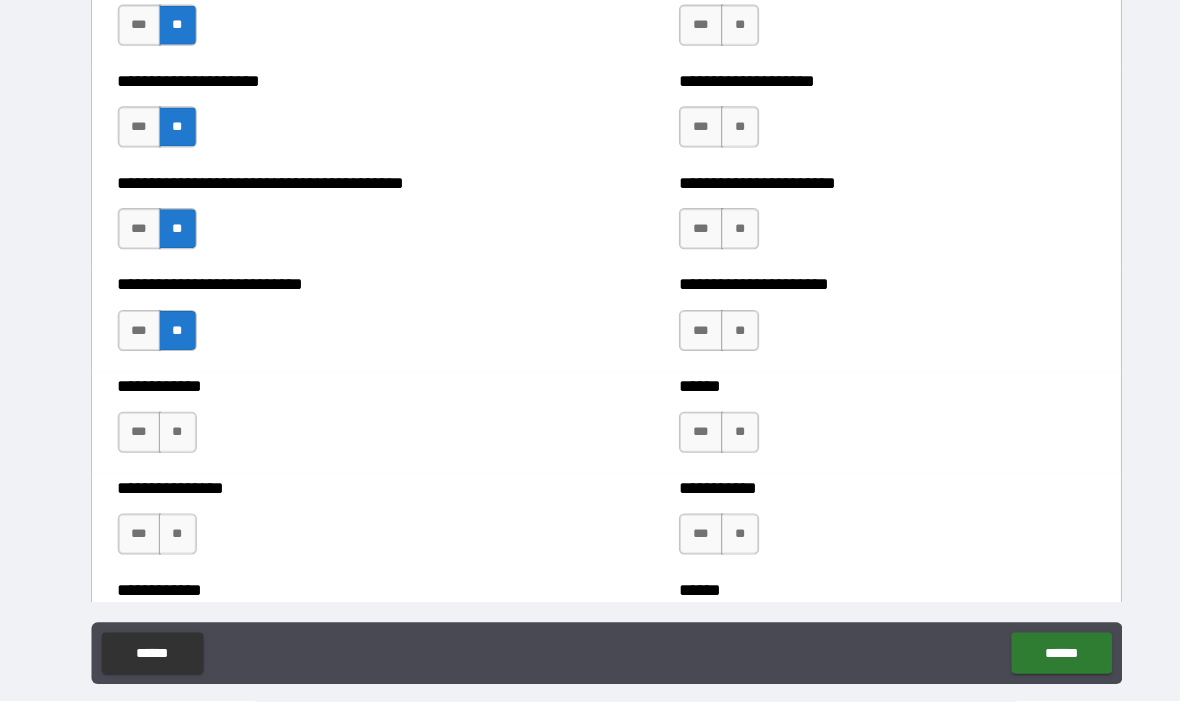 click on "**" at bounding box center (173, 440) 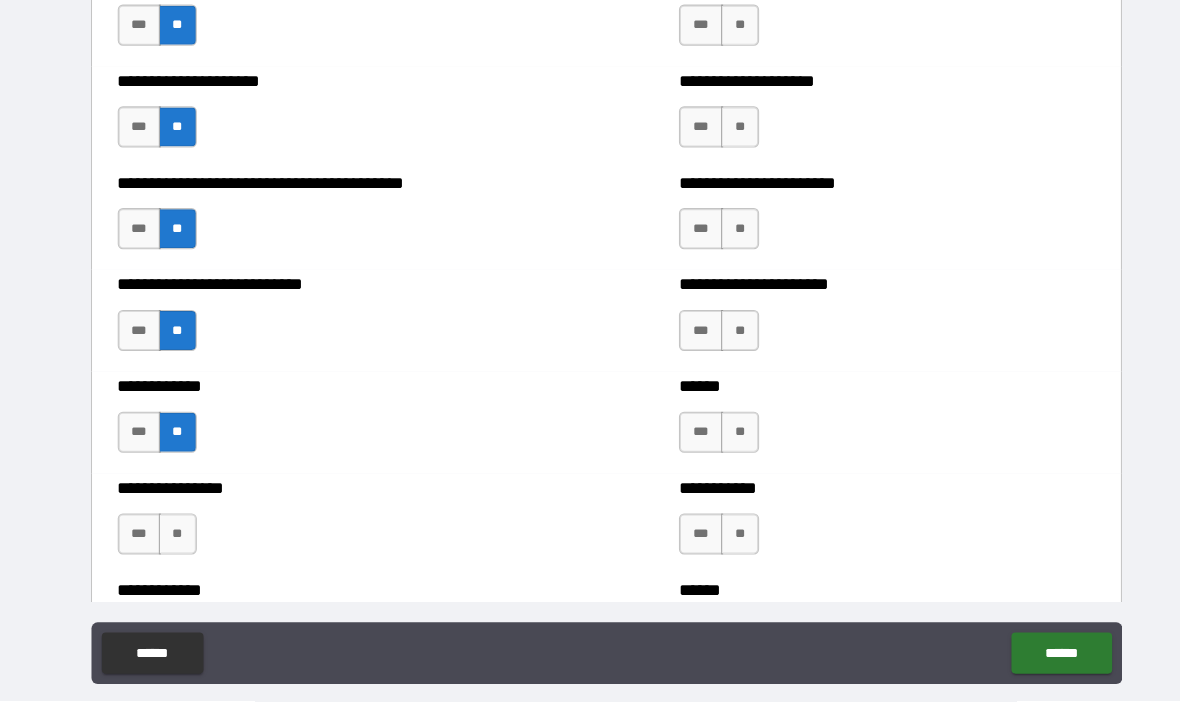 click on "**" at bounding box center [173, 539] 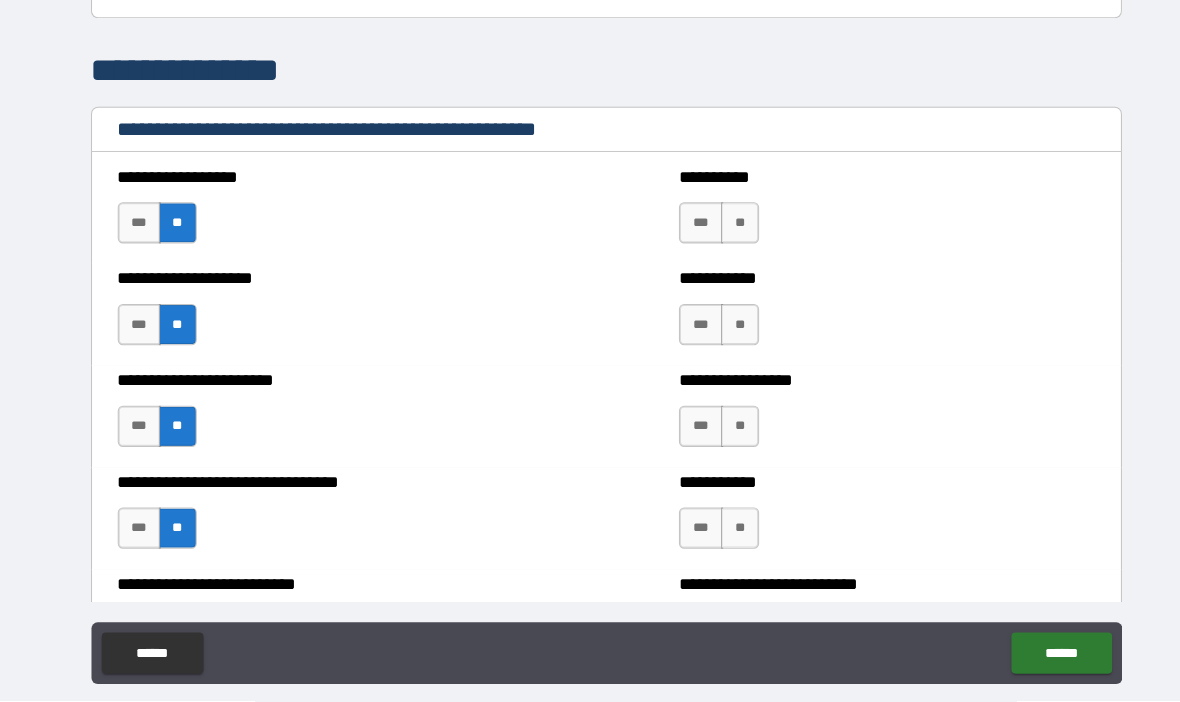 scroll, scrollTop: 3919, scrollLeft: 0, axis: vertical 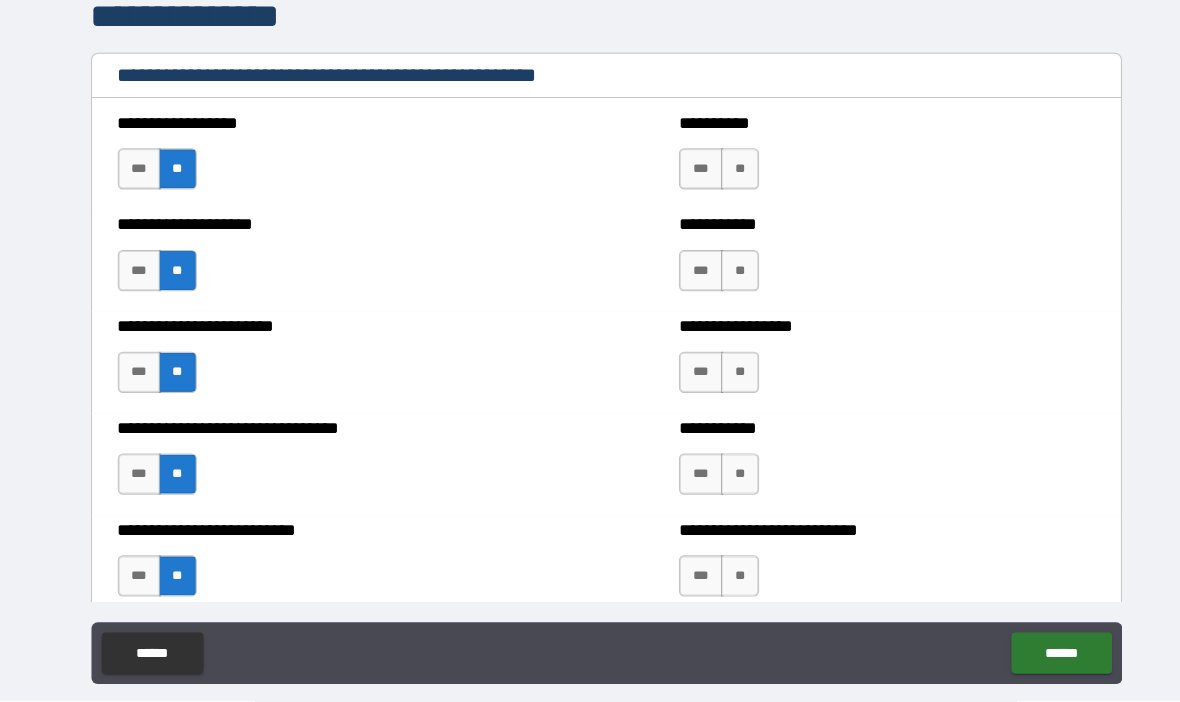 click on "**" at bounding box center [720, 184] 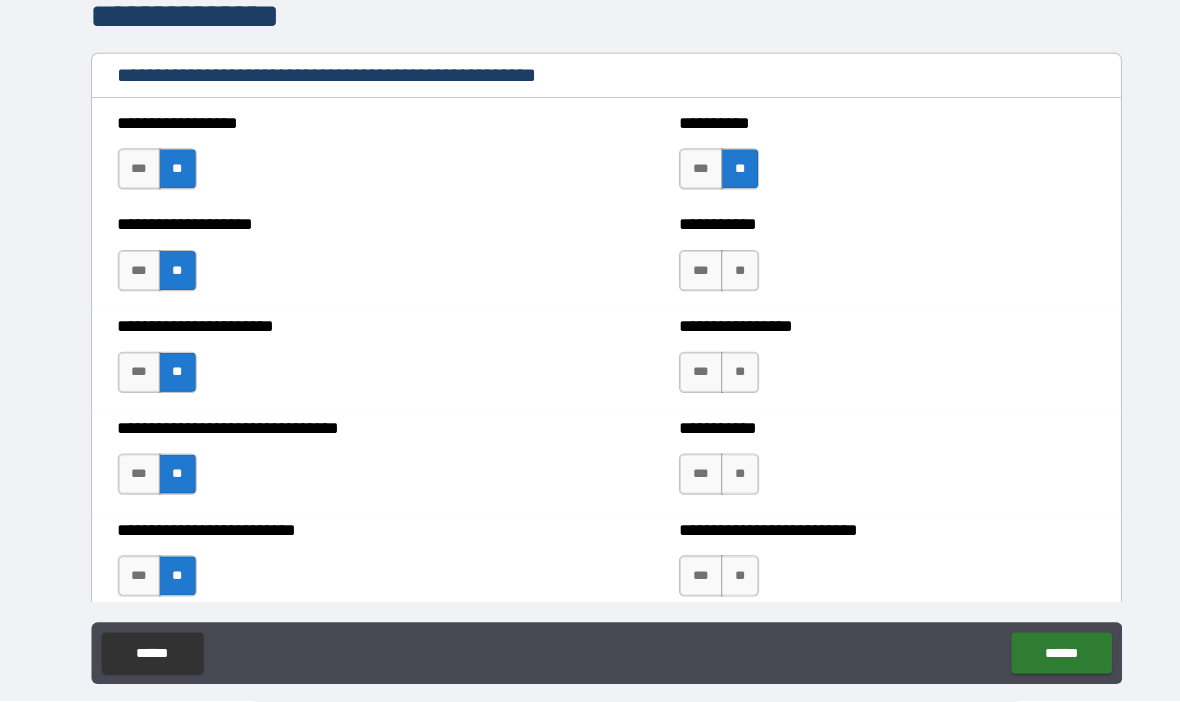 click on "**" at bounding box center (720, 283) 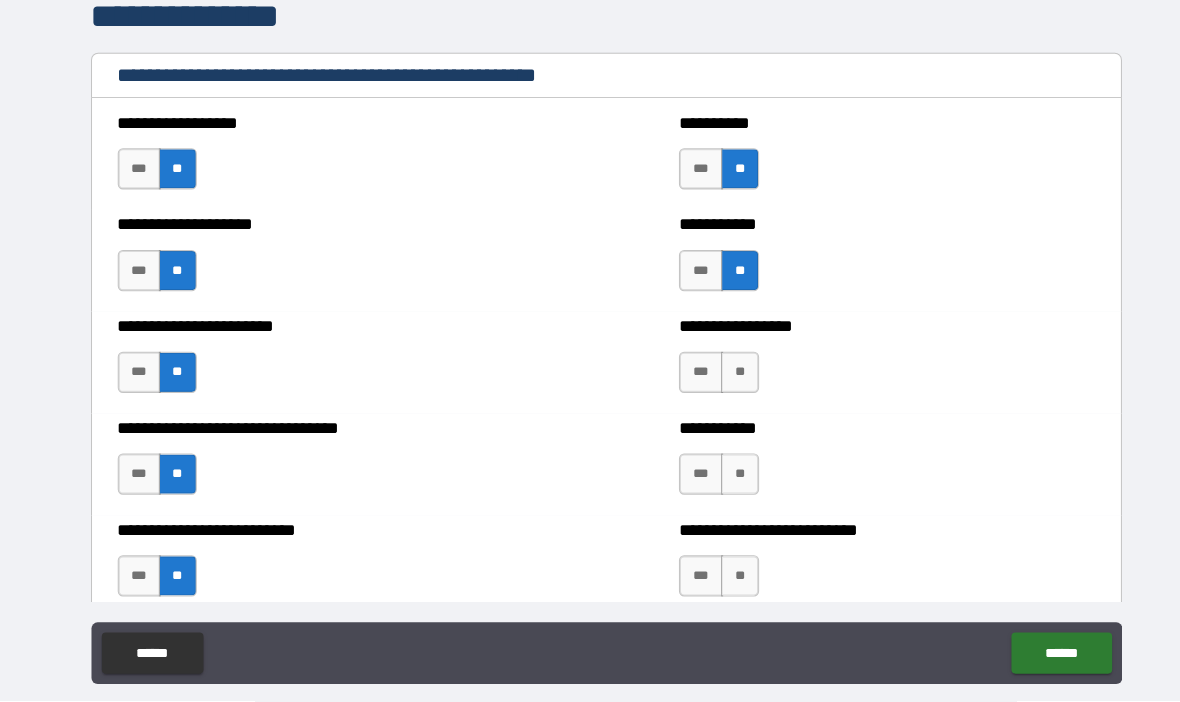 click on "**" at bounding box center [720, 382] 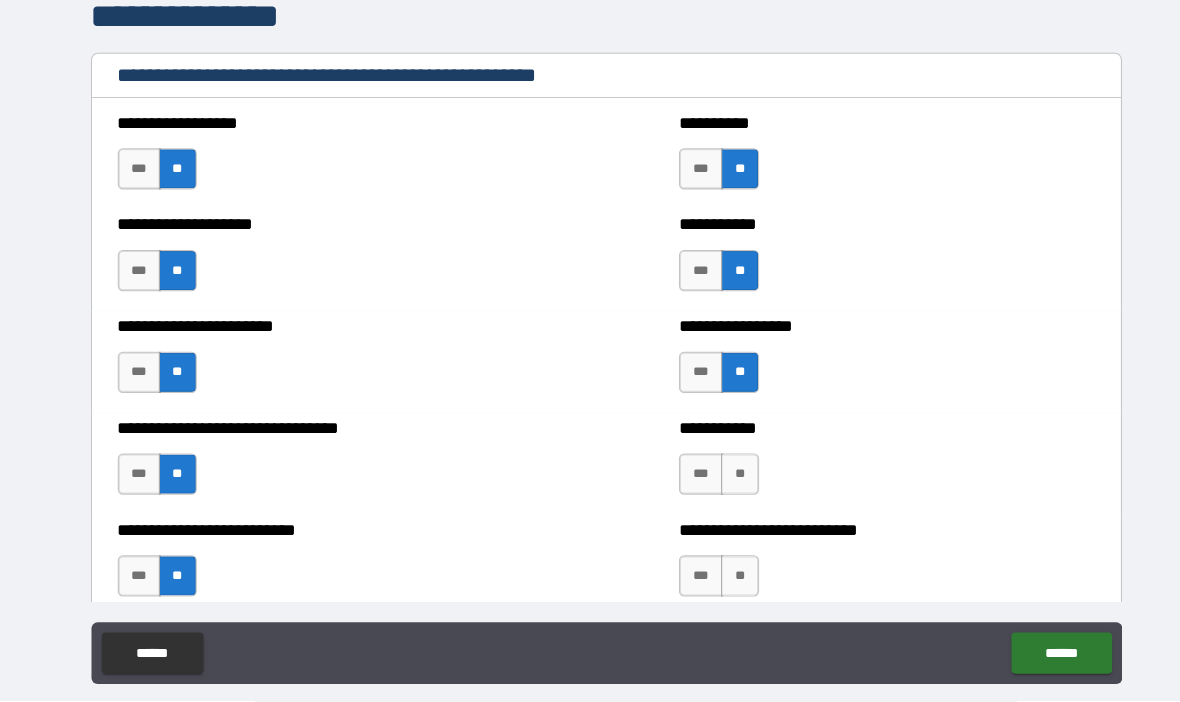 click on "**" at bounding box center [720, 481] 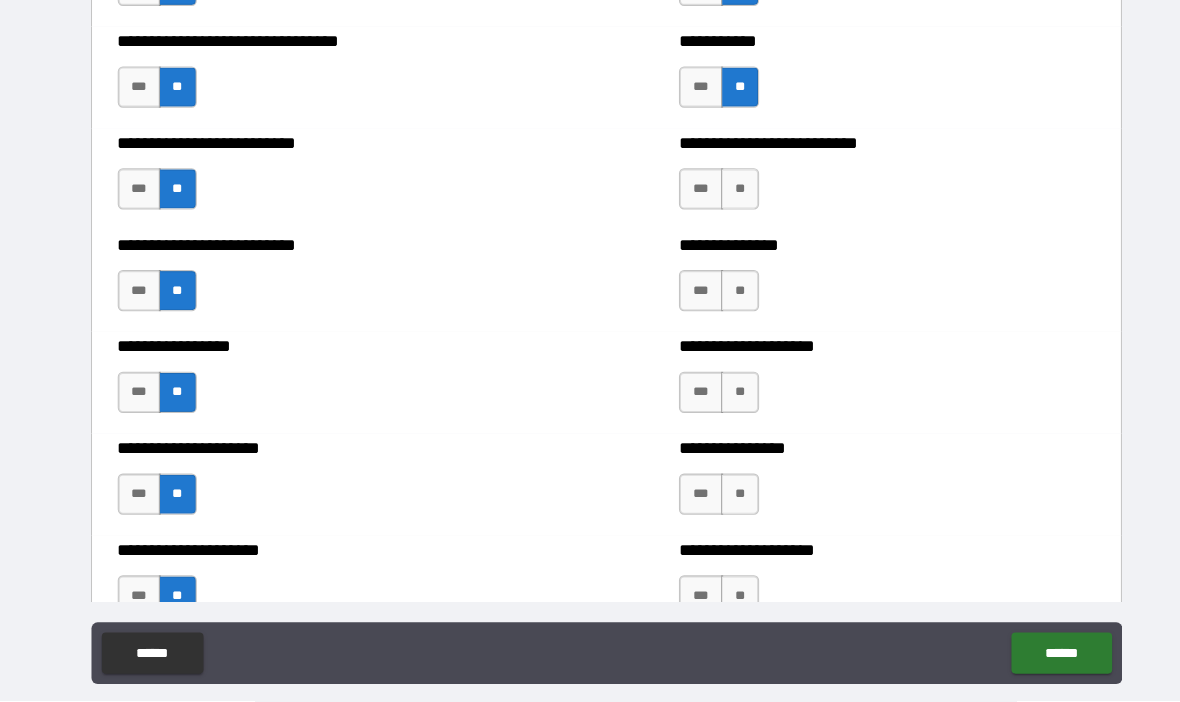 scroll, scrollTop: 4293, scrollLeft: 0, axis: vertical 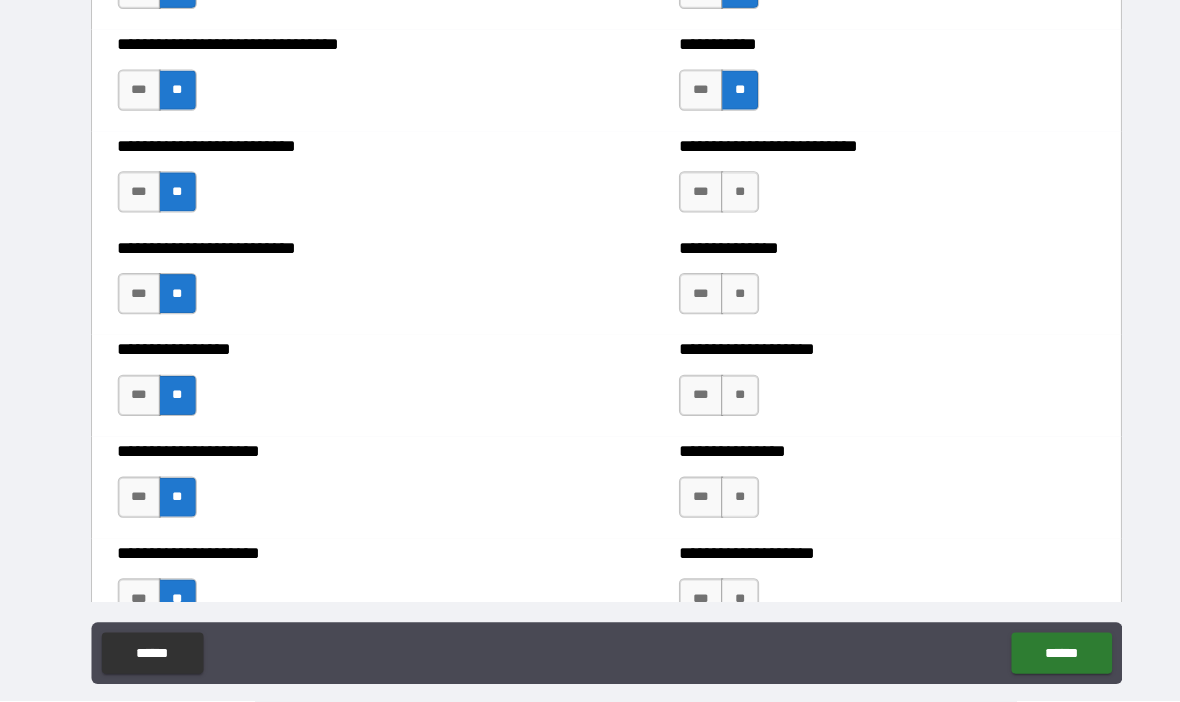 click on "**" at bounding box center (720, 206) 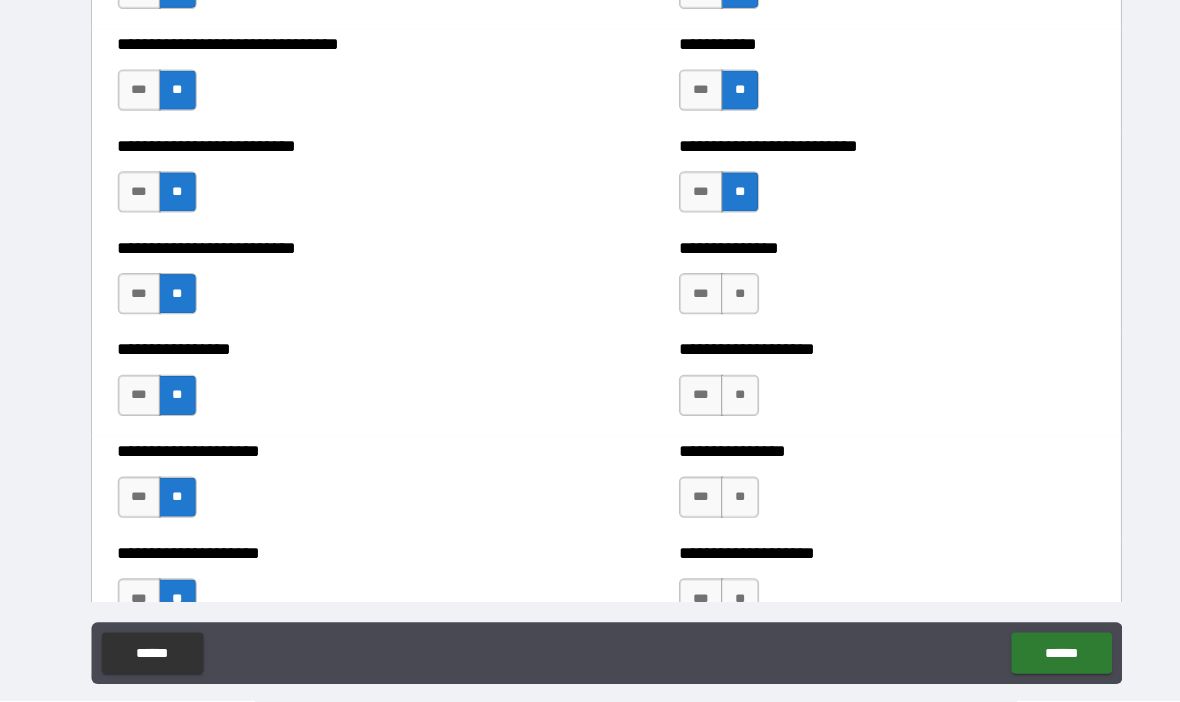 click on "**" at bounding box center (720, 305) 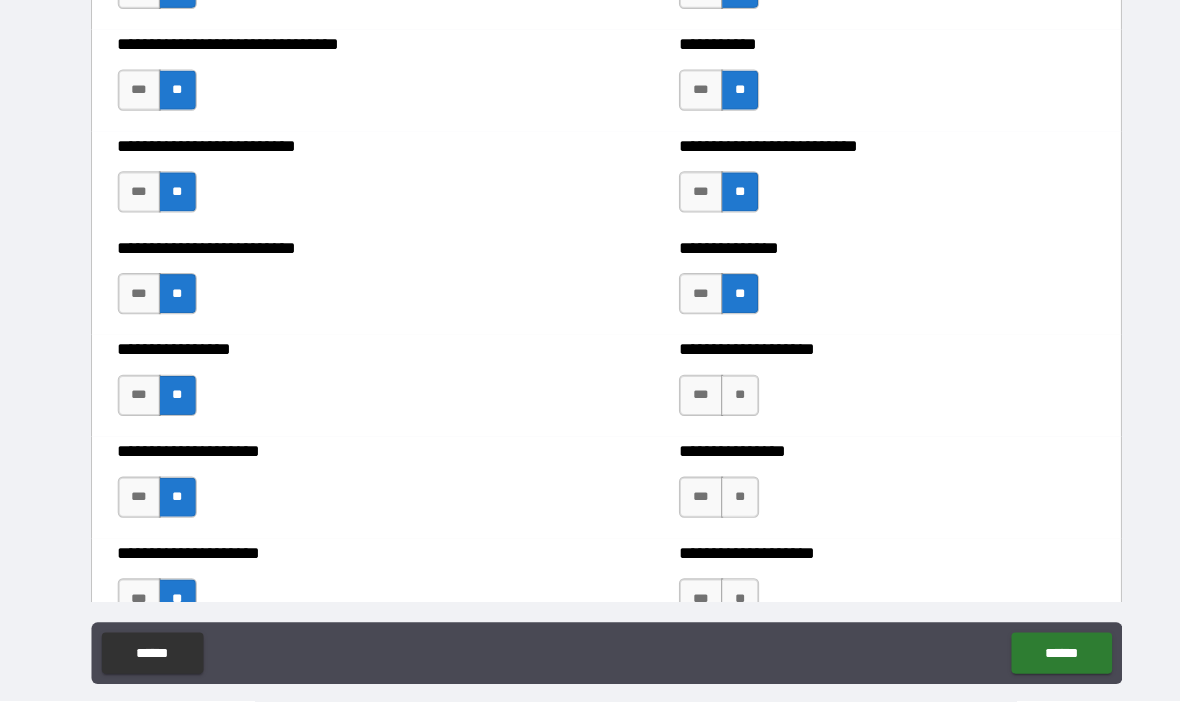 click on "**" at bounding box center (720, 404) 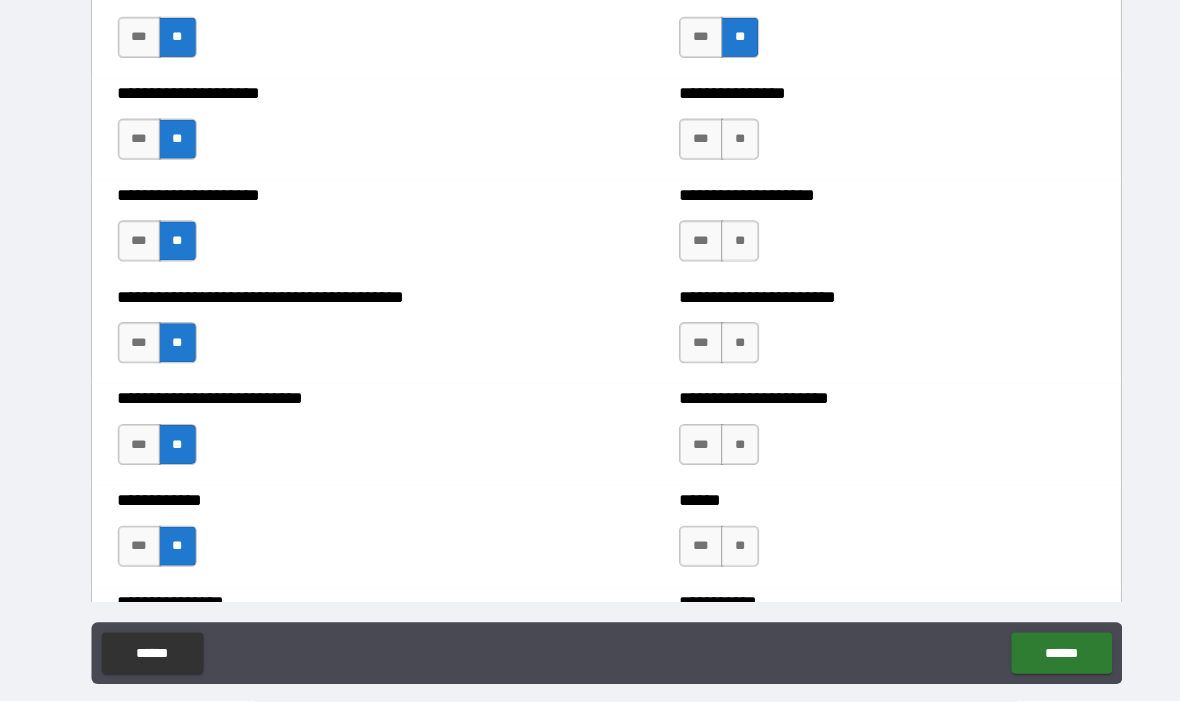 scroll, scrollTop: 4652, scrollLeft: 0, axis: vertical 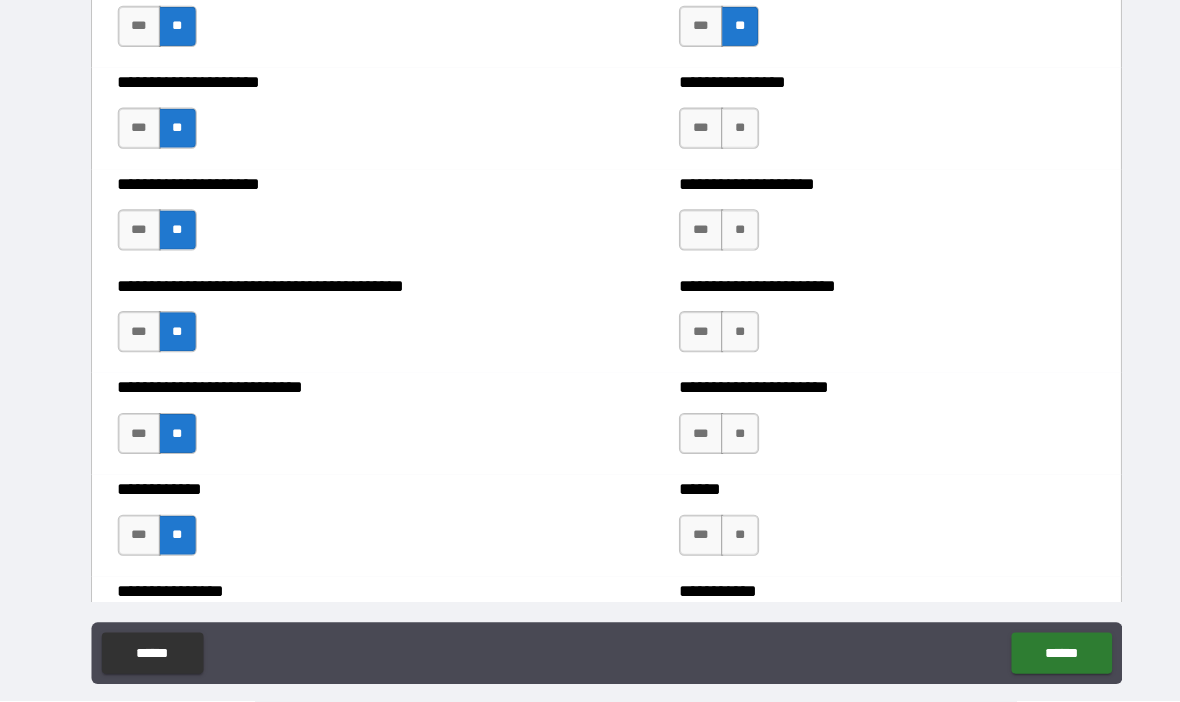 click on "**" at bounding box center (720, 144) 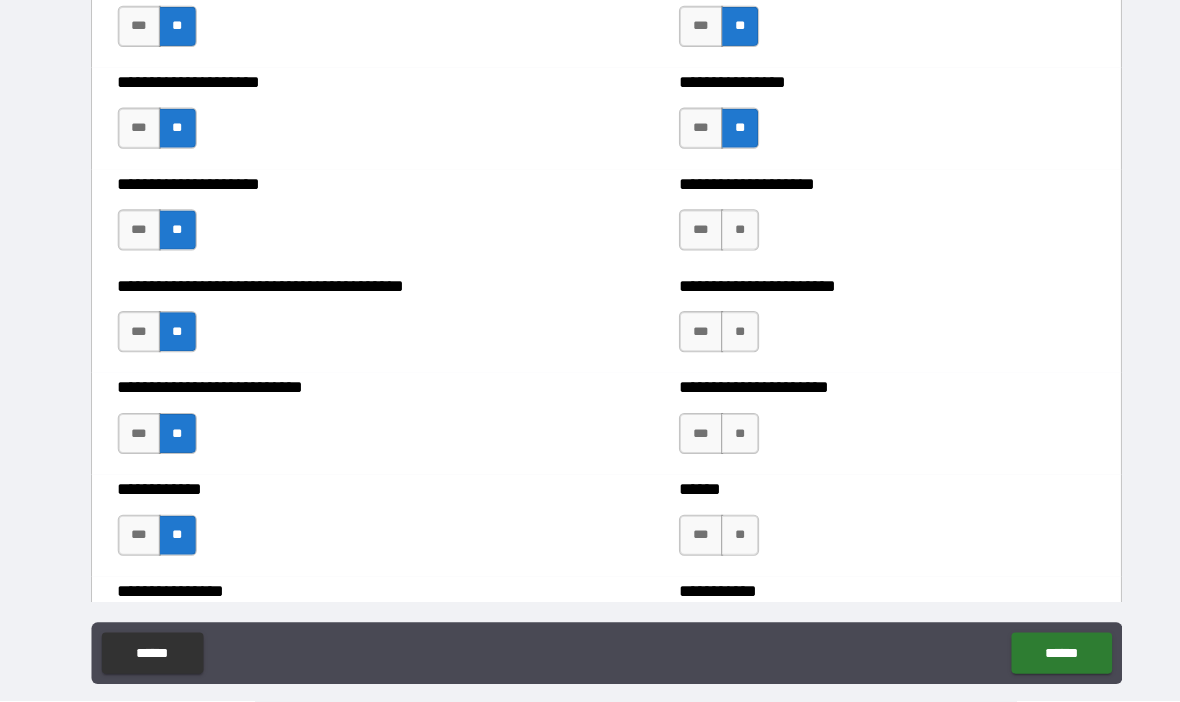 click on "**" at bounding box center [720, 243] 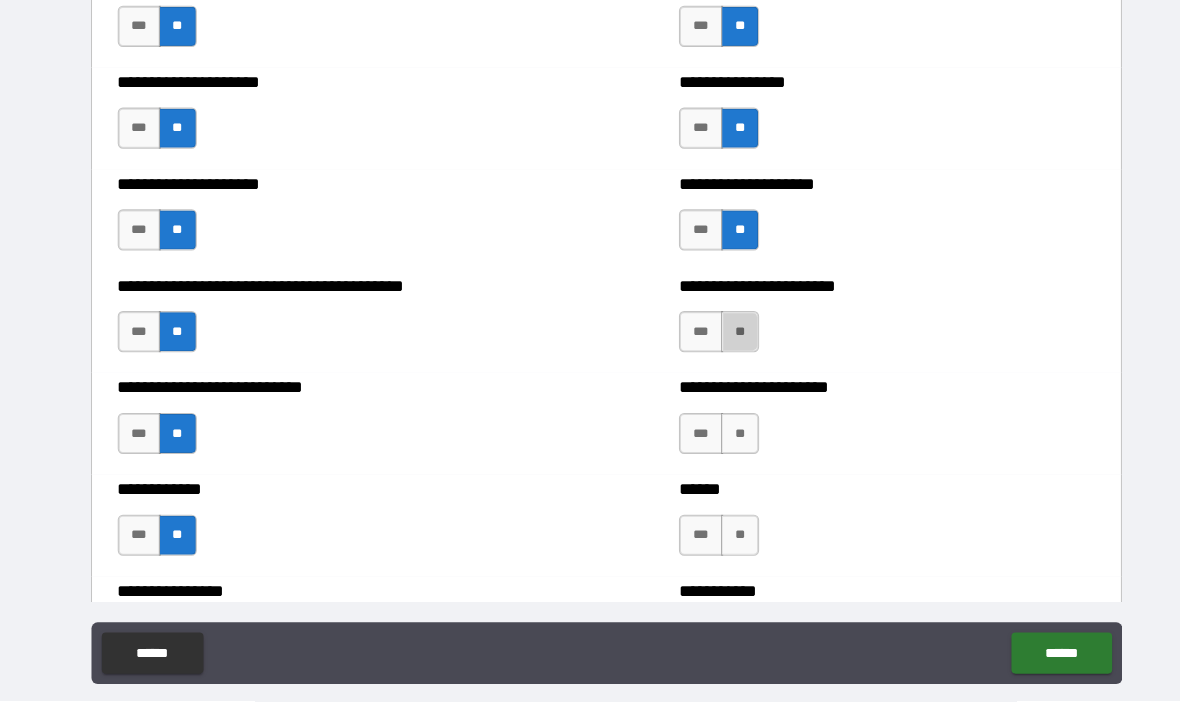 click on "**" at bounding box center [720, 342] 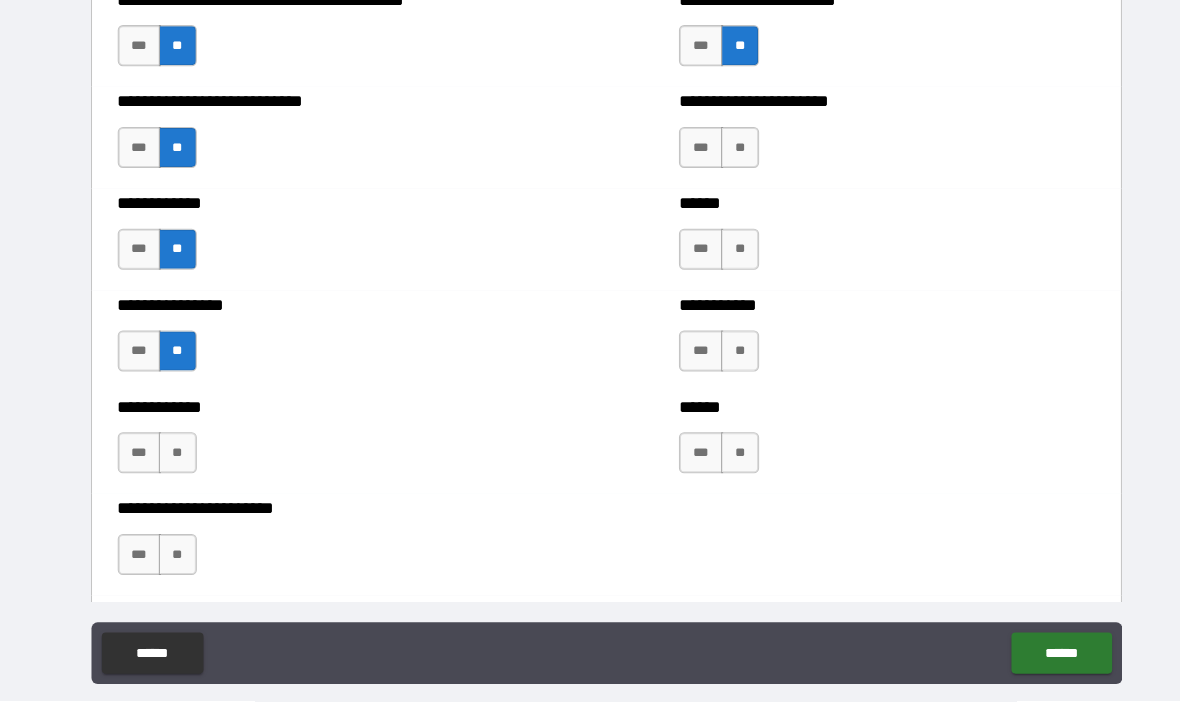 scroll, scrollTop: 4931, scrollLeft: 0, axis: vertical 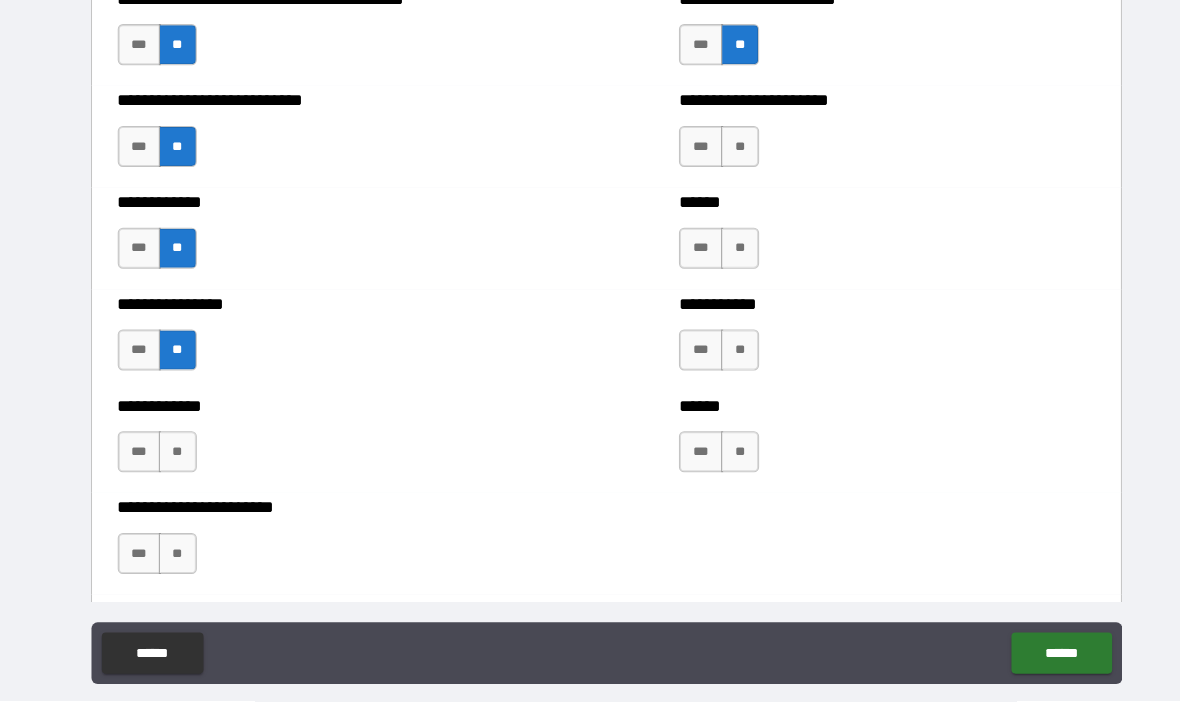 click on "**" at bounding box center [720, 162] 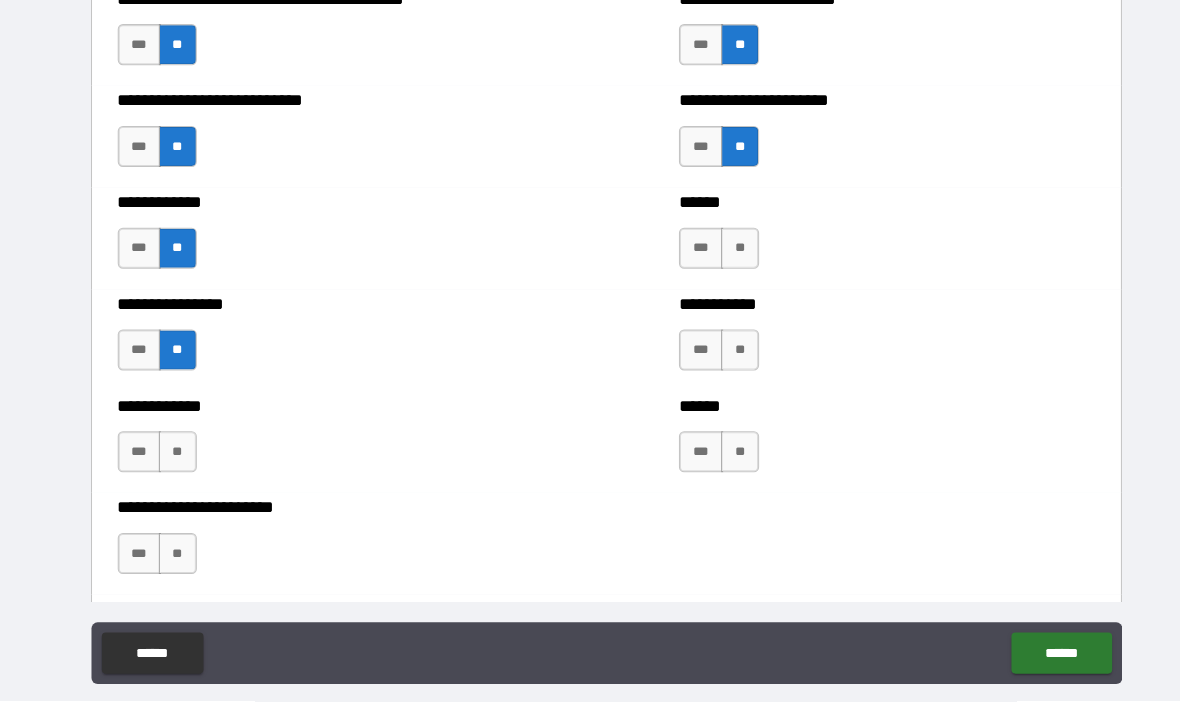 click on "**" at bounding box center (720, 261) 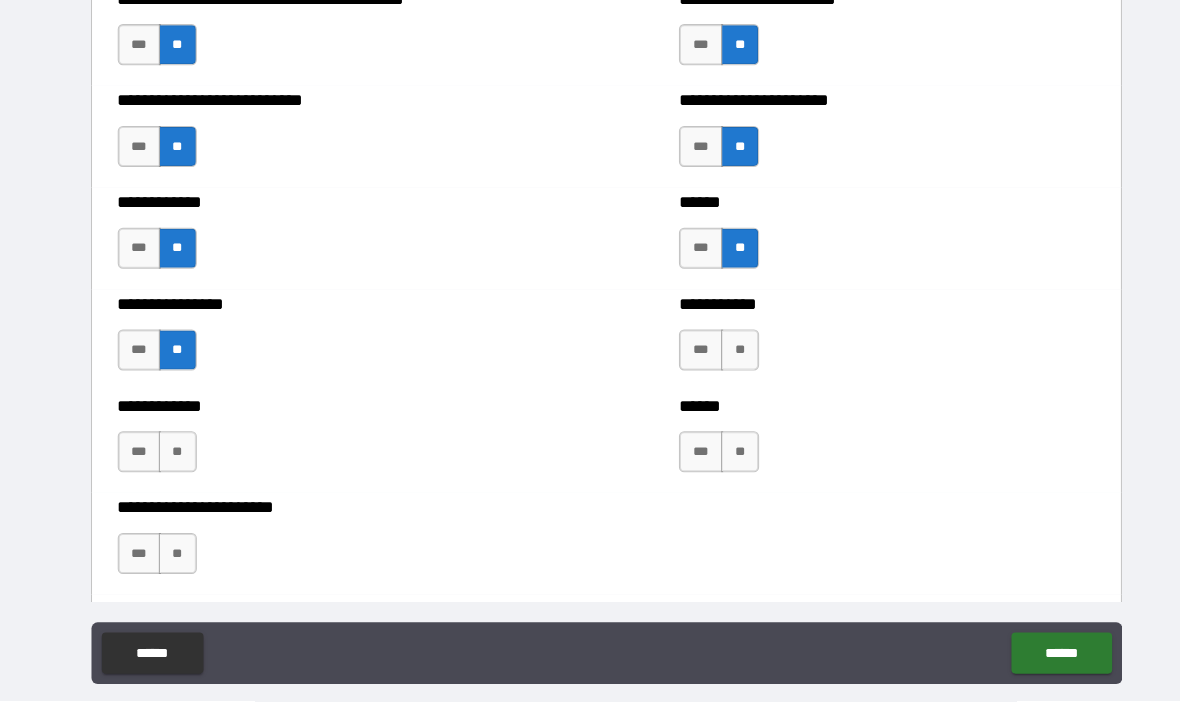 click on "**" at bounding box center (720, 360) 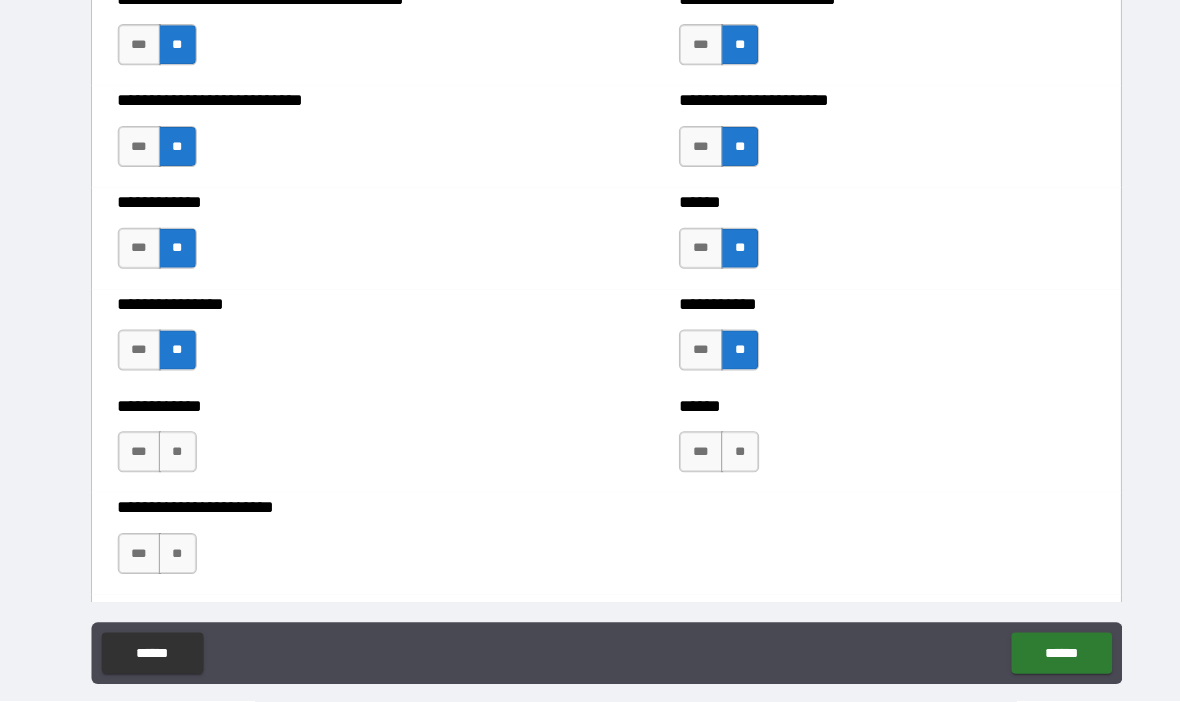 click on "**" at bounding box center (720, 459) 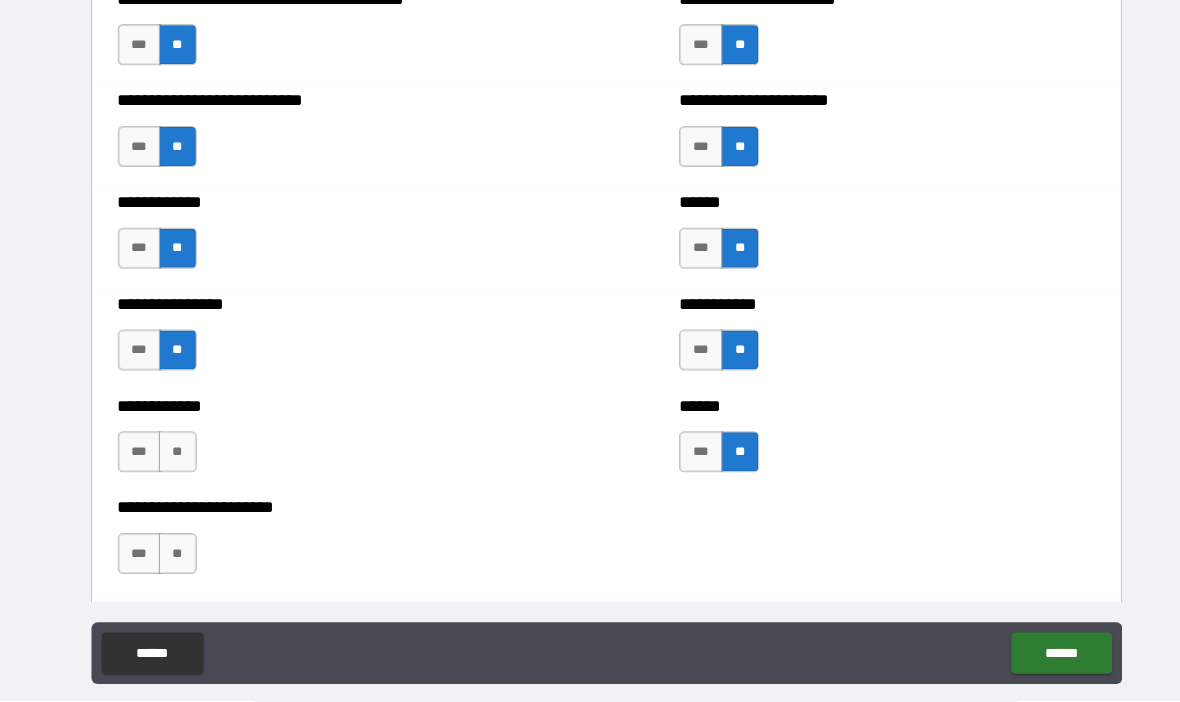 click on "**" at bounding box center [173, 459] 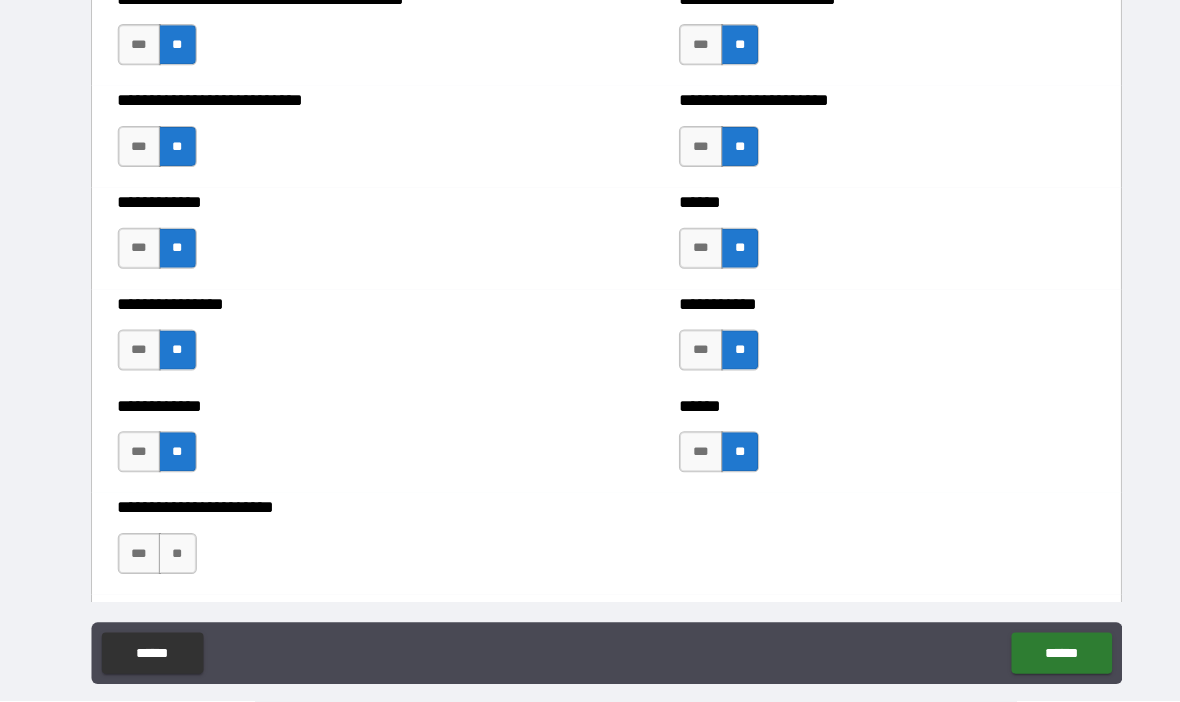 click on "**" at bounding box center (173, 558) 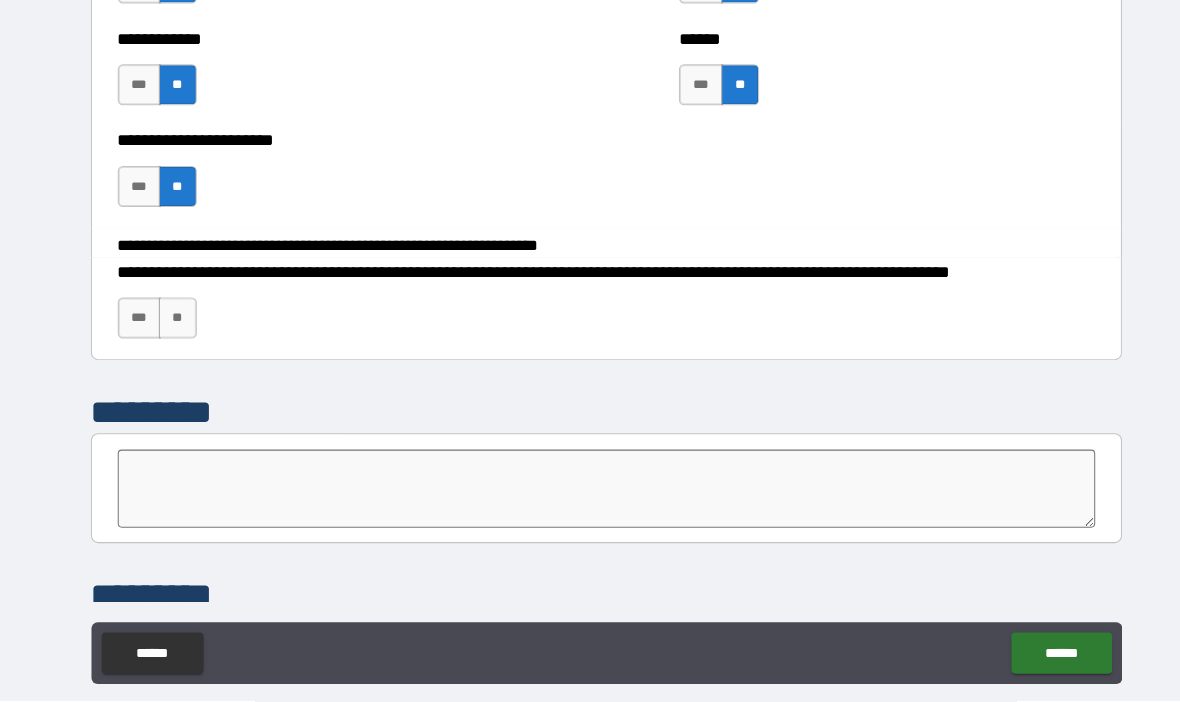 scroll, scrollTop: 5315, scrollLeft: 0, axis: vertical 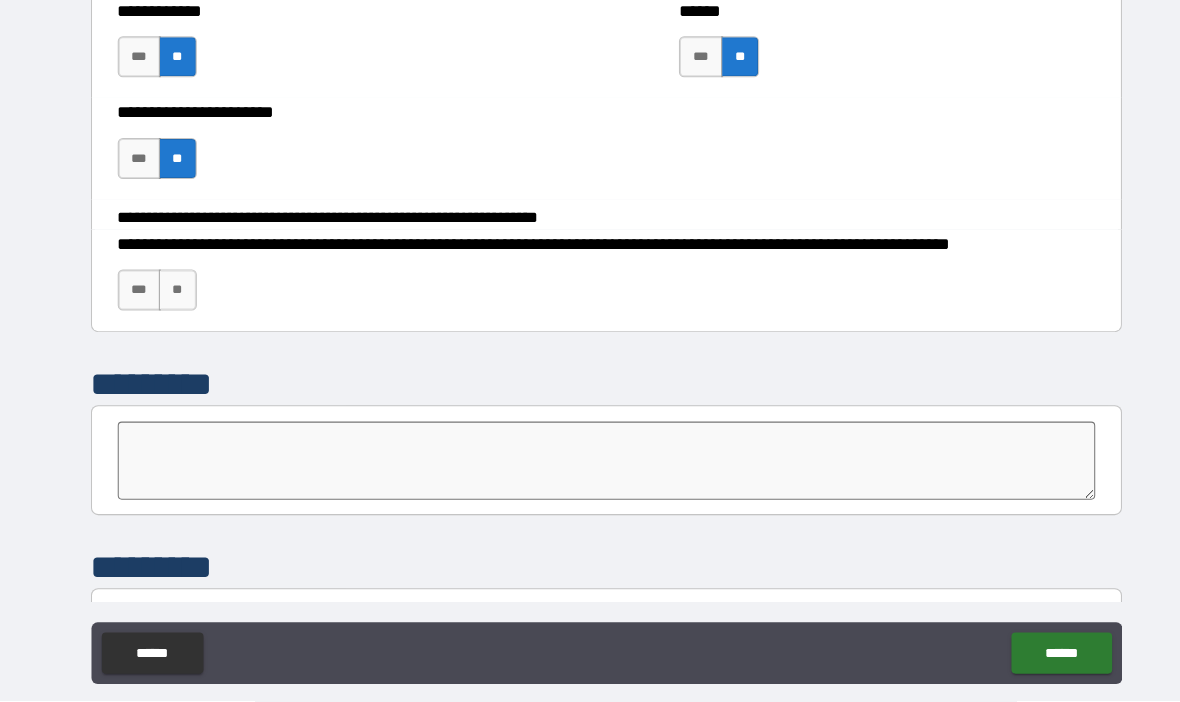 click on "**" at bounding box center (173, 302) 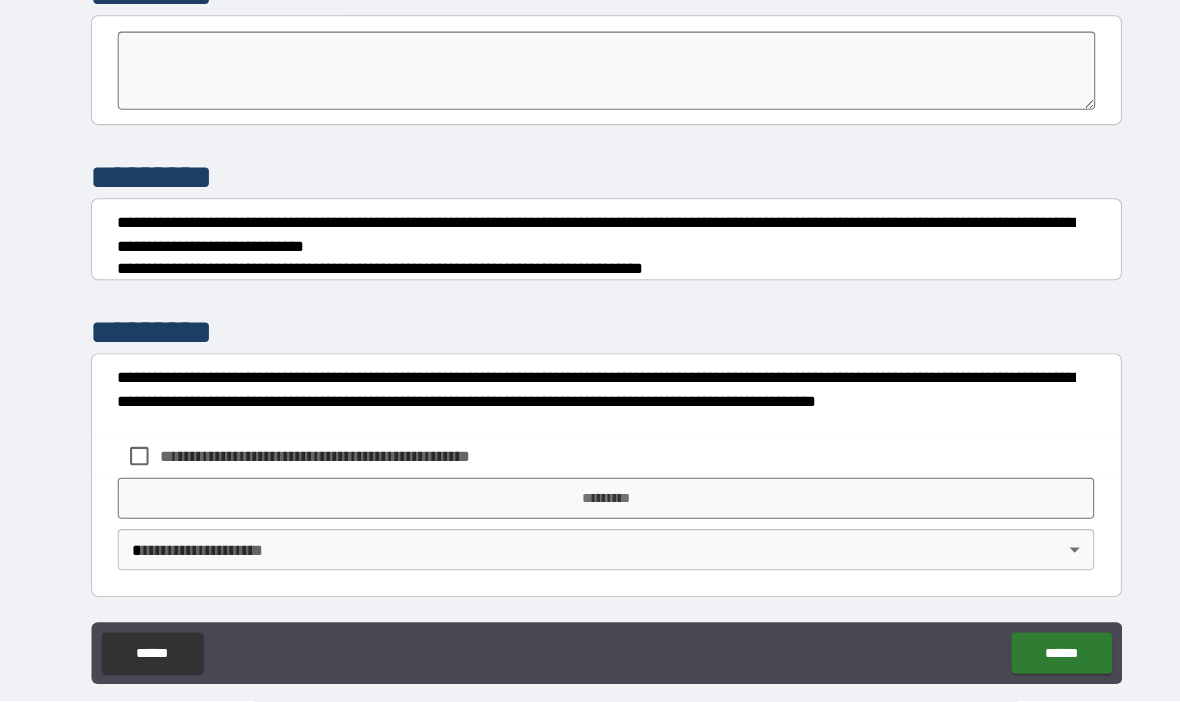 scroll, scrollTop: 5695, scrollLeft: 0, axis: vertical 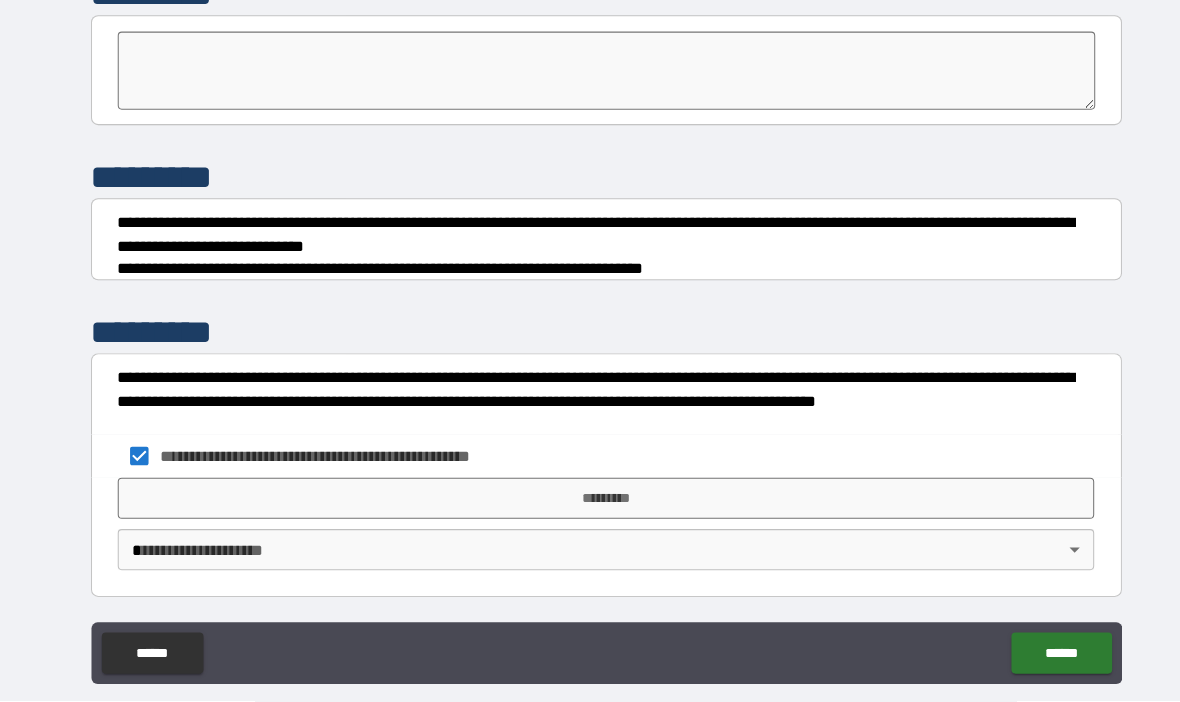 click on "*********" at bounding box center (590, 504) 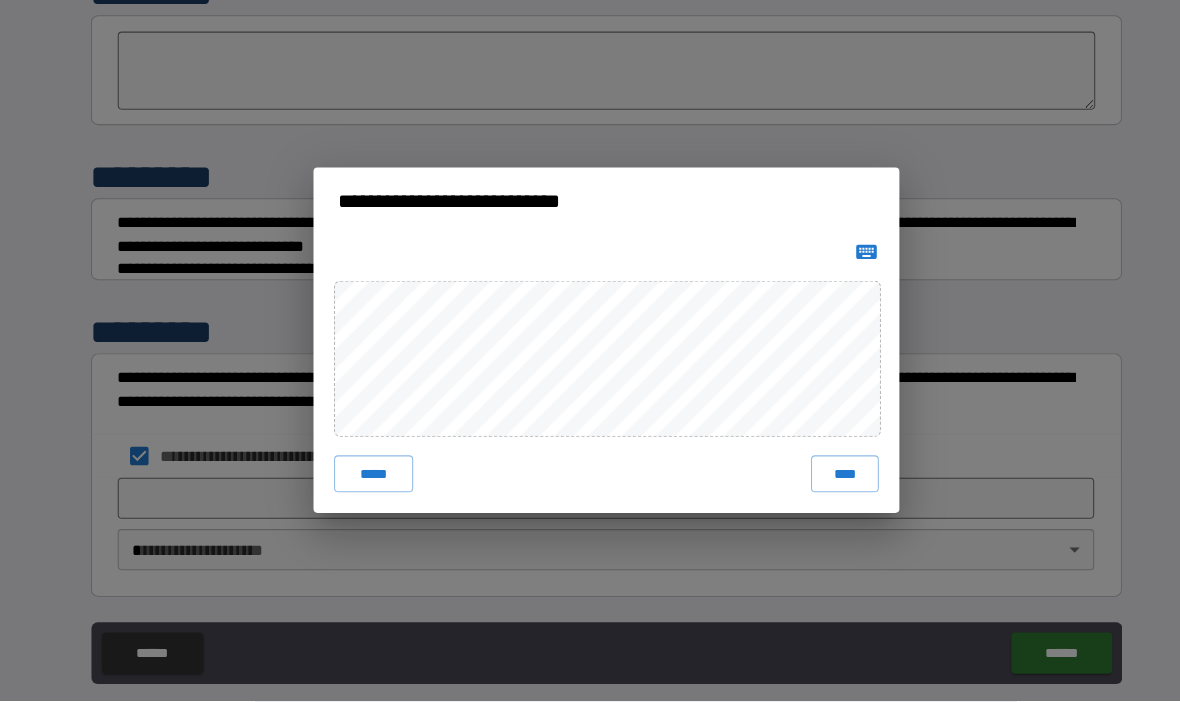 click on "****" at bounding box center [822, 481] 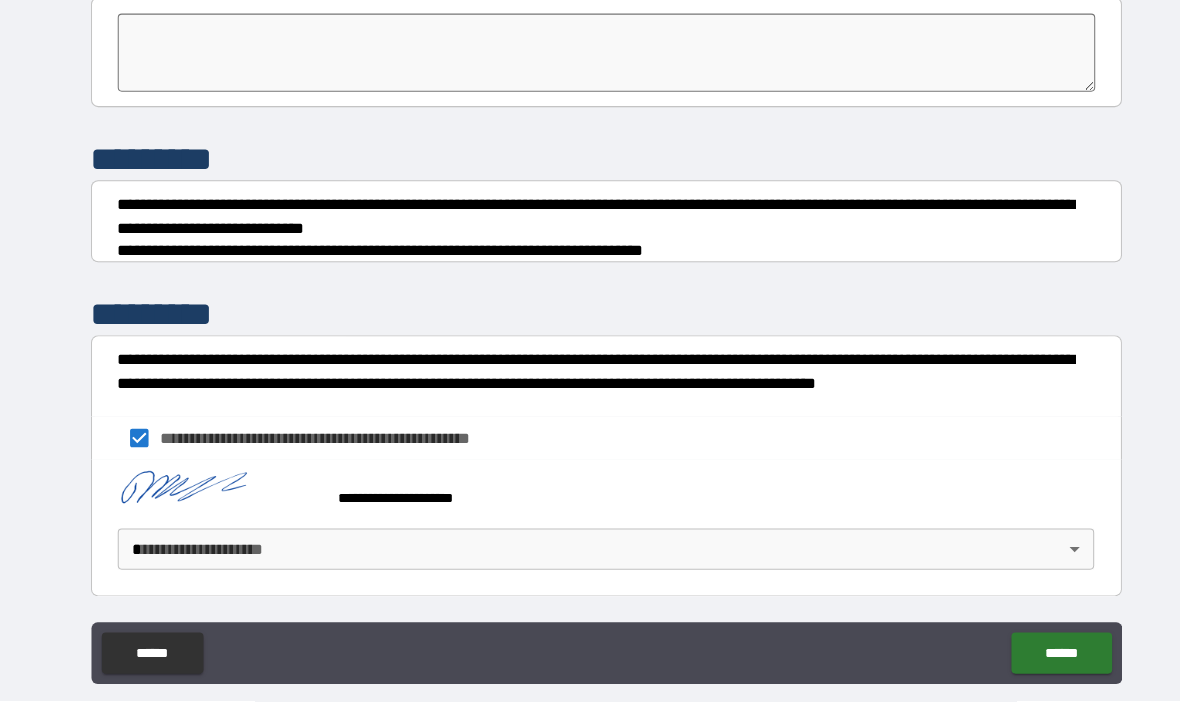 scroll, scrollTop: 5712, scrollLeft: 0, axis: vertical 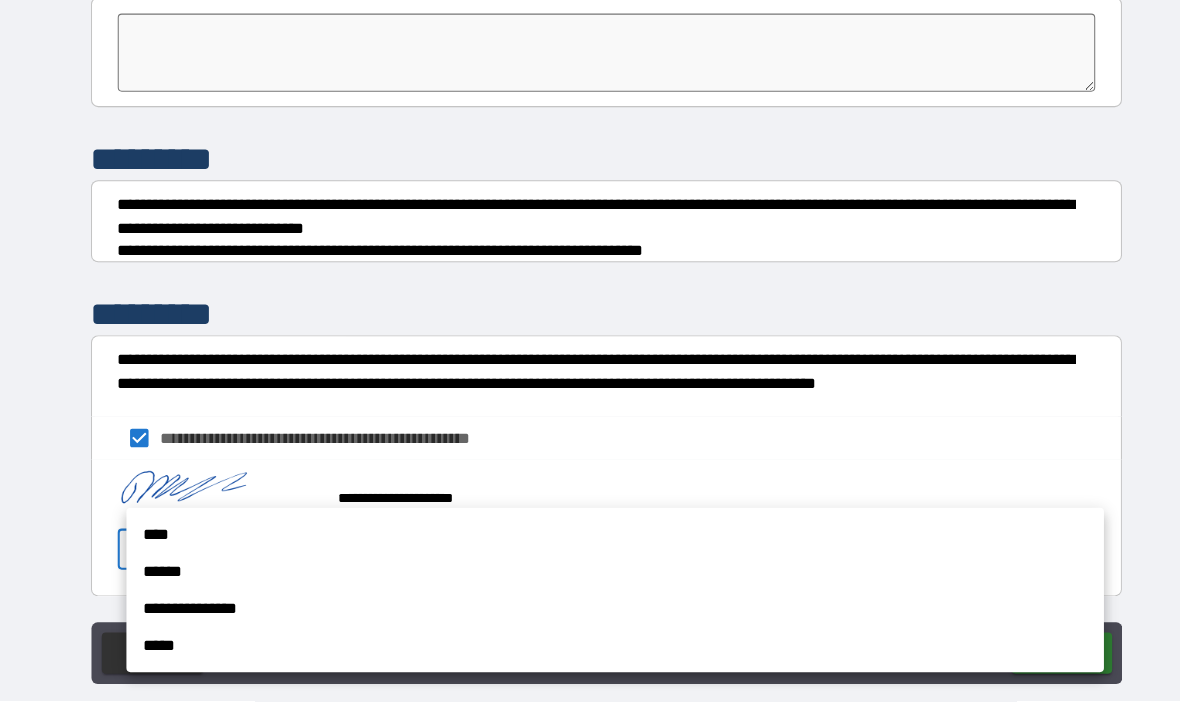click on "**********" at bounding box center [598, 612] 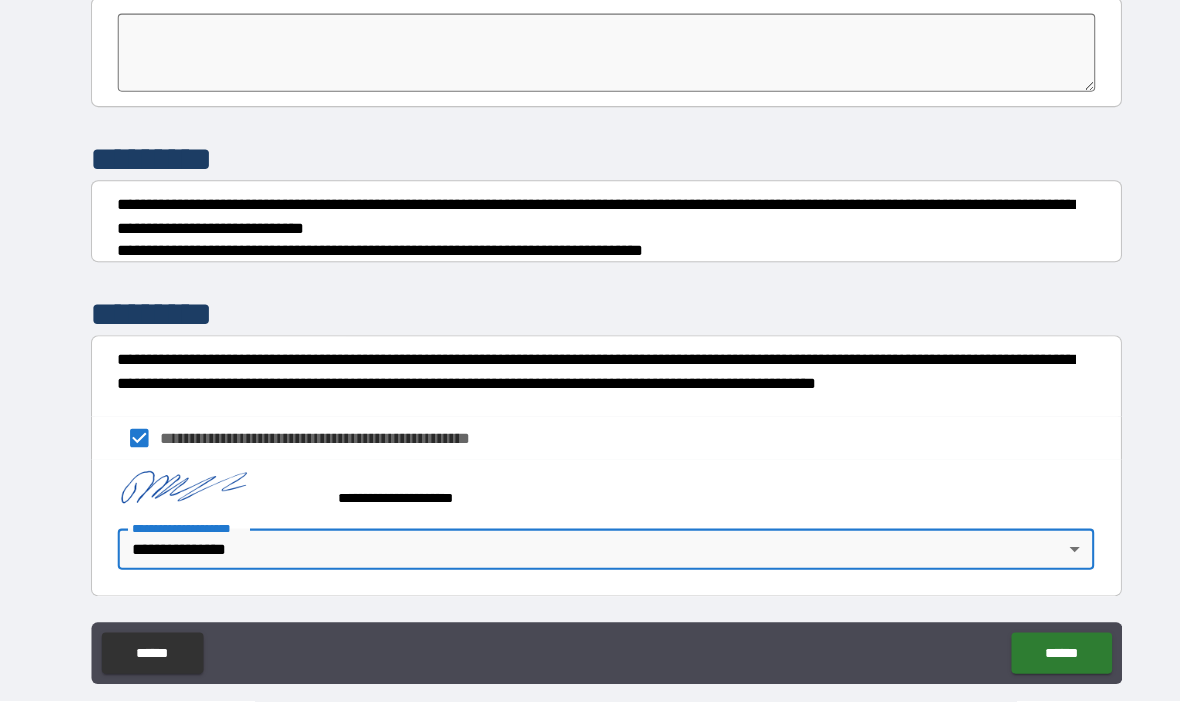 click on "******" at bounding box center (1032, 655) 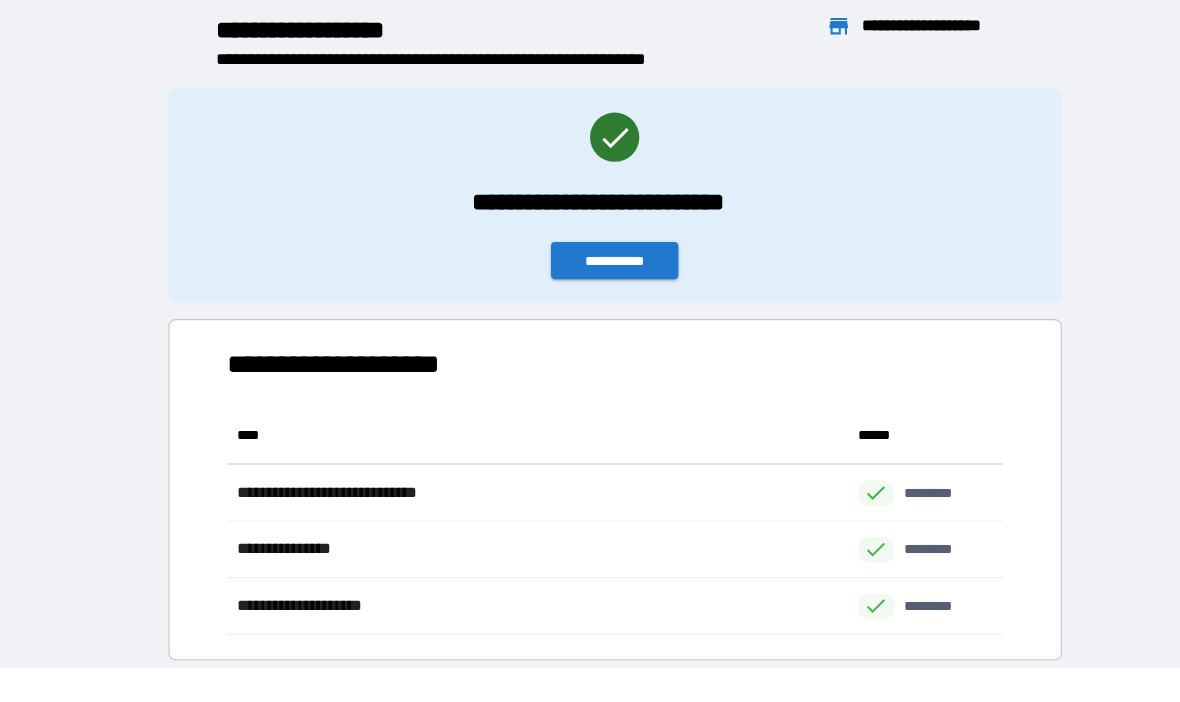 scroll, scrollTop: 1, scrollLeft: 1, axis: both 